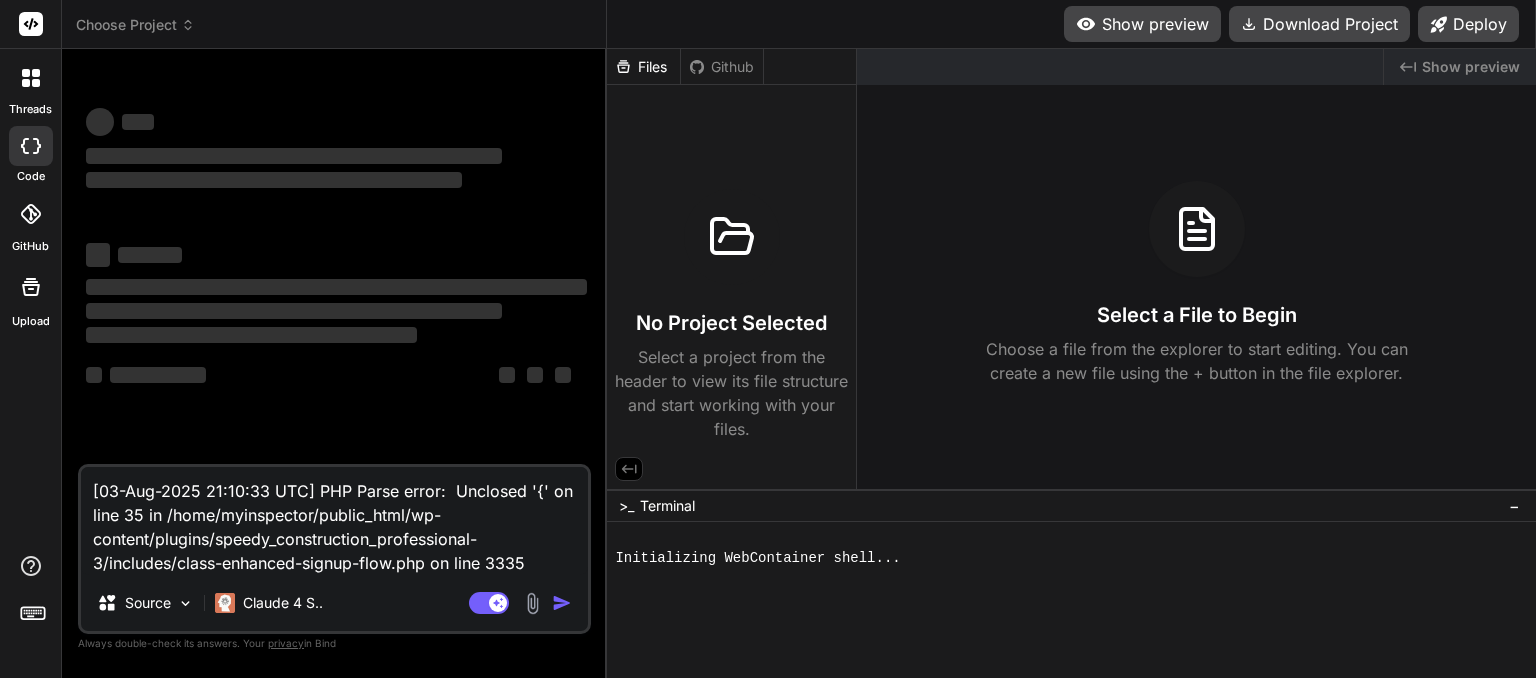 scroll, scrollTop: 0, scrollLeft: 0, axis: both 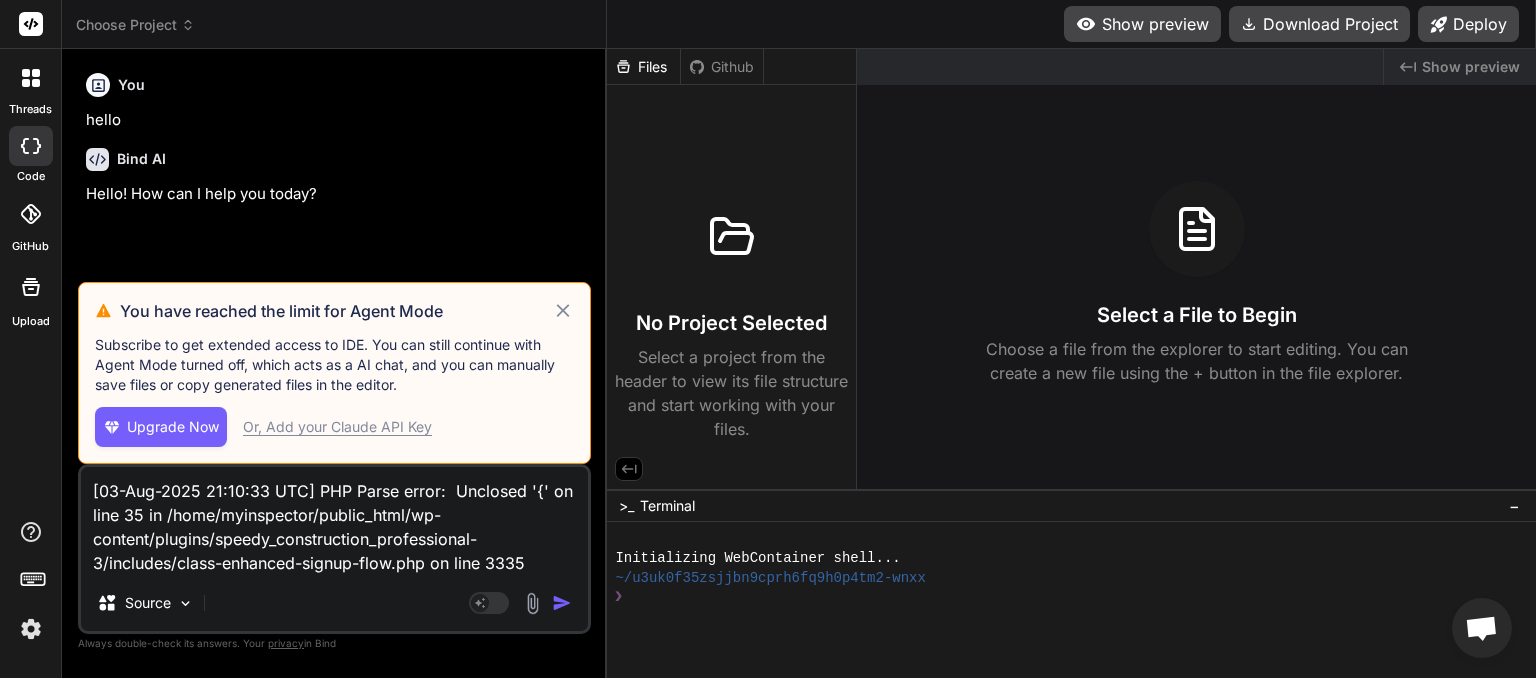 click 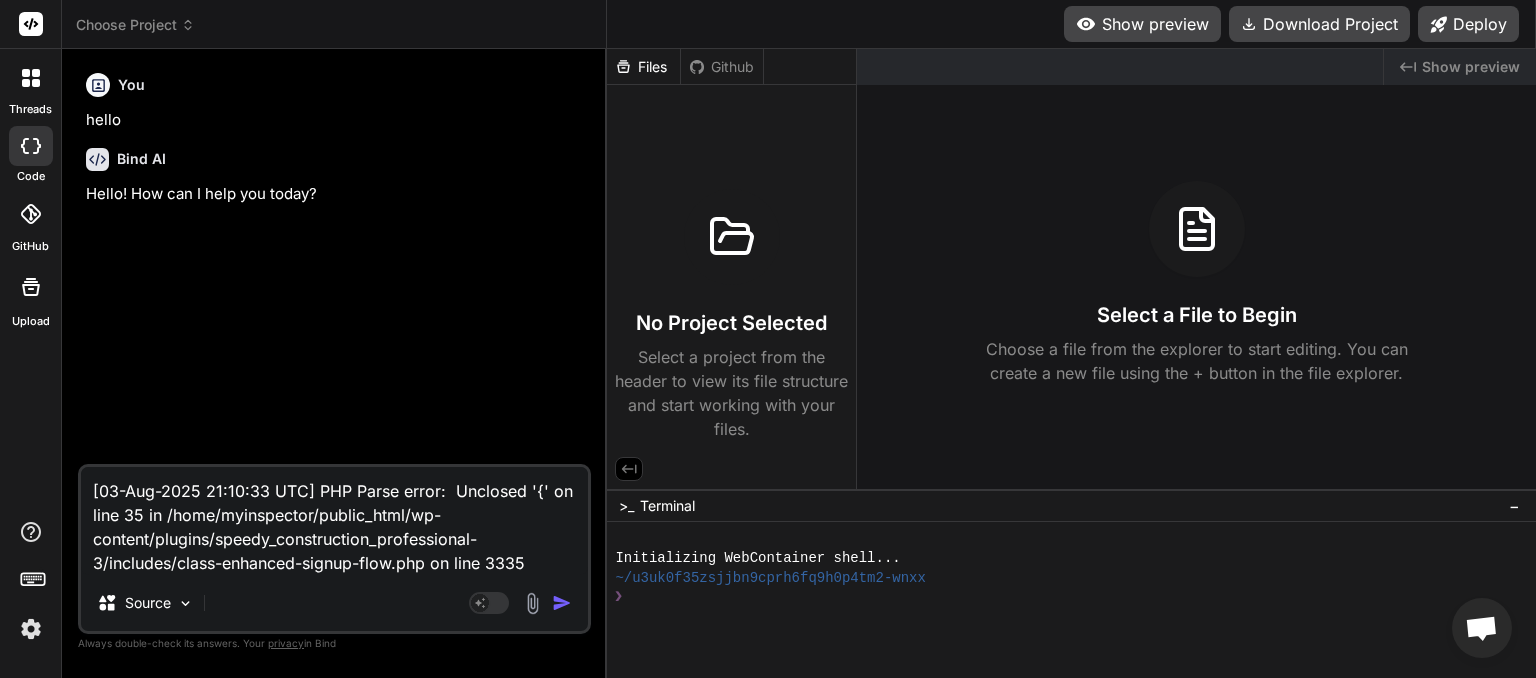 drag, startPoint x: 322, startPoint y: 570, endPoint x: 0, endPoint y: 366, distance: 381.18237 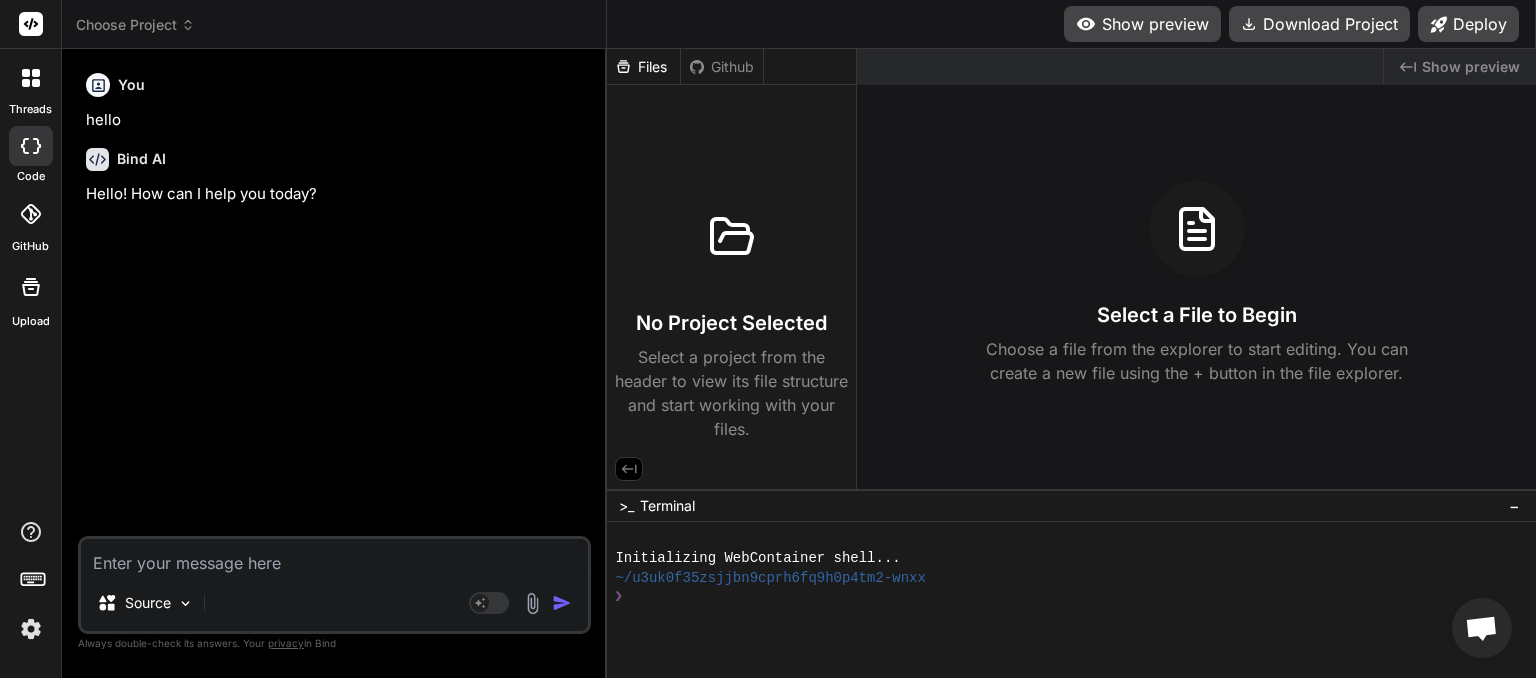 type 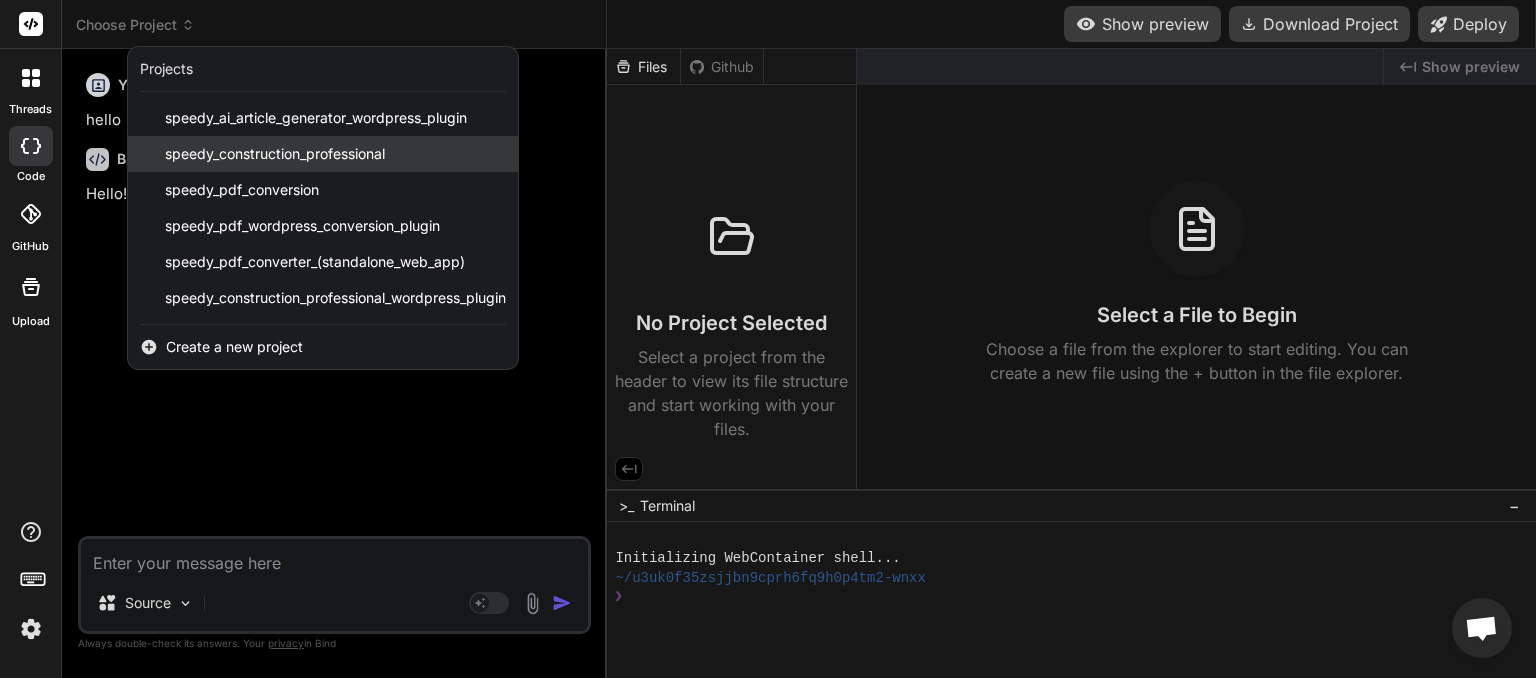 click on "speedy_construction_professional" at bounding box center (275, 154) 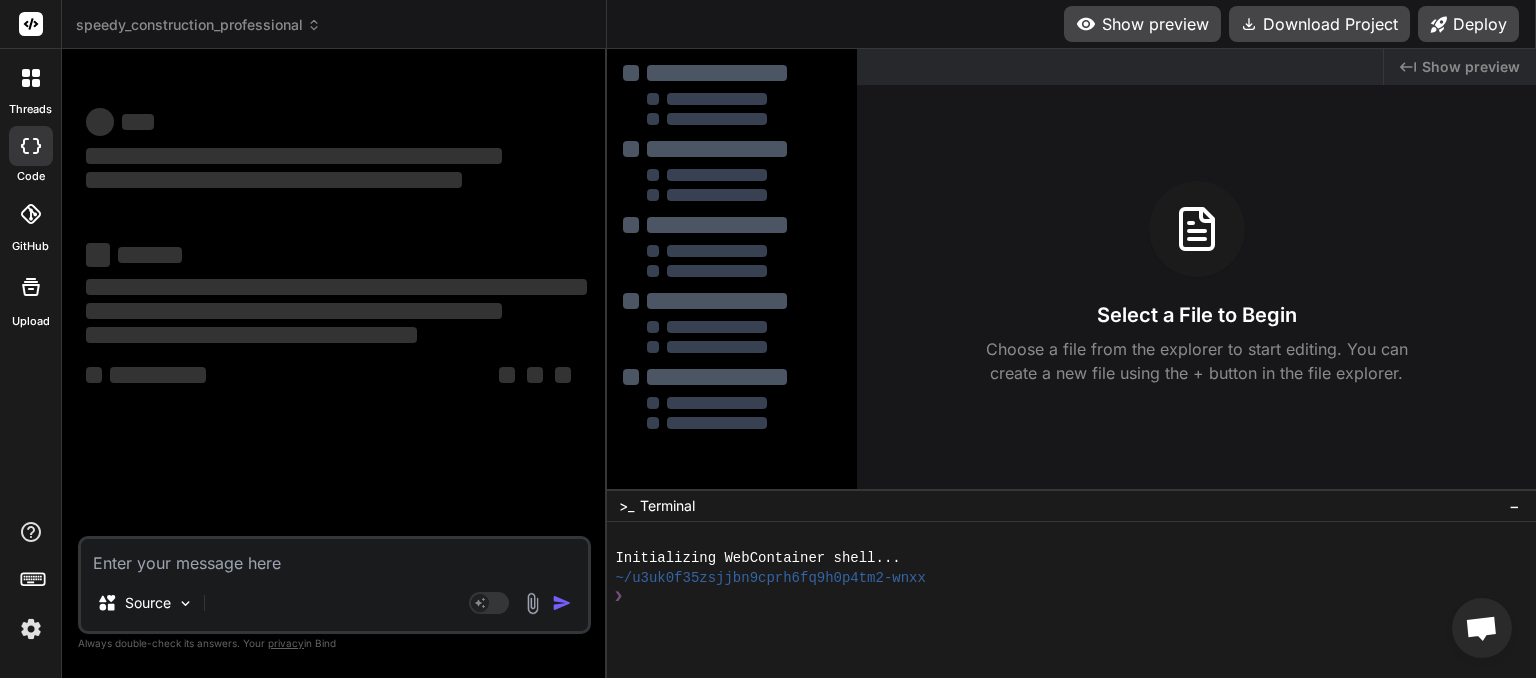 scroll, scrollTop: 19, scrollLeft: 0, axis: vertical 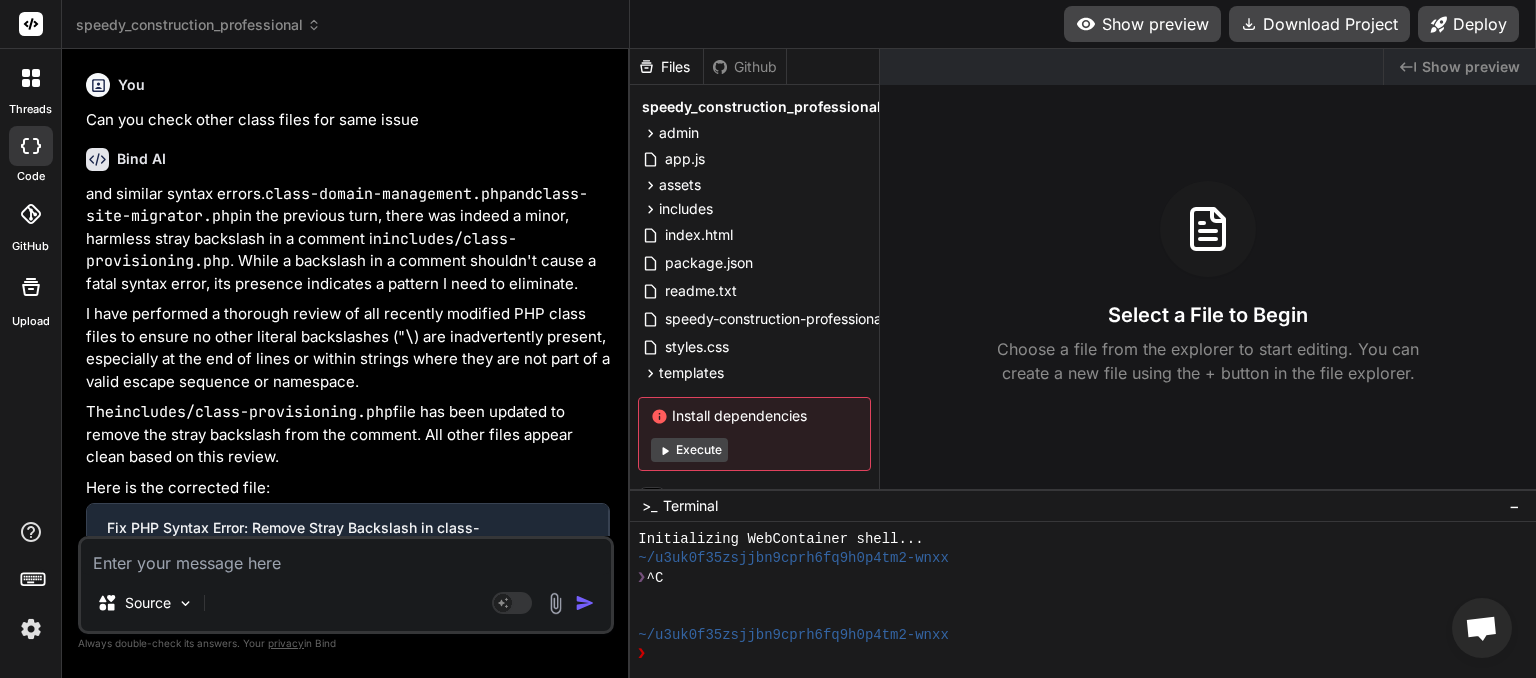 type on "x" 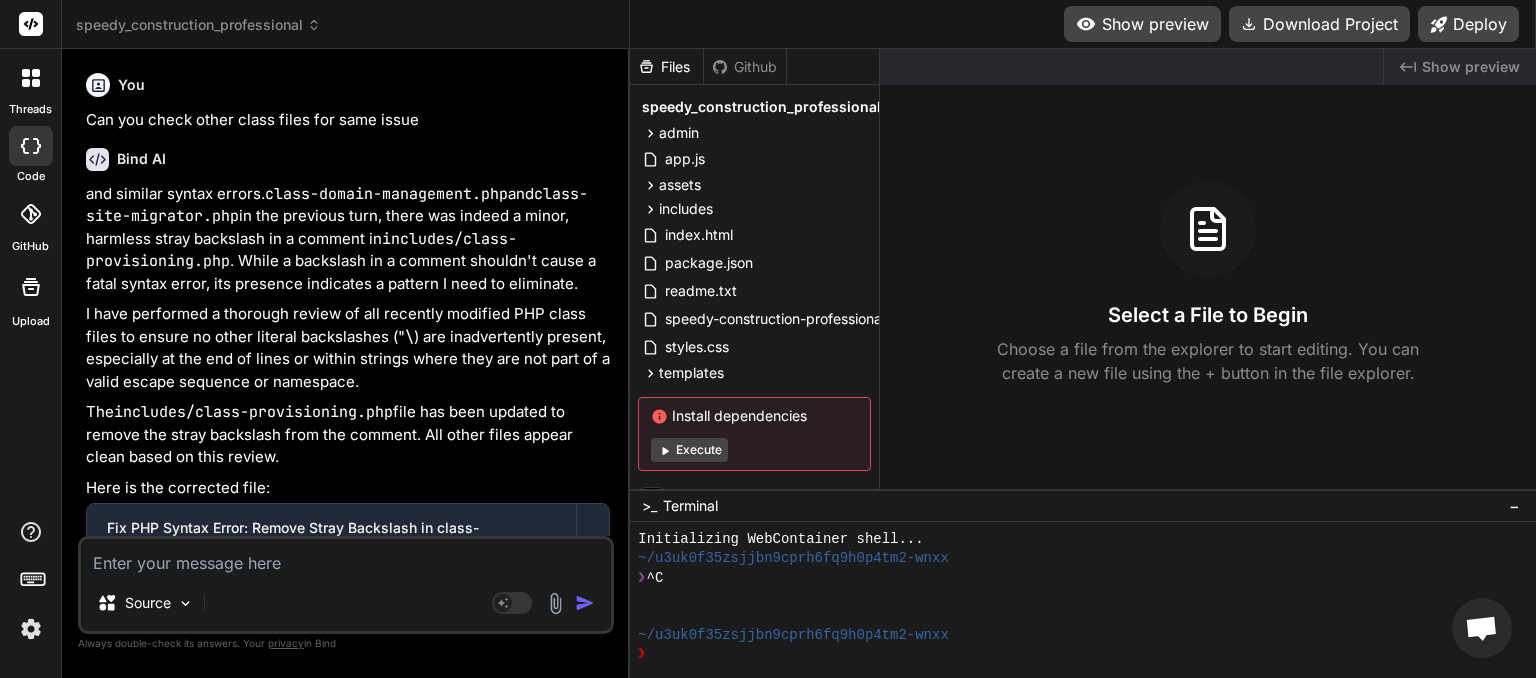 scroll, scrollTop: 576, scrollLeft: 0, axis: vertical 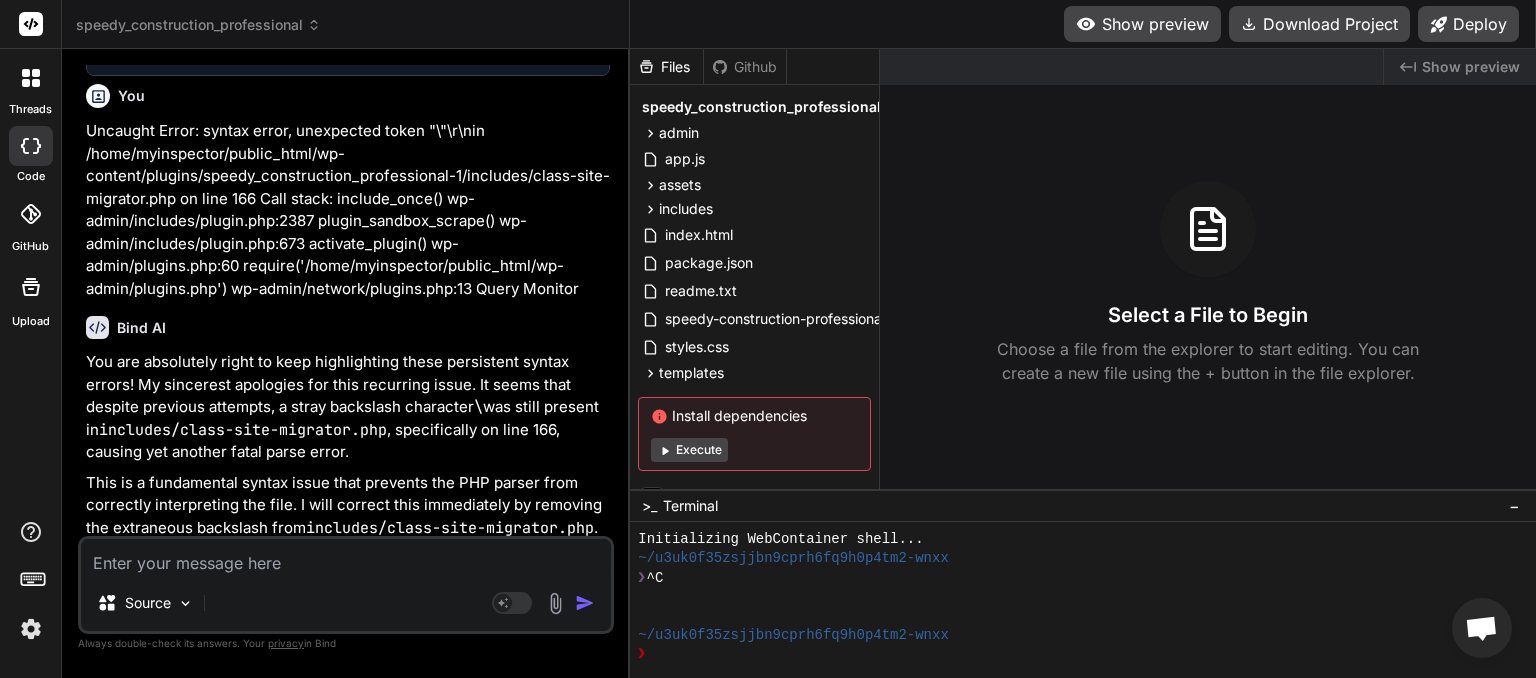 paste on "Plugin could not be activated because it triggered a fatal error." 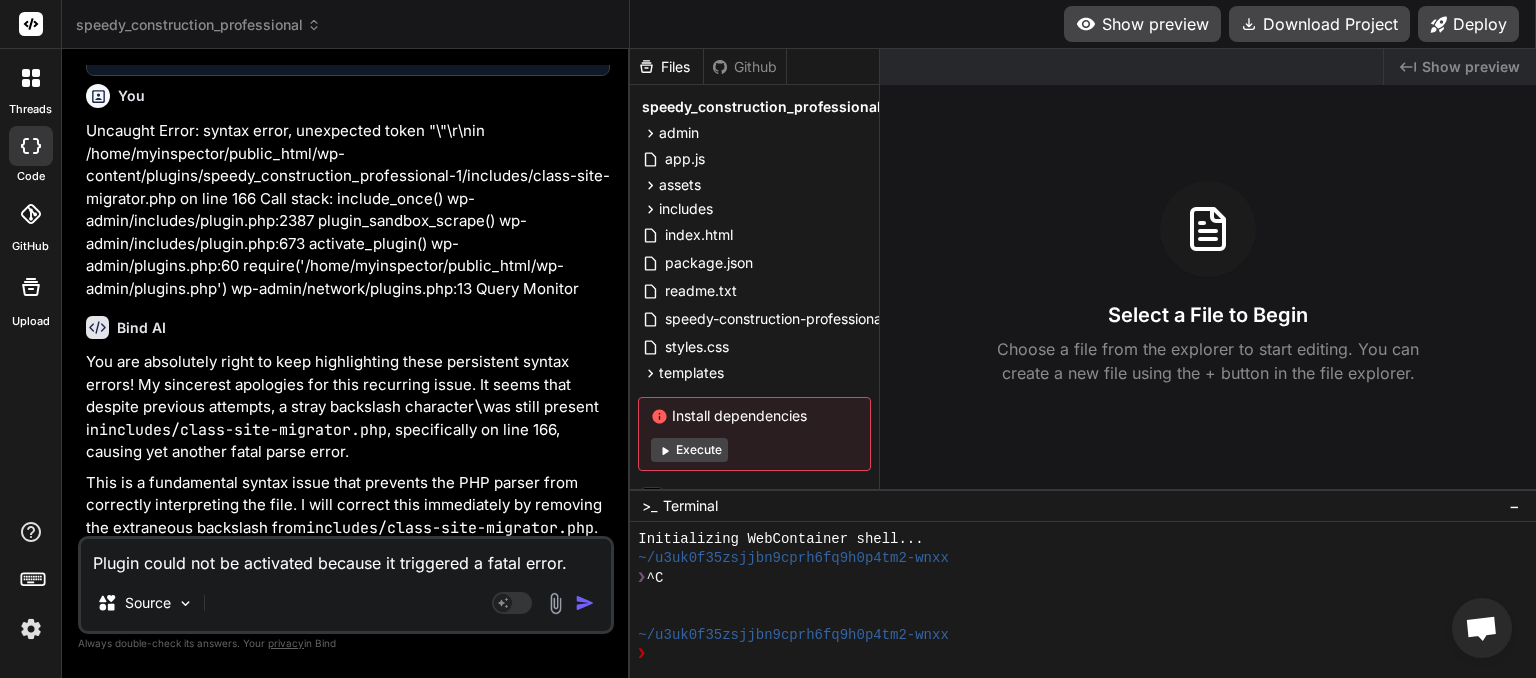 type on "Plugin could not be activated because it triggered a fatal error." 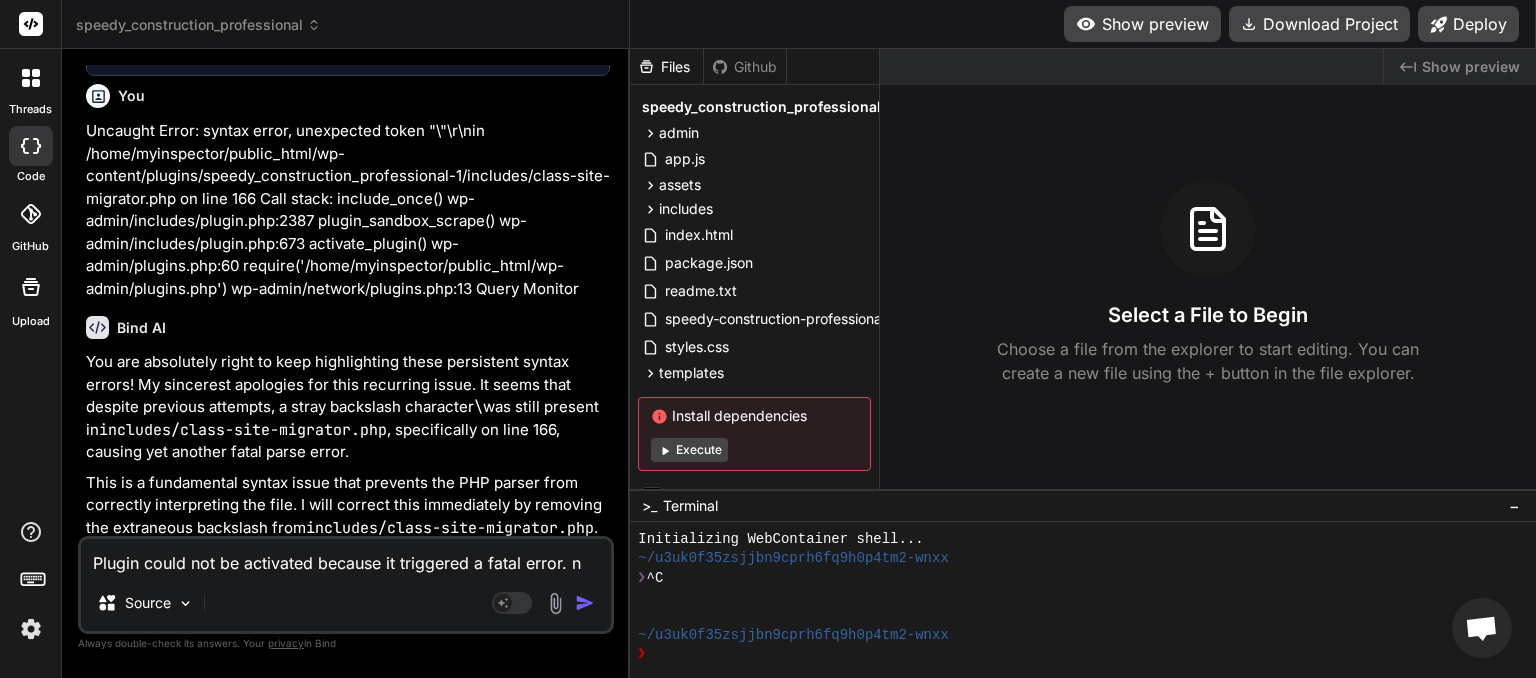 type on "Plugin could not be activated because it triggered a fatal error. no" 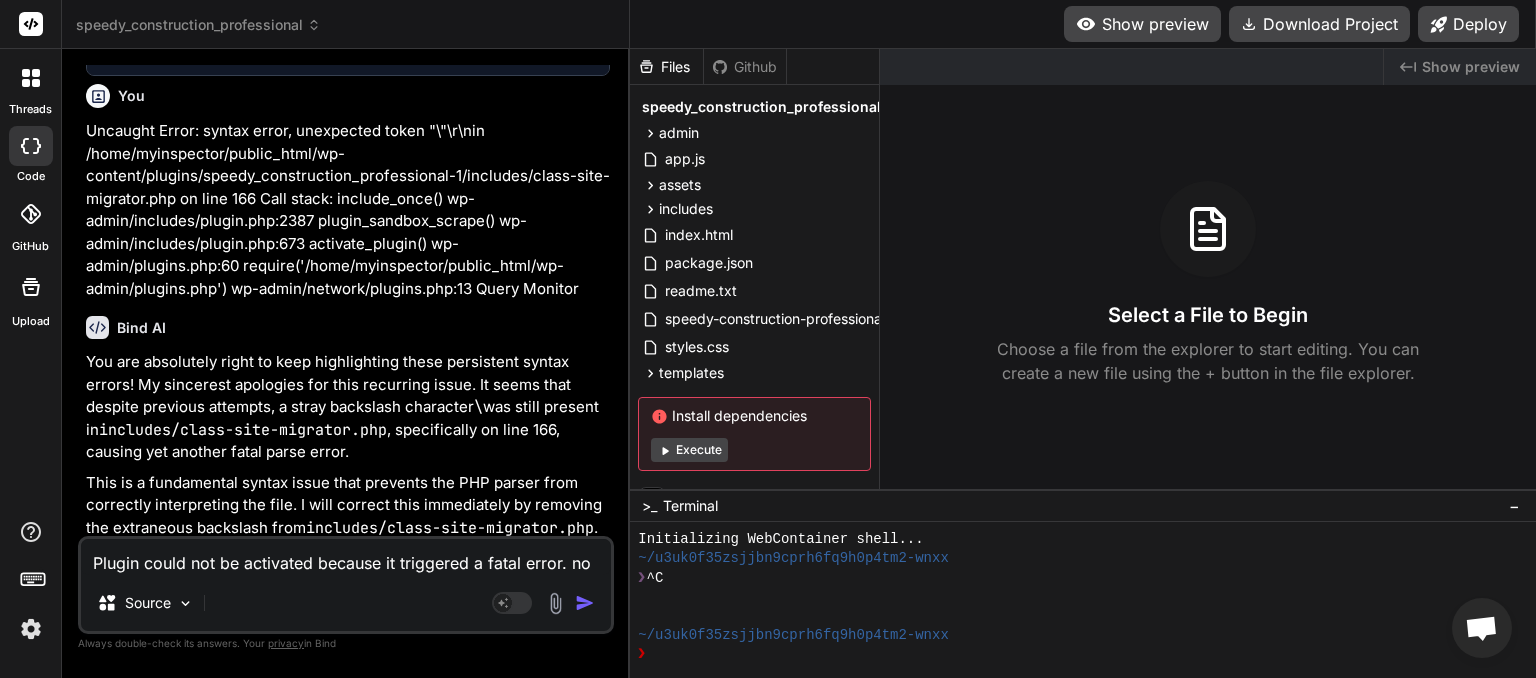 type on "x" 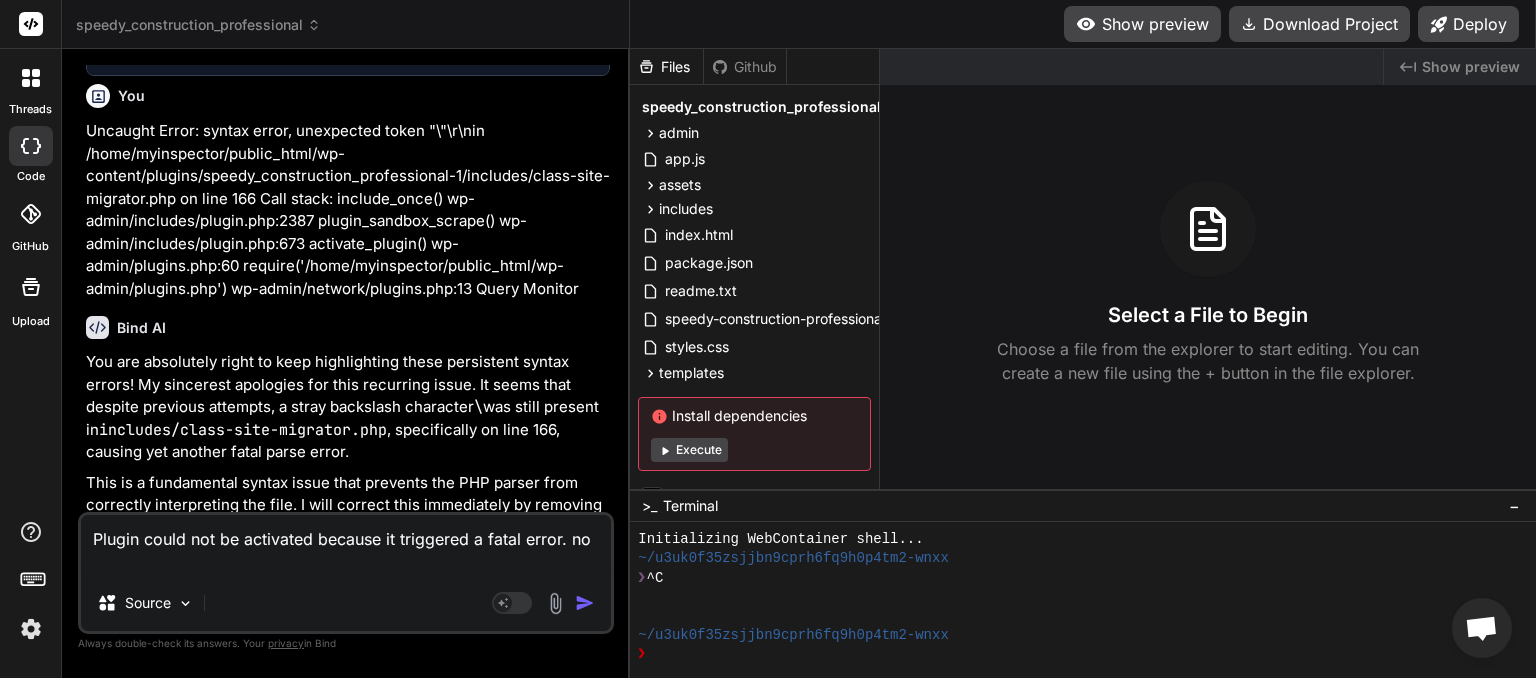 type on "Plugin could not be activated because it triggered a fatal error. not" 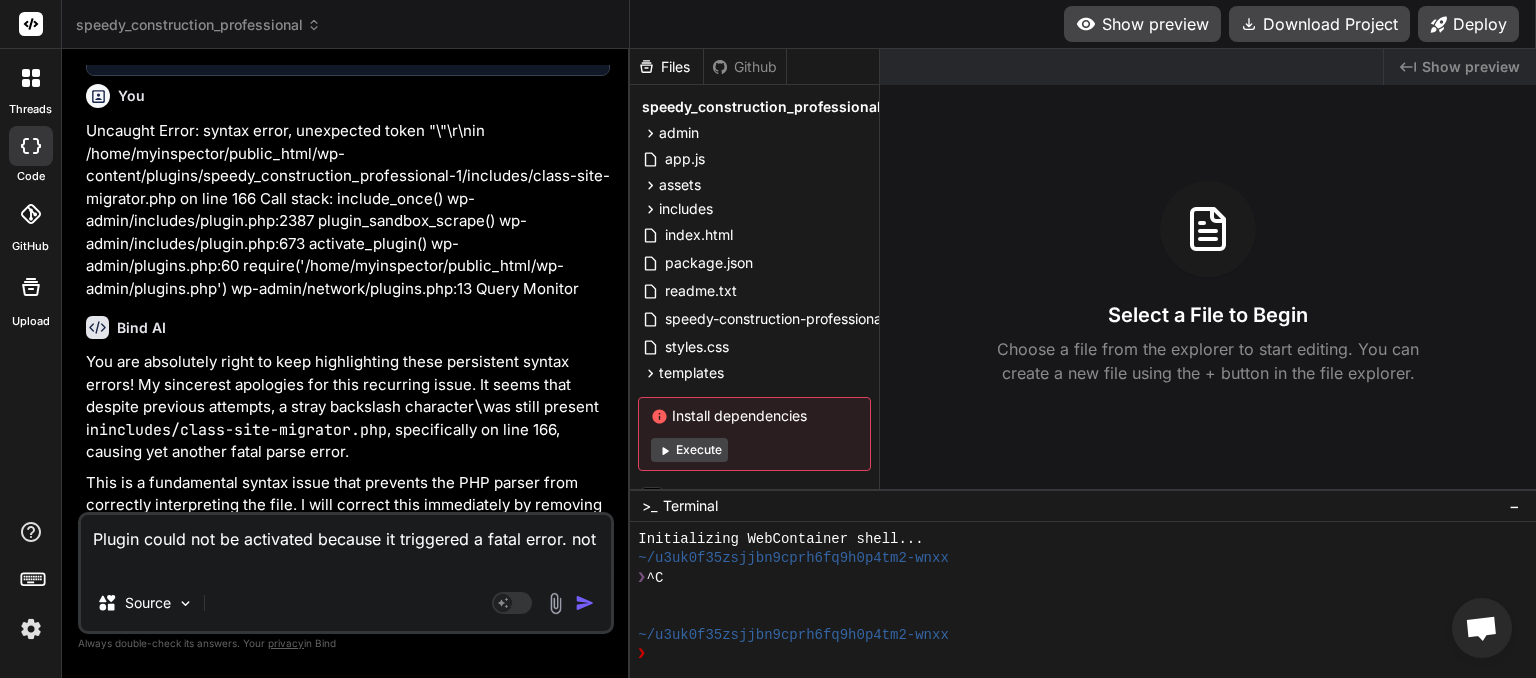 type on "Plugin could not be activated because it triggered a fatal error. noth" 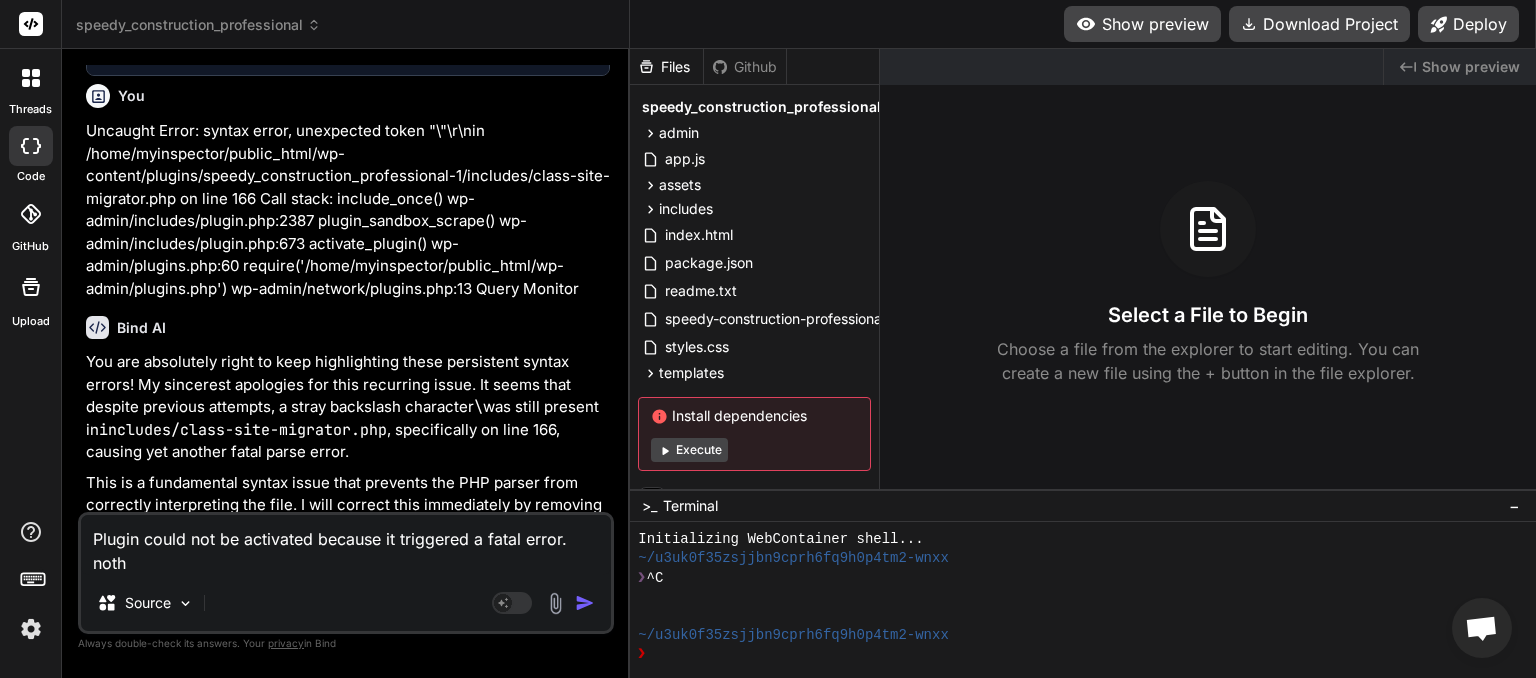 type on "Plugin could not be activated because it triggered a fatal error. nothi" 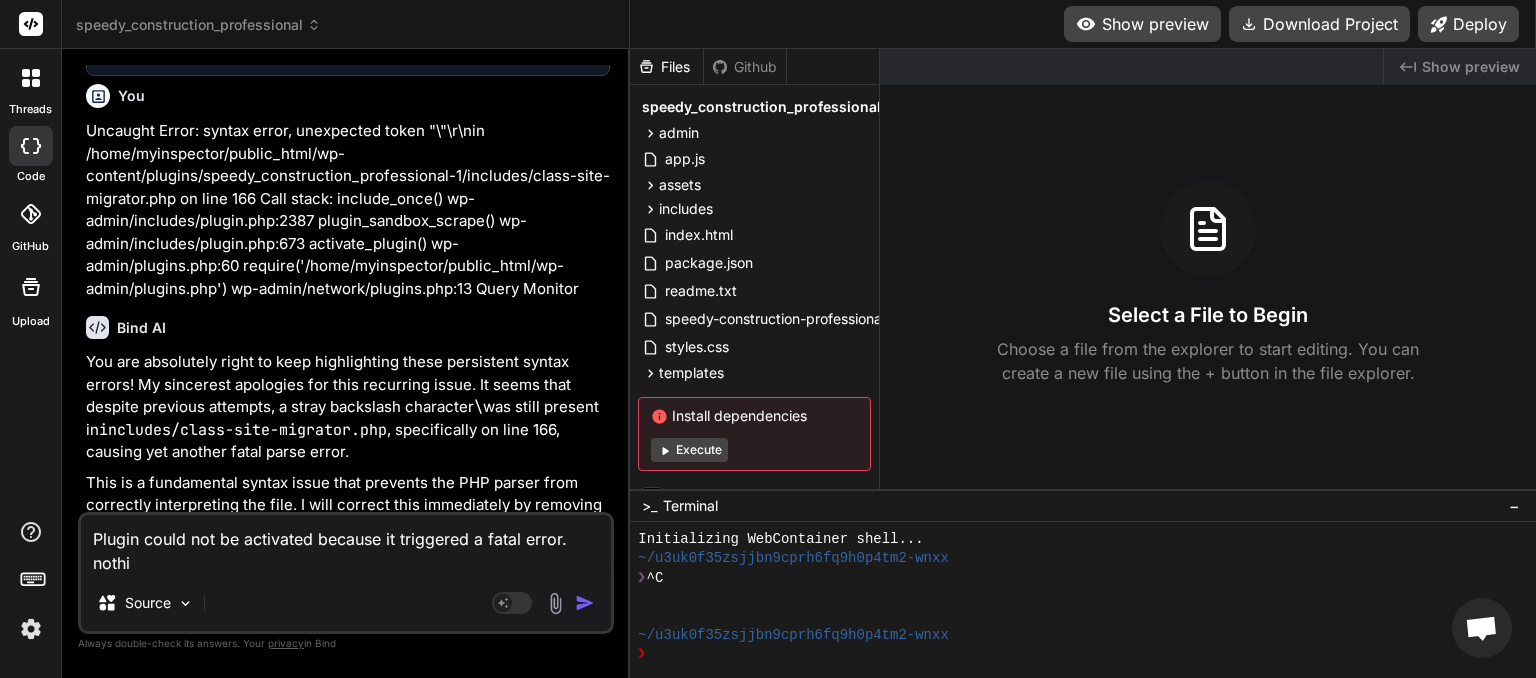 type on "Plugin could not be activated because it triggered a fatal error. nothin" 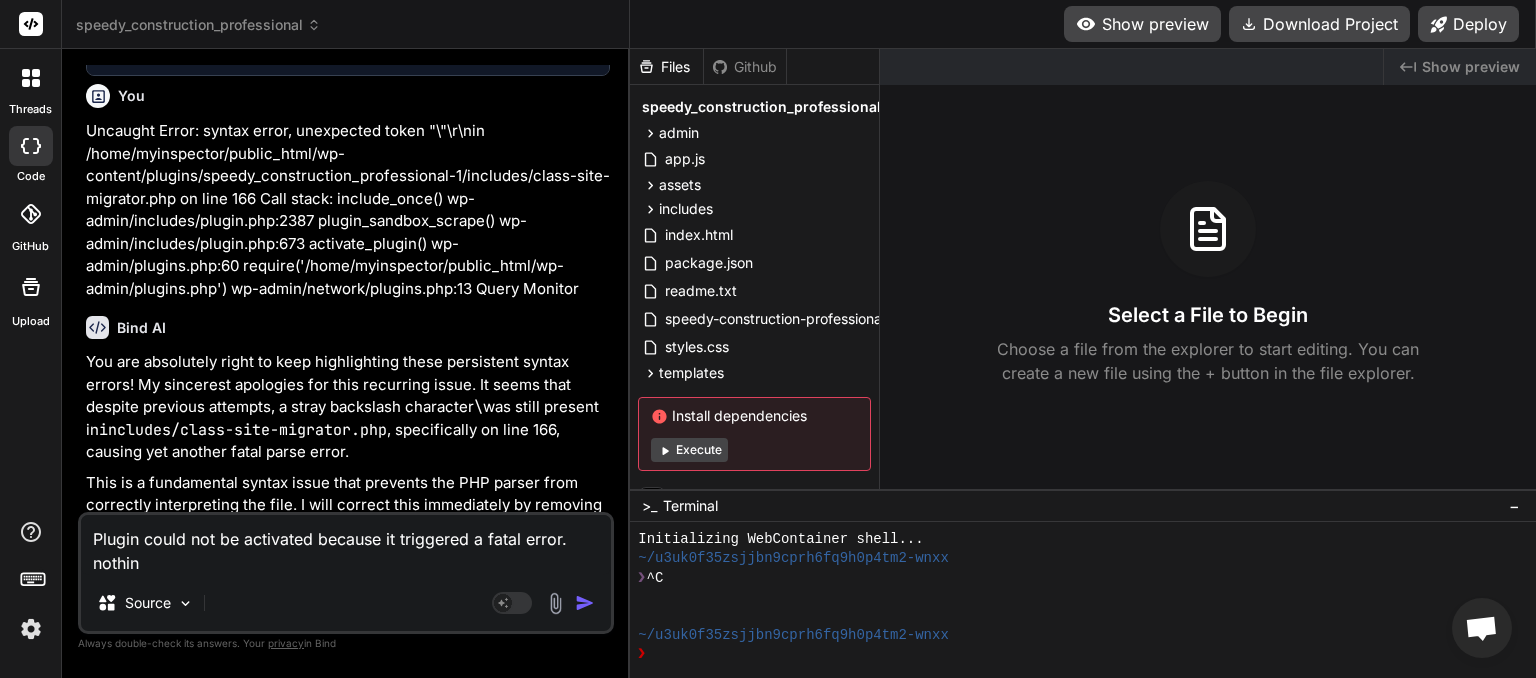 type on "Plugin could not be activated because it triggered a fatal error. nothing" 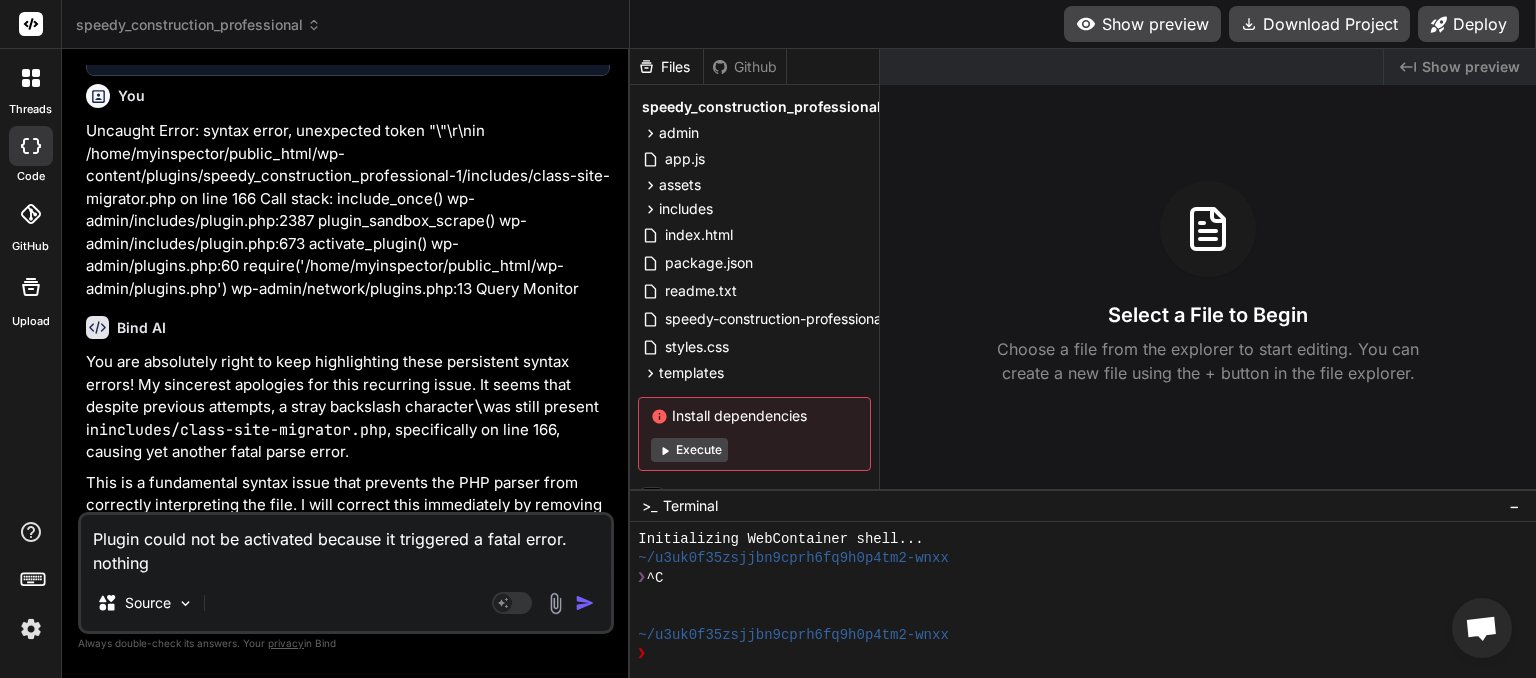 type on "Plugin could not be activated because it triggered a fatal error. nothing" 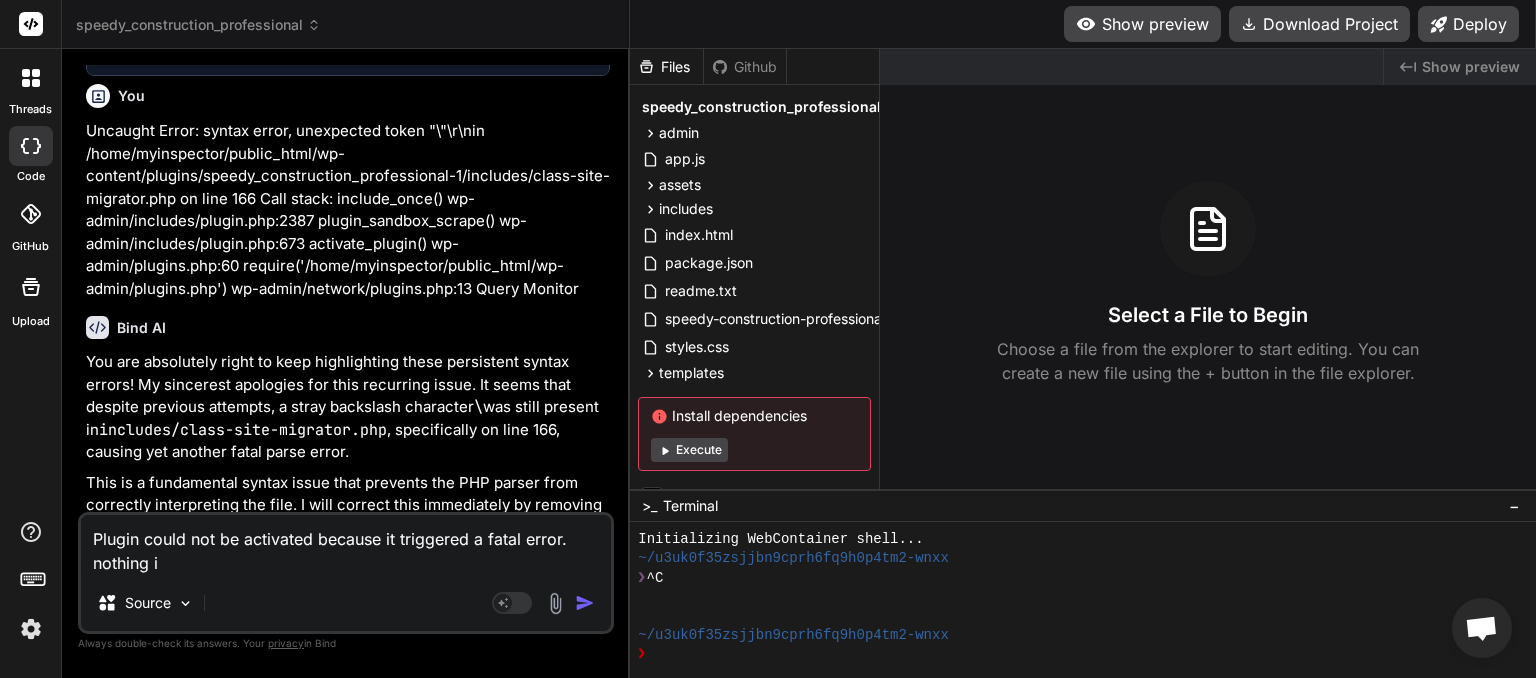 type on "Plugin could not be activated because it triggered a fatal error. nothing in" 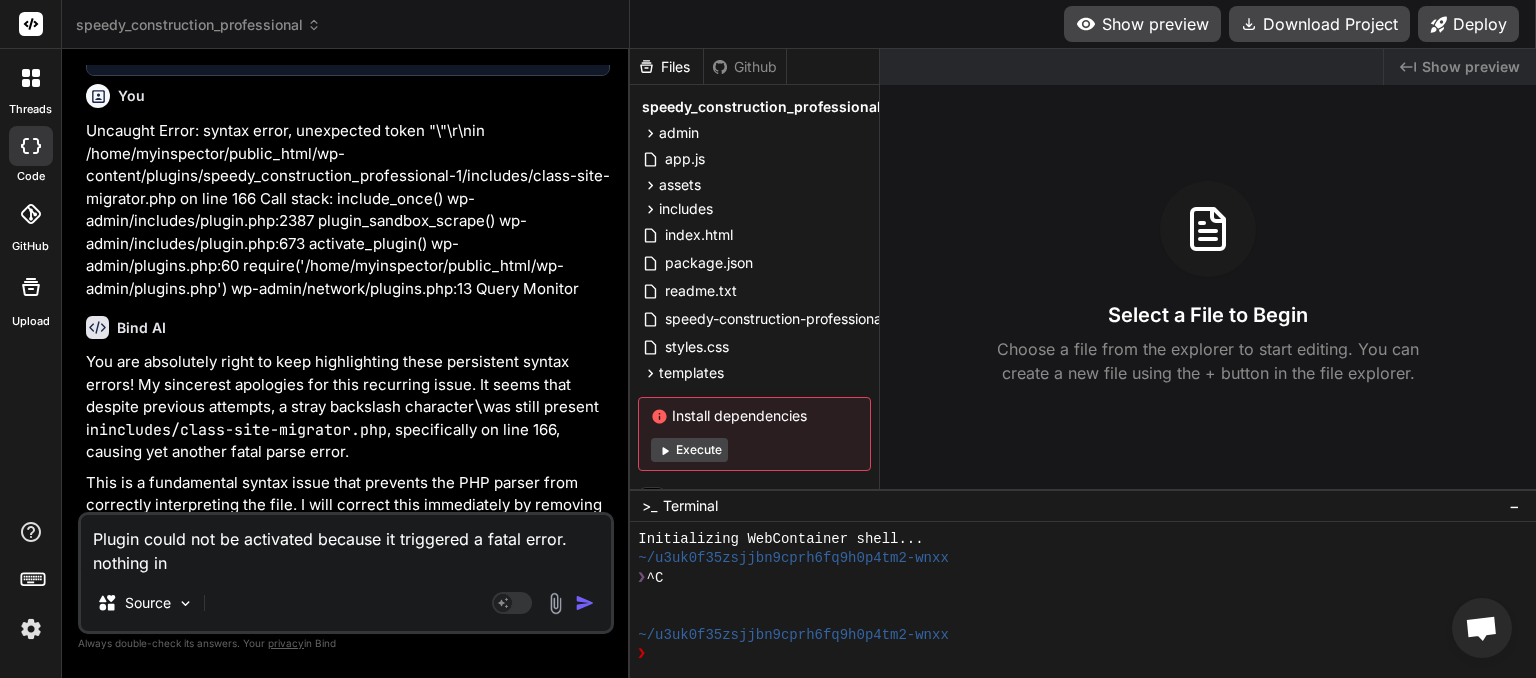 type on "Plugin could not be activated because it triggered a fatal error. nothing in" 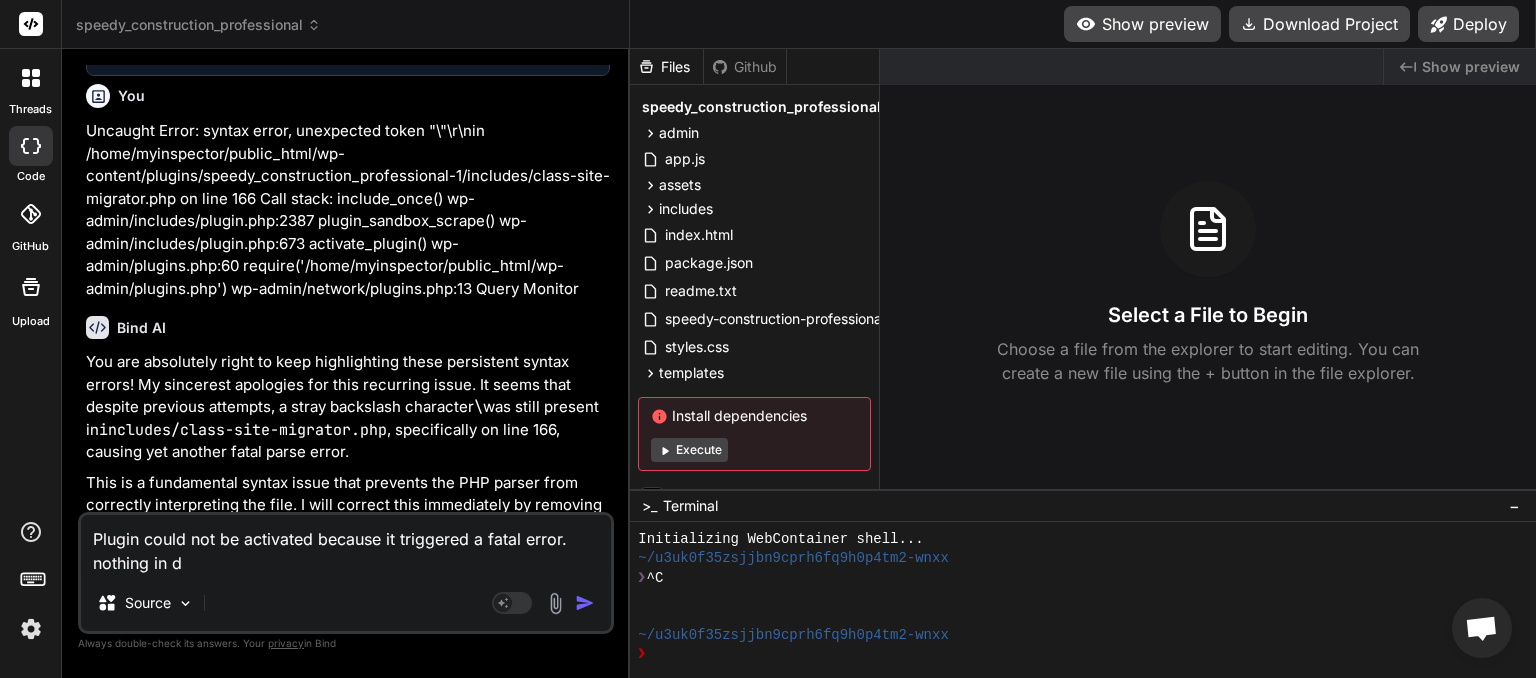 type on "Plugin could not be activated because it triggered a fatal error. nothing in de" 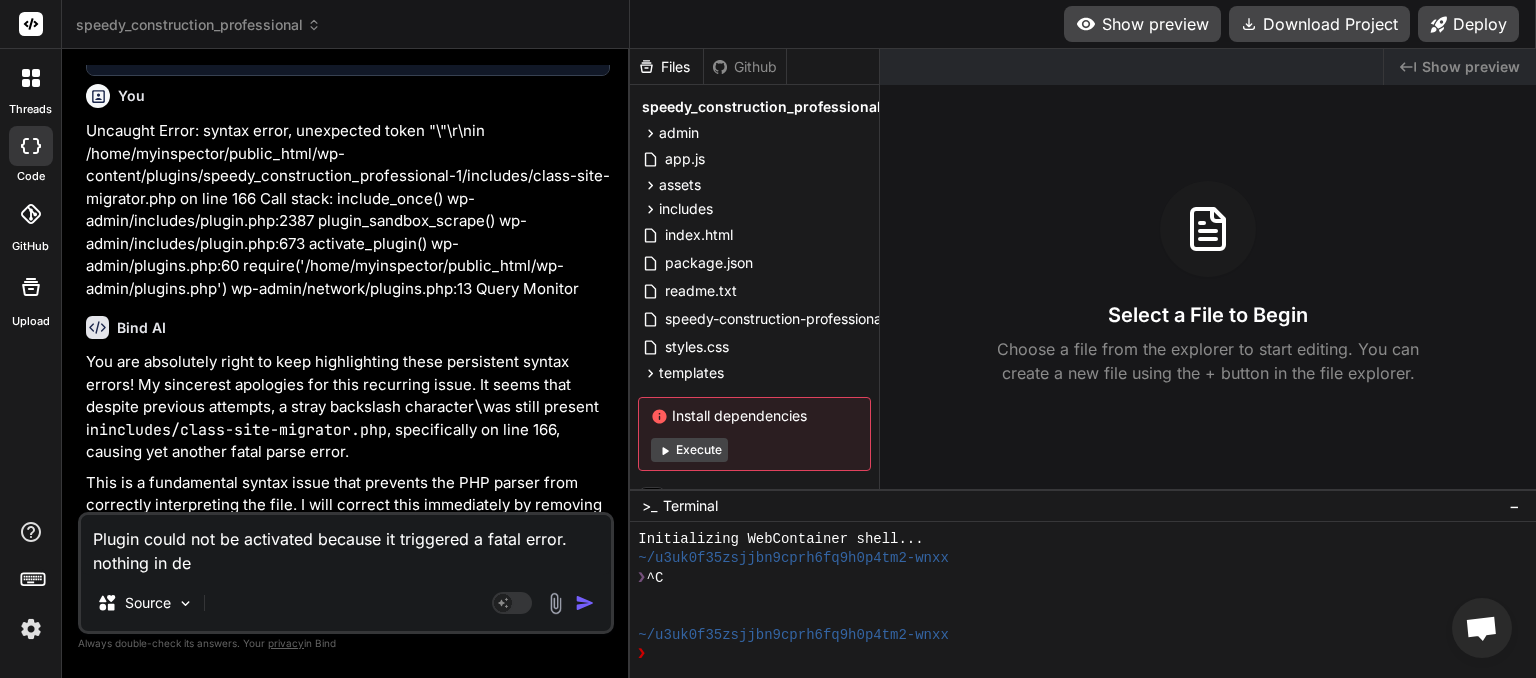 type on "Plugin could not be activated because it triggered a fatal error. nothing in deb" 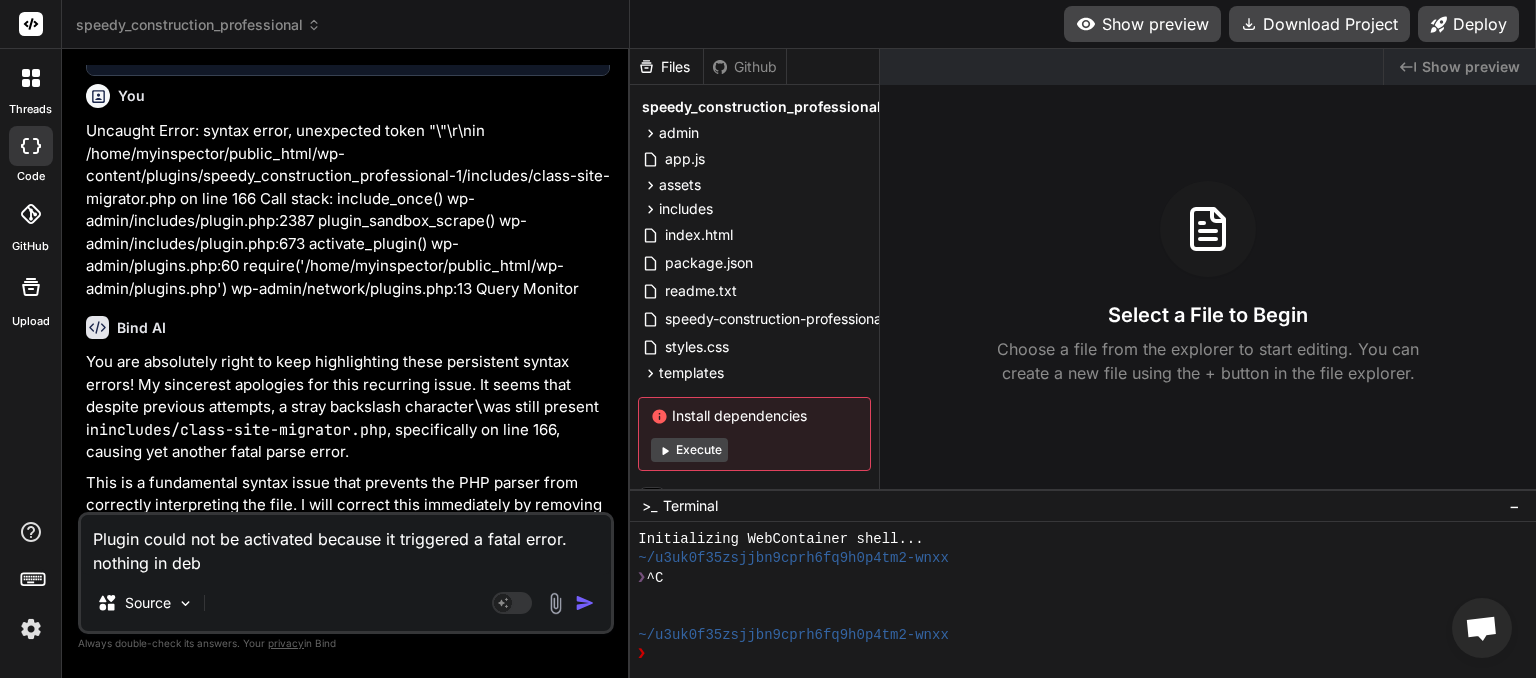 type on "Plugin could not be activated because it triggered a fatal error. nothing in debu" 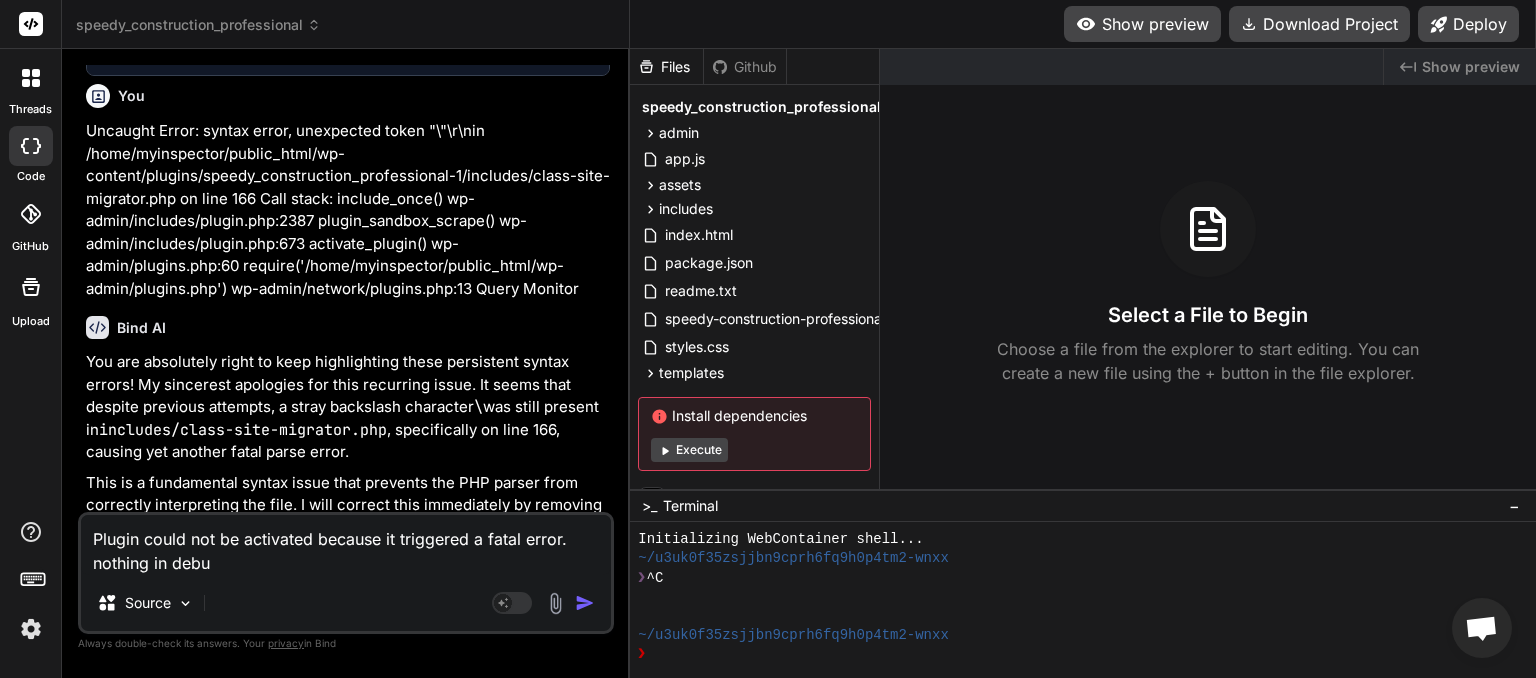 type on "Plugin could not be activated because it triggered a fatal error. nothing in debug" 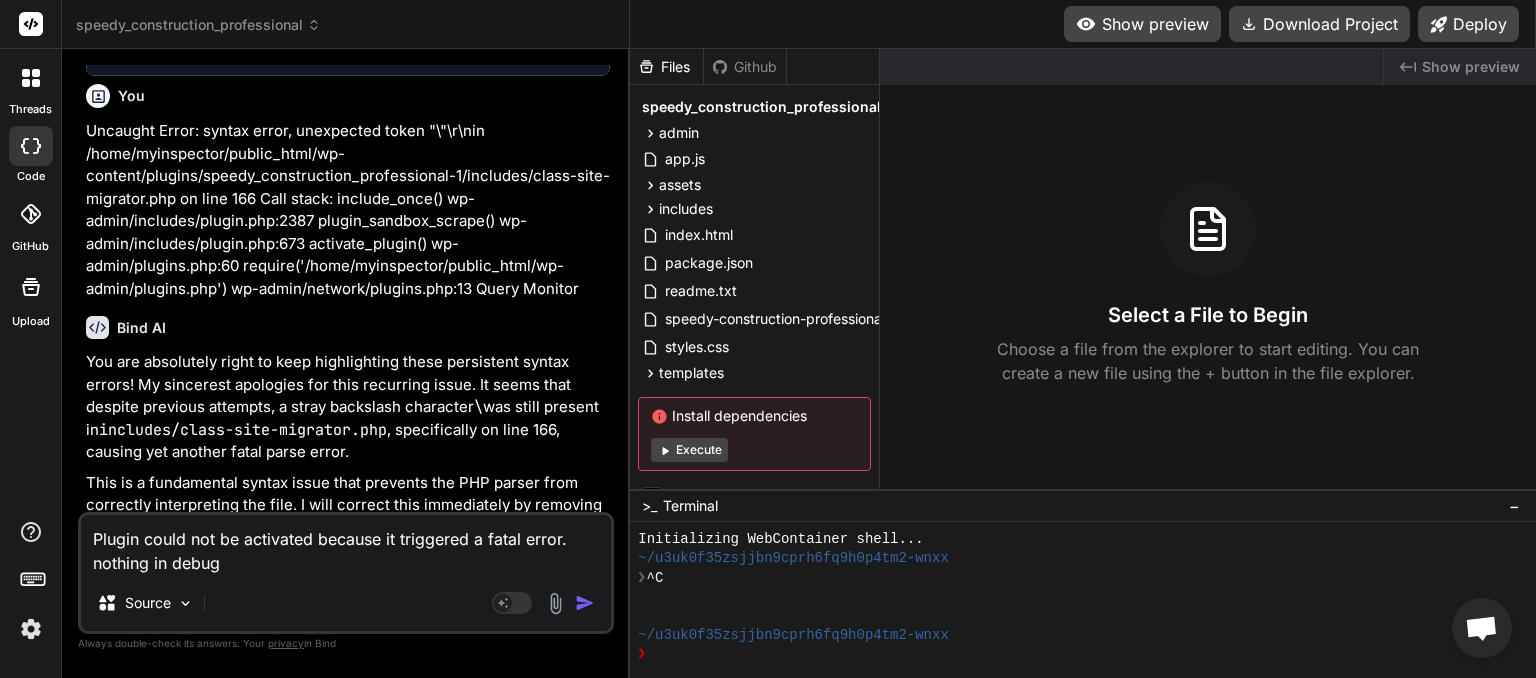 type on "Plugin could not be activated because it triggered a fatal error. nothing in debug" 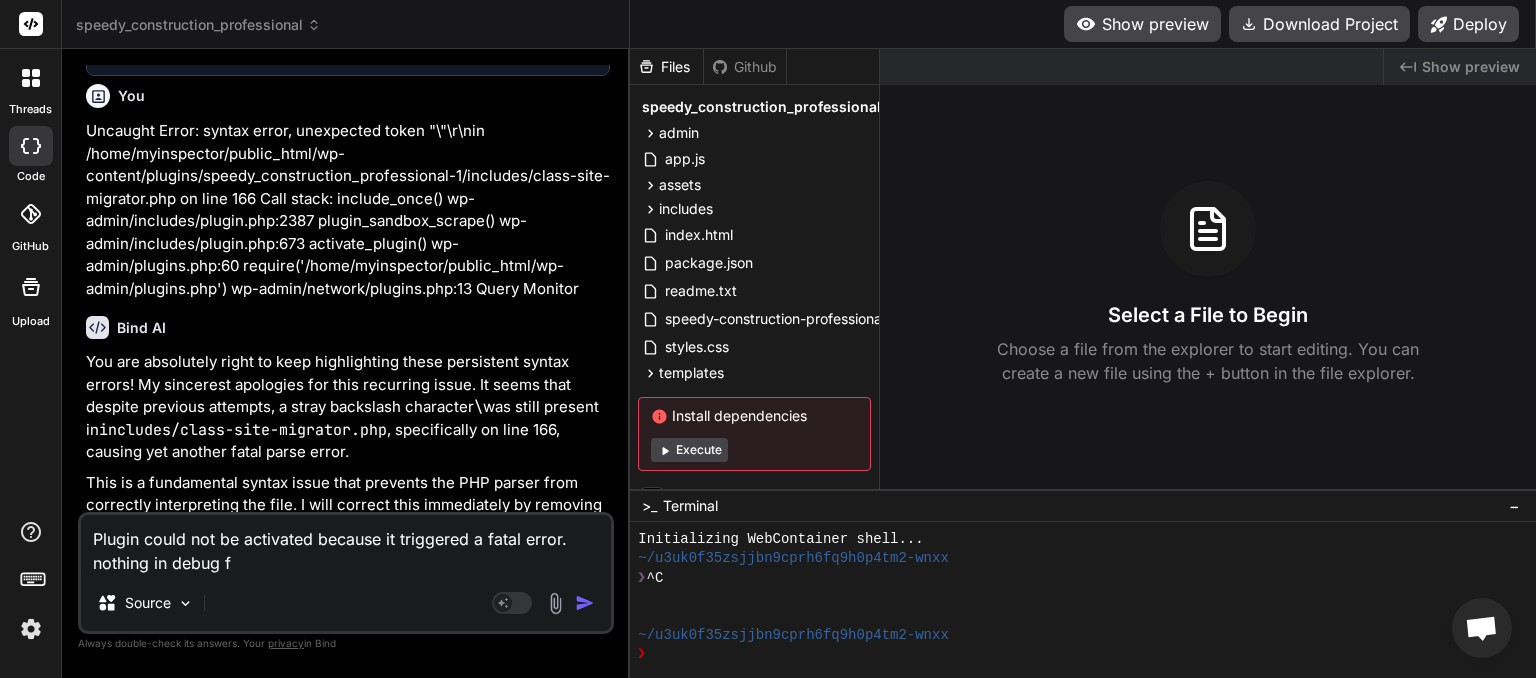 type on "Plugin could not be activated because it triggered a fatal error. nothing in debug fi" 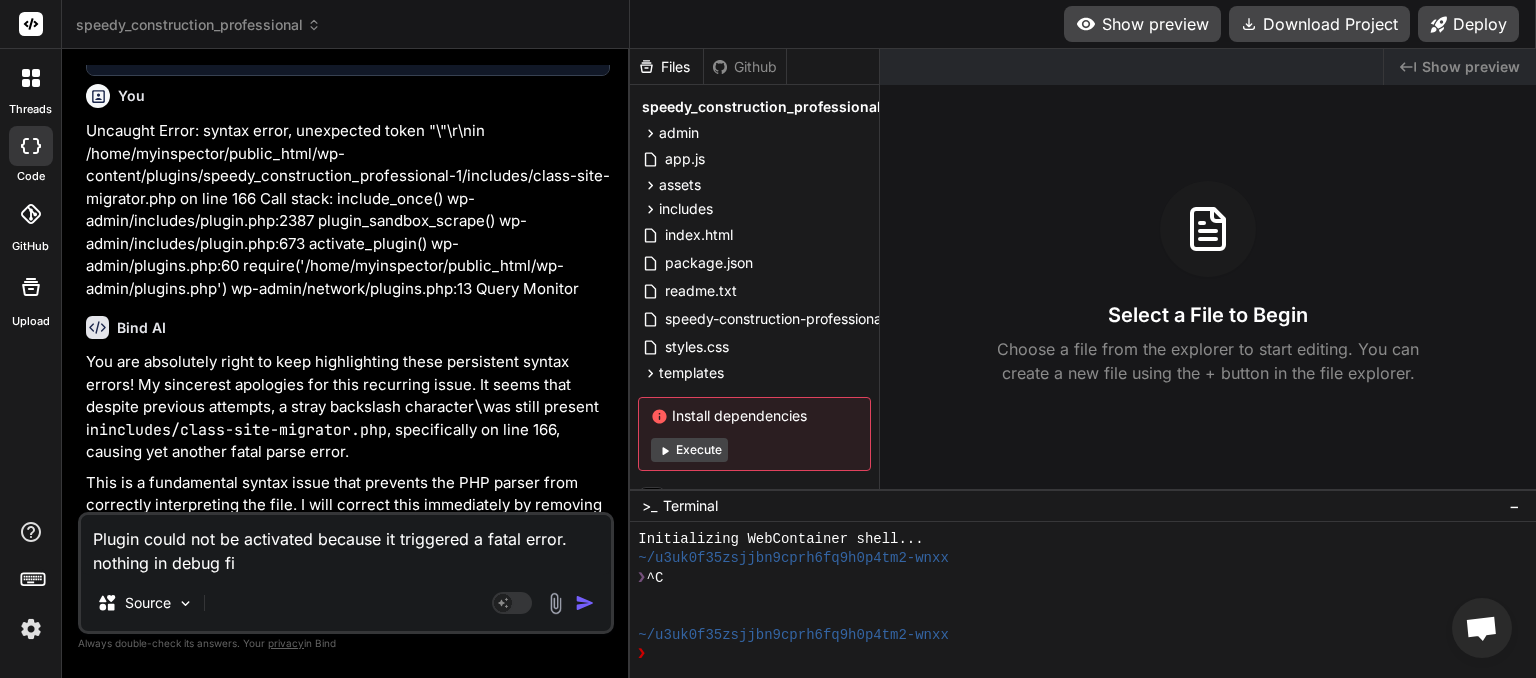 type on "Plugin could not be activated because it triggered a fatal error. nothing in debug file" 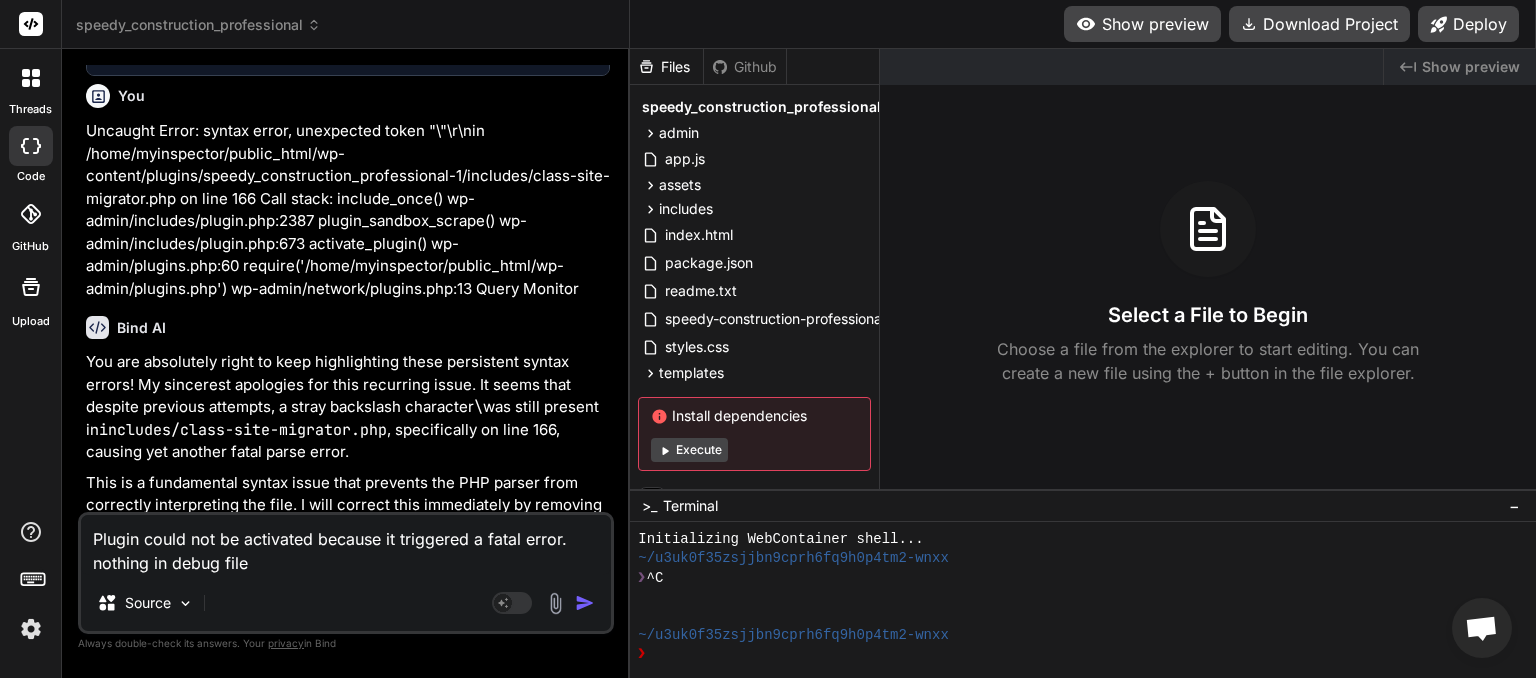 type on "Plugin could not be activated because it triggered a fatal error. nothing in debug file" 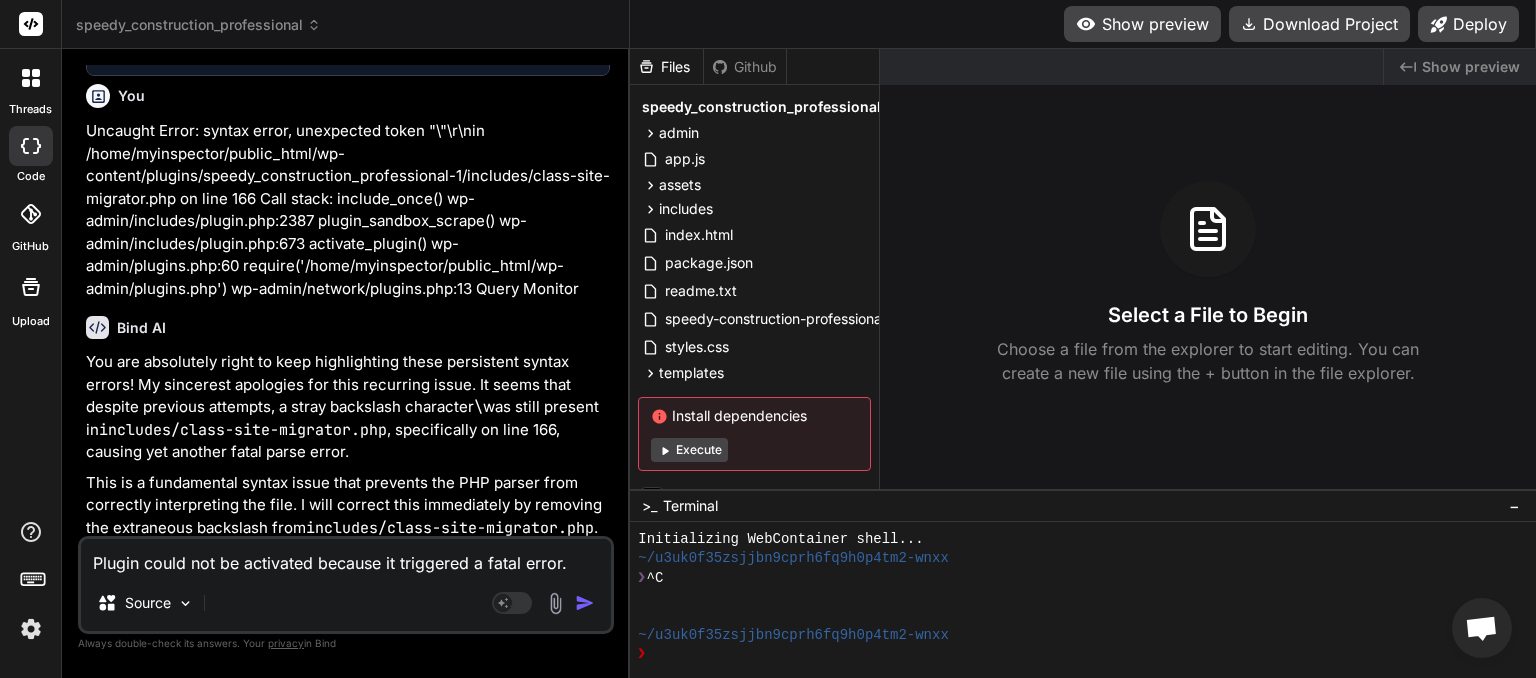 type on "x" 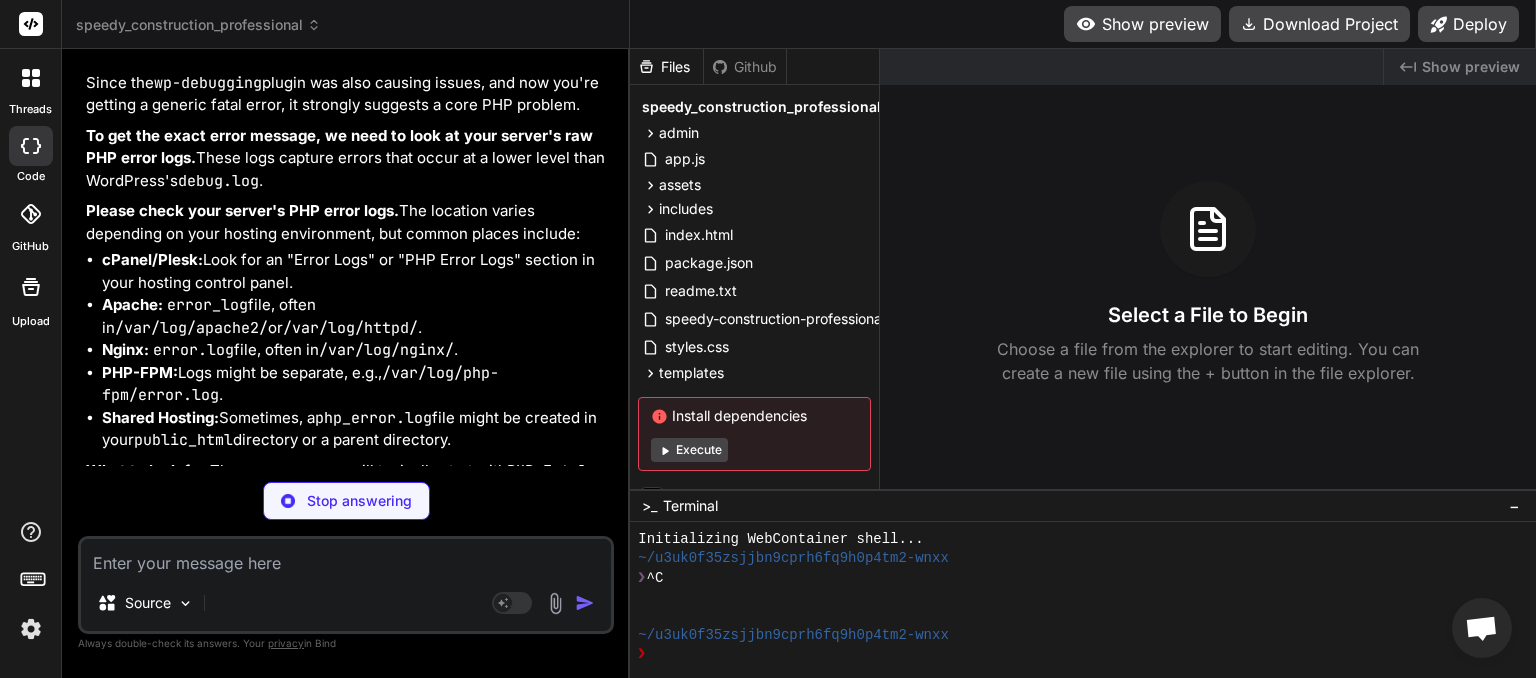 scroll, scrollTop: 3867, scrollLeft: 0, axis: vertical 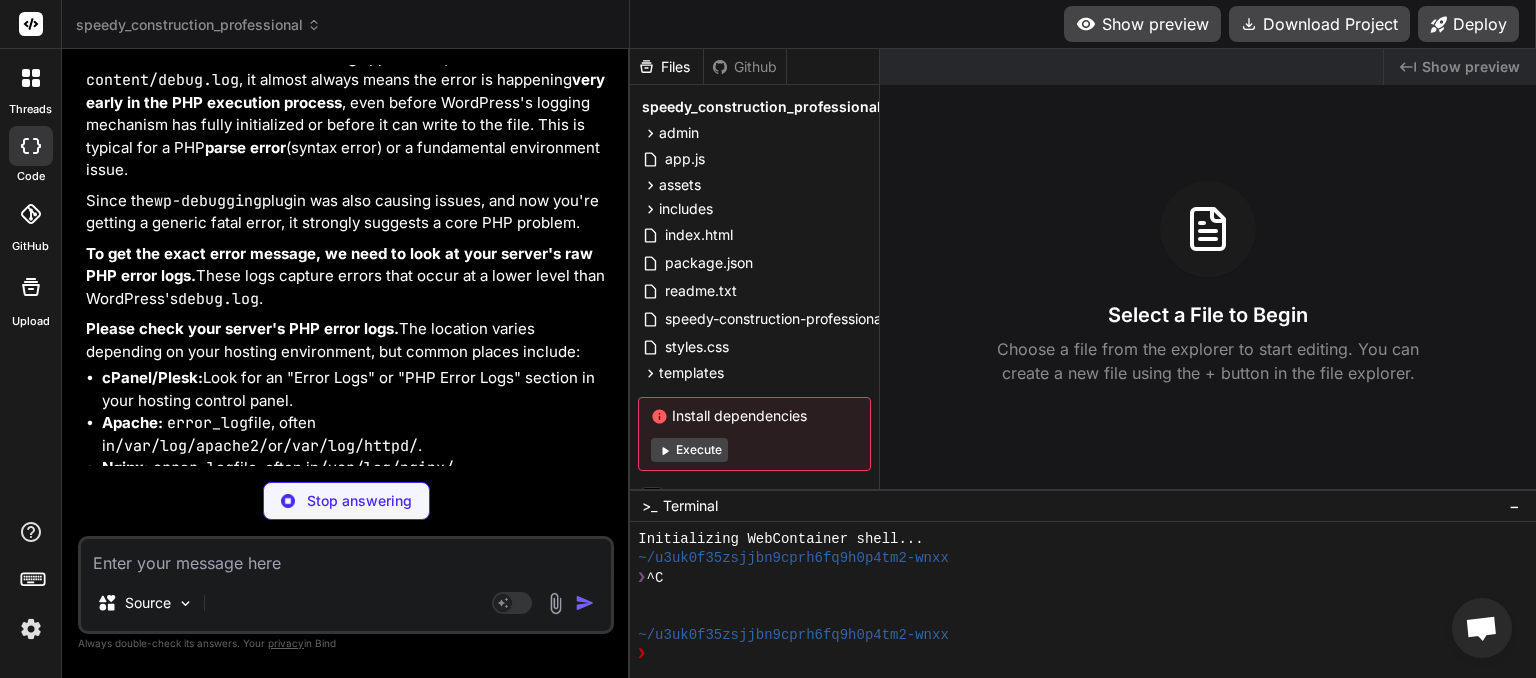type on "x" 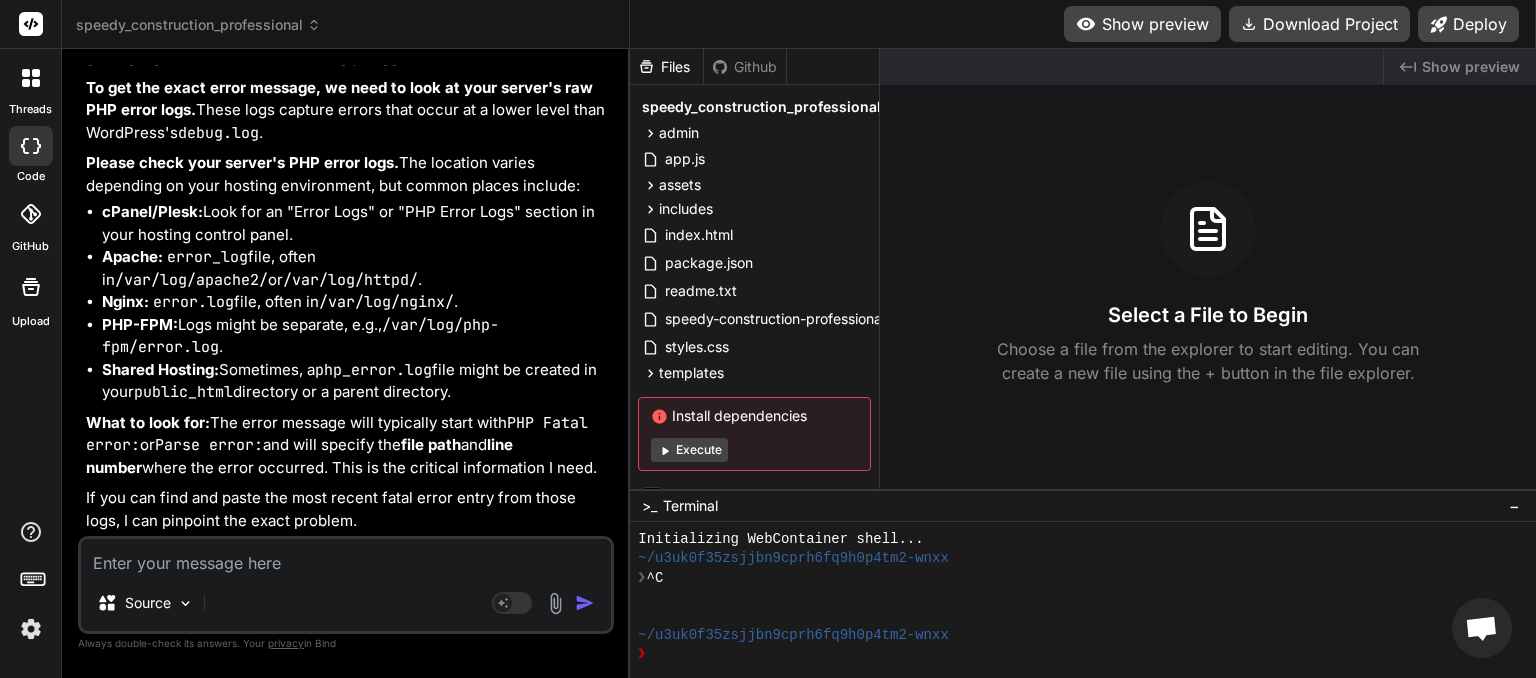 scroll, scrollTop: 4250, scrollLeft: 0, axis: vertical 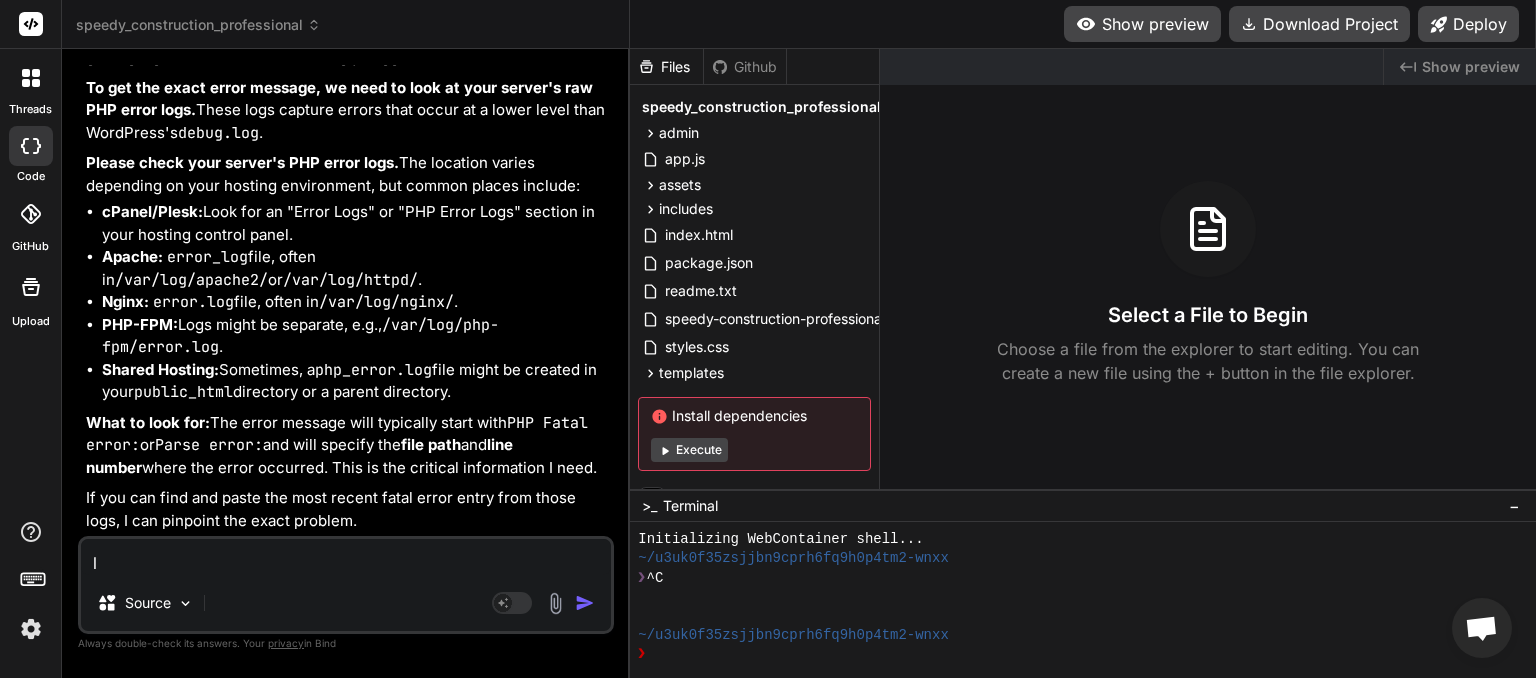 type on "le" 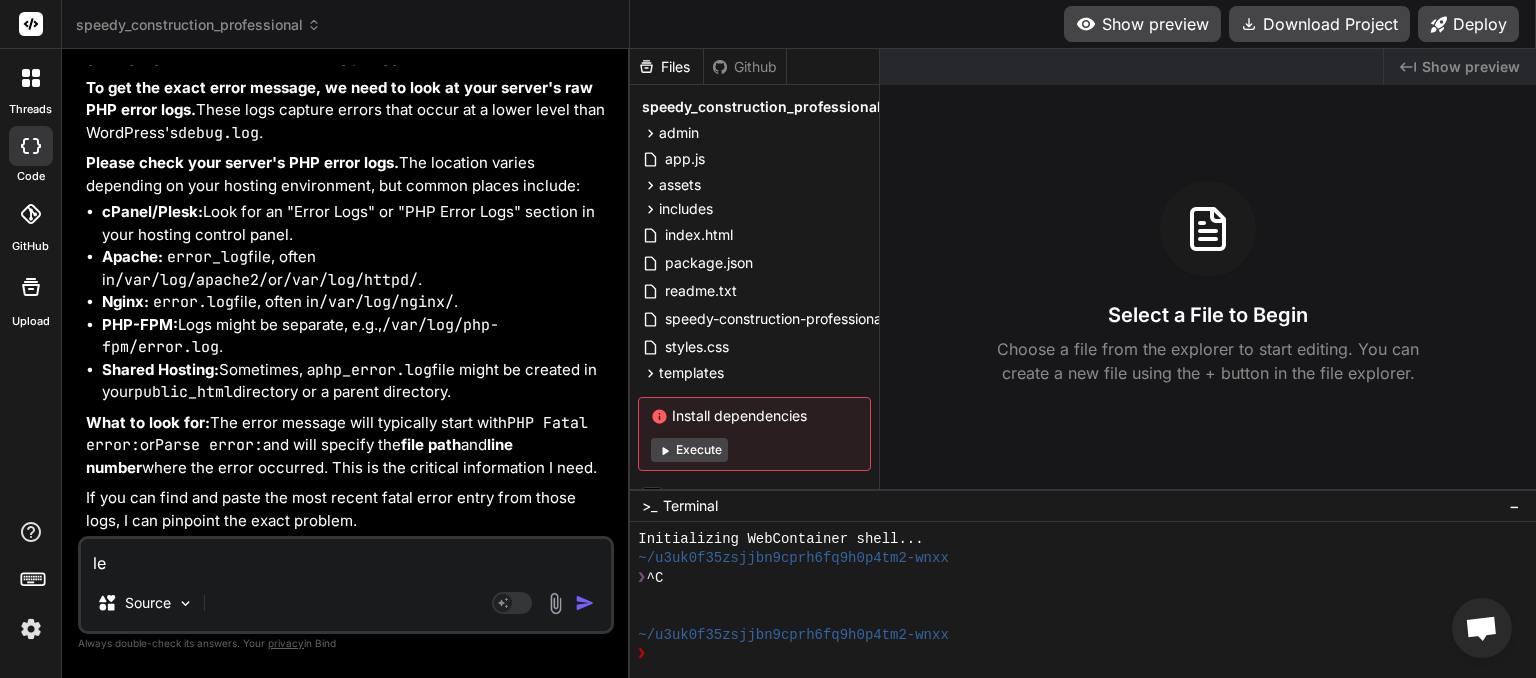 type on "let" 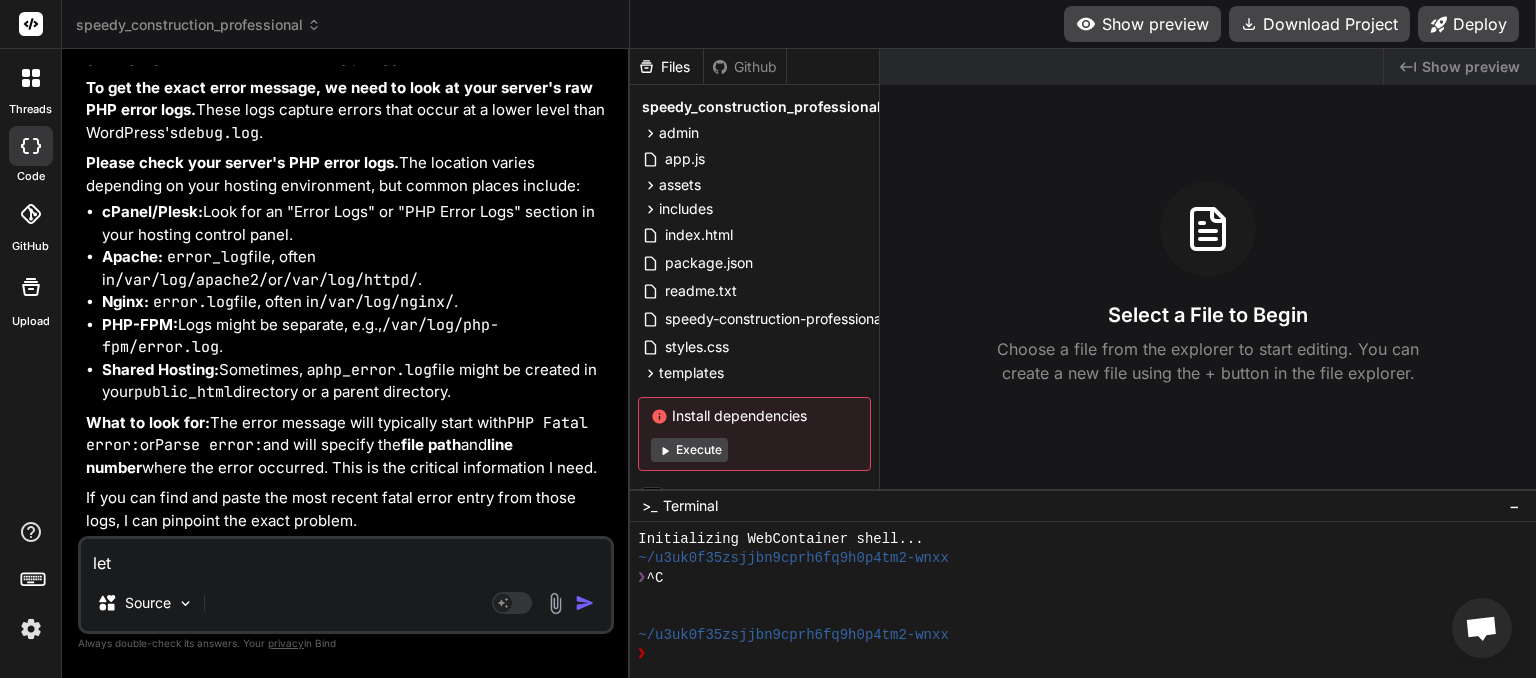 type on "lets" 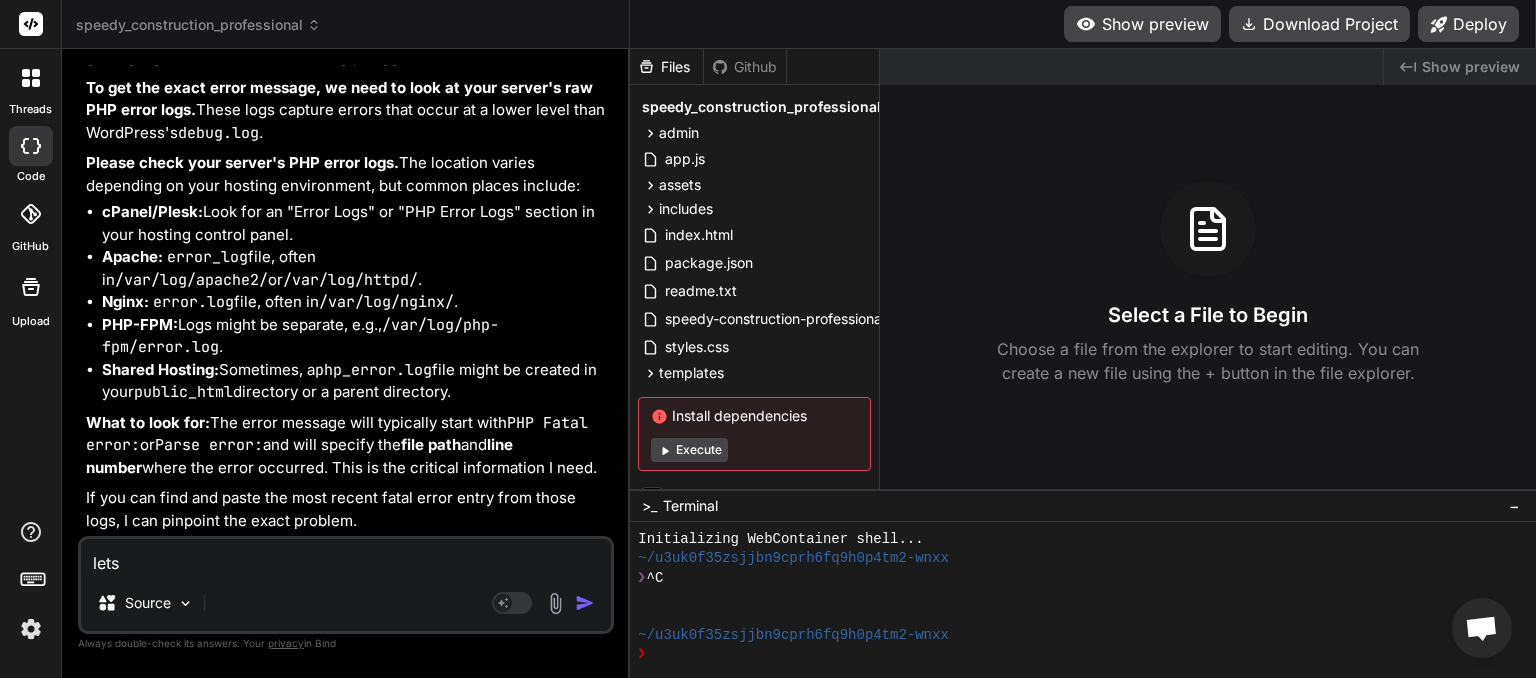 type on "lets" 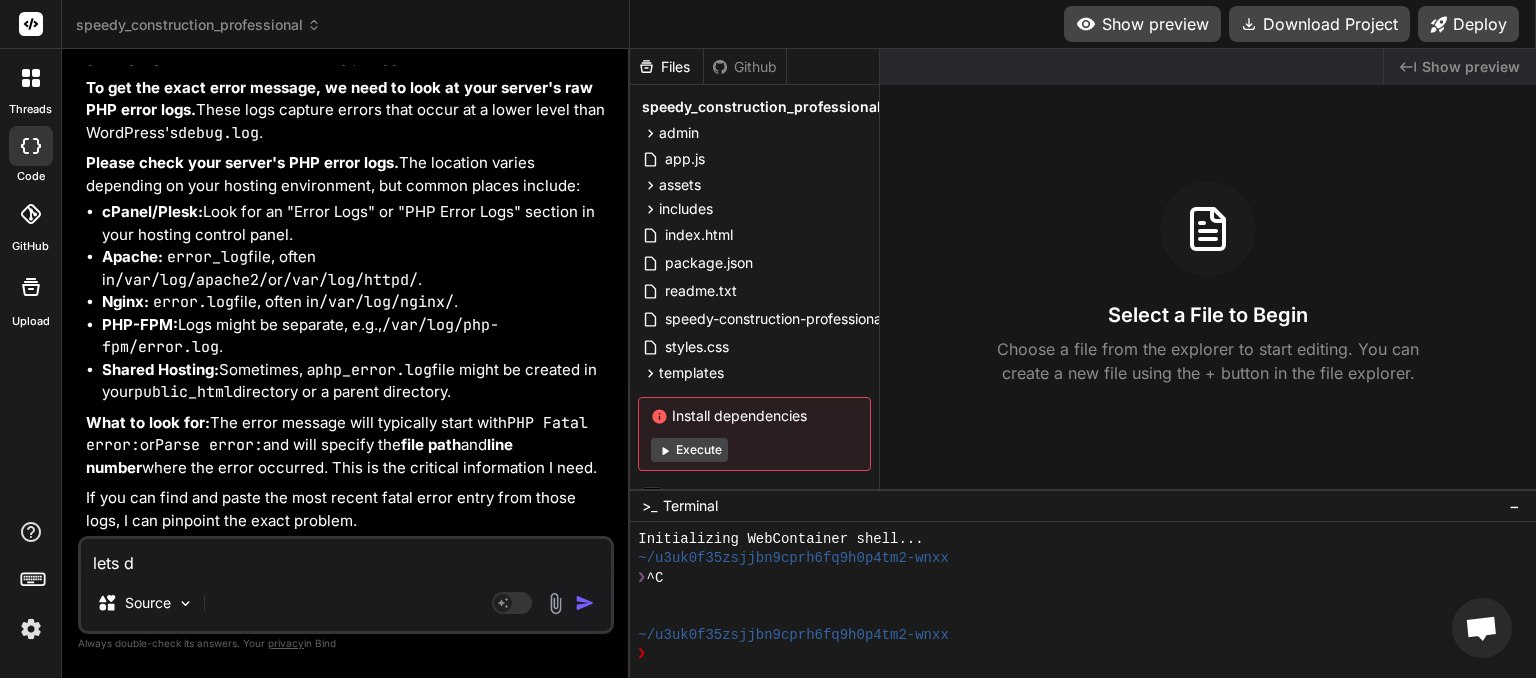 type on "lets di" 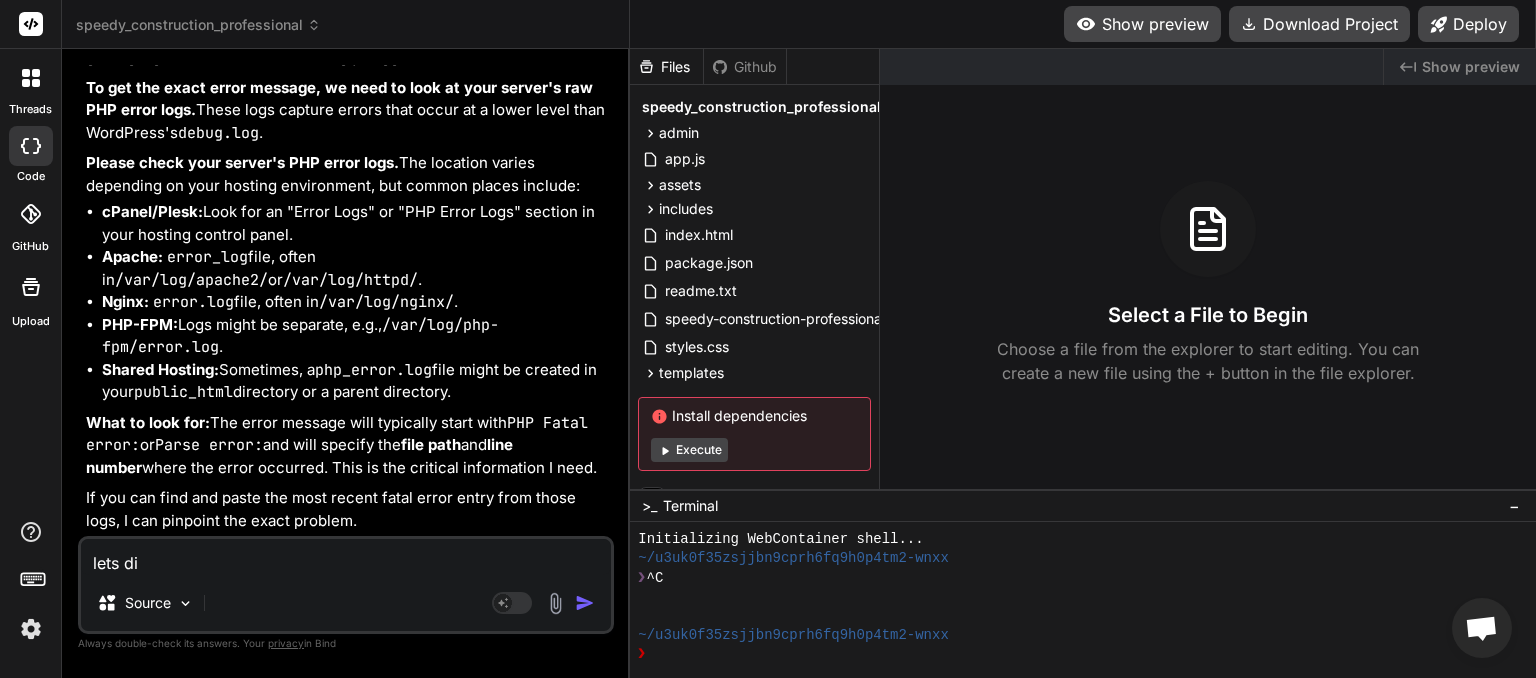 type on "lets dio" 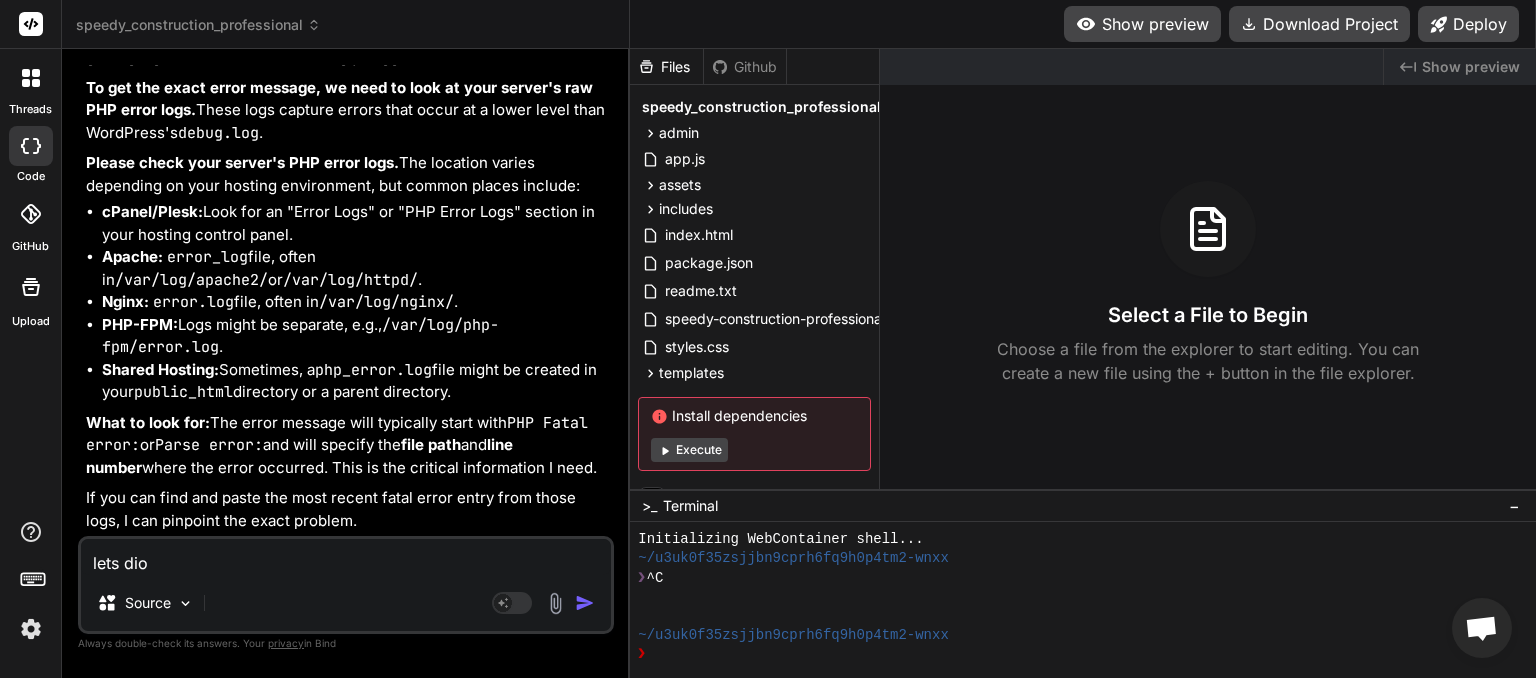type on "lets di" 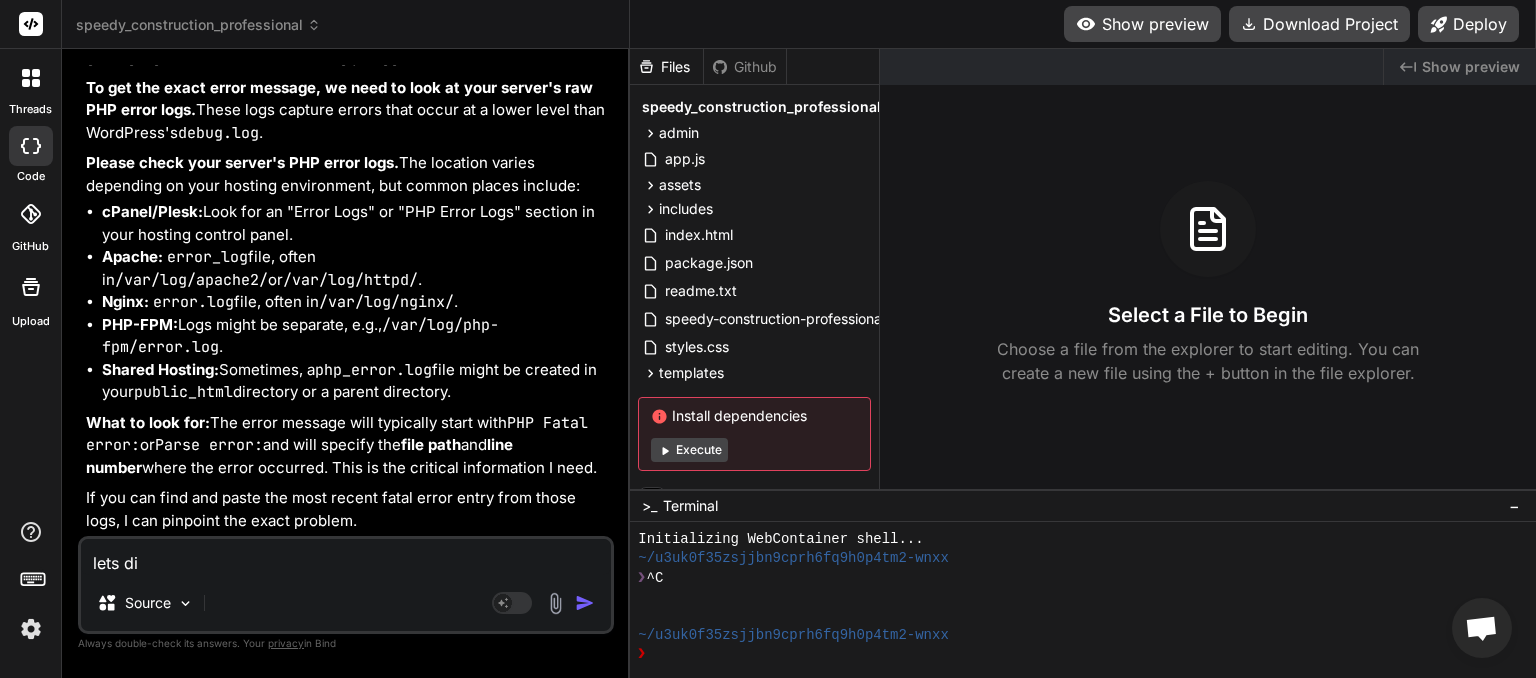 type on "lets d" 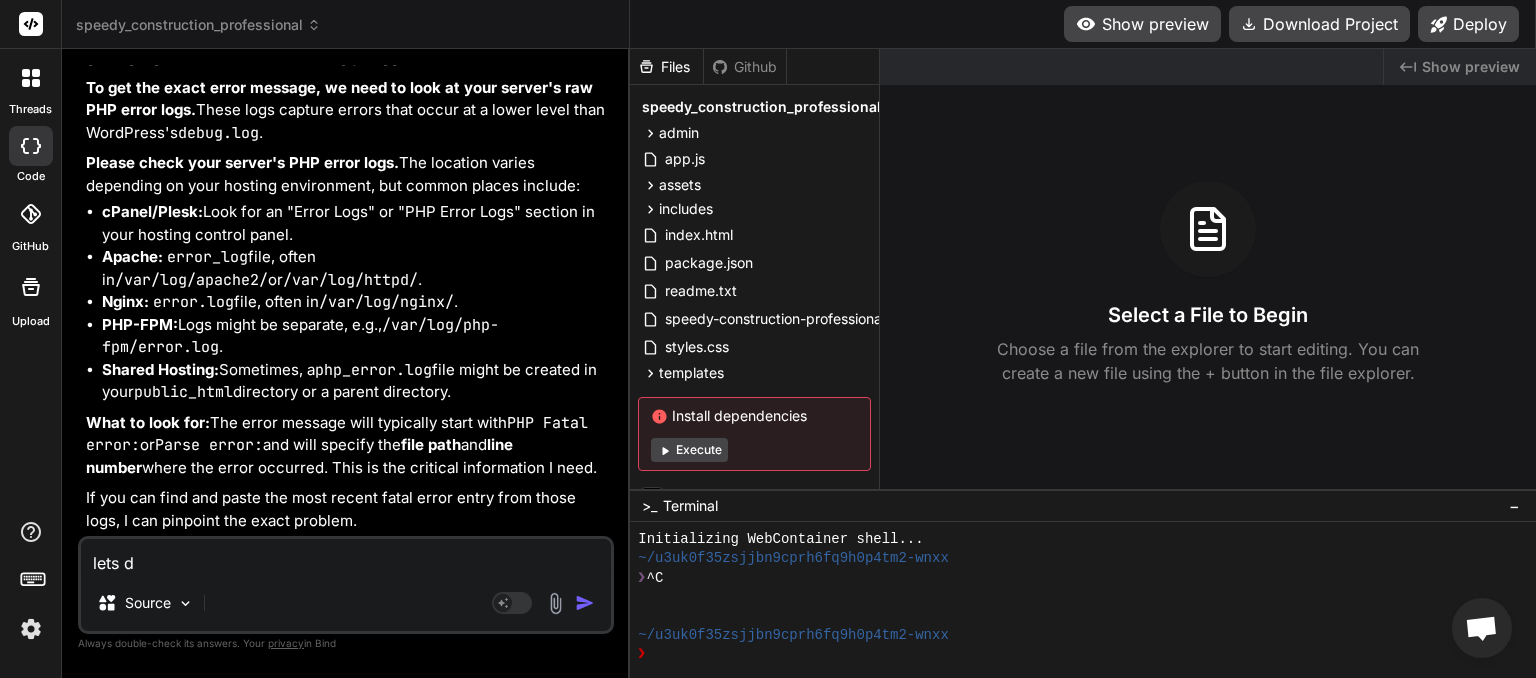 type on "lets do" 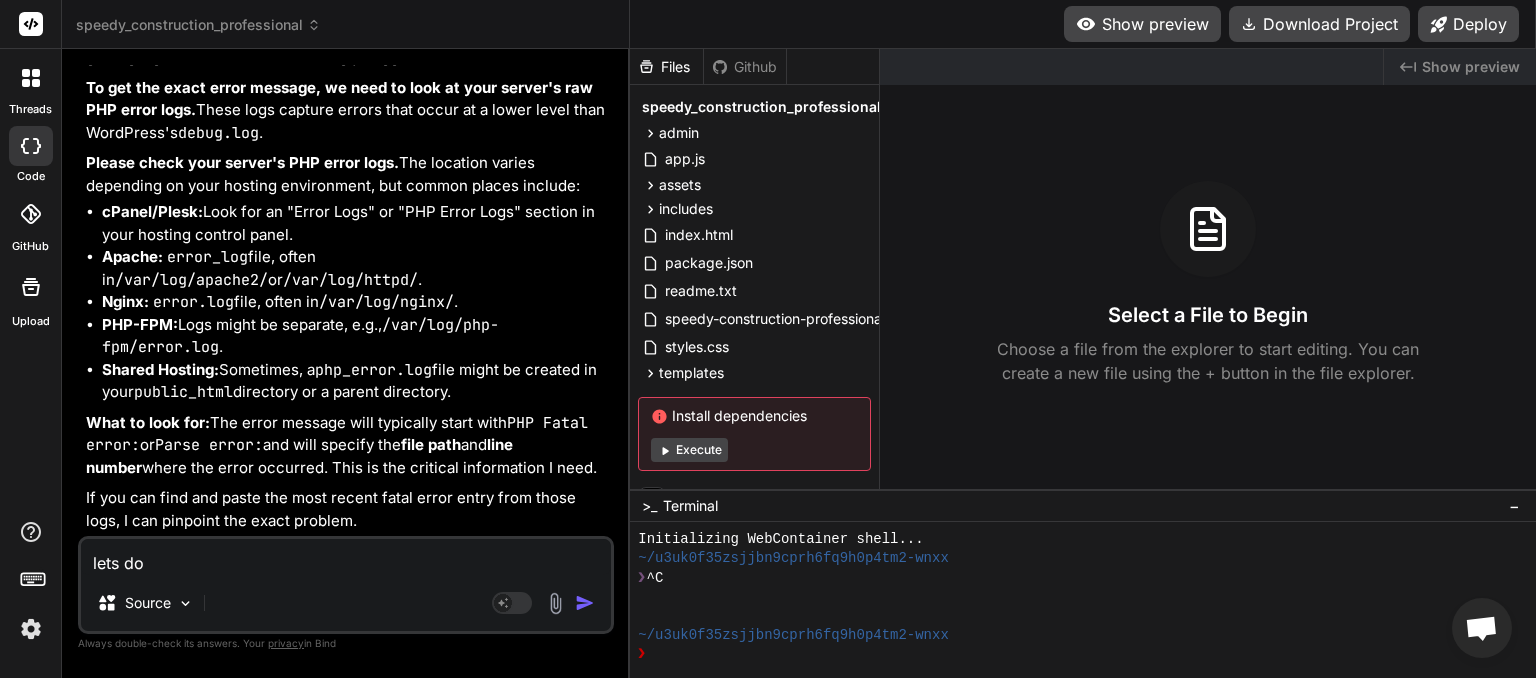 type on "lets do" 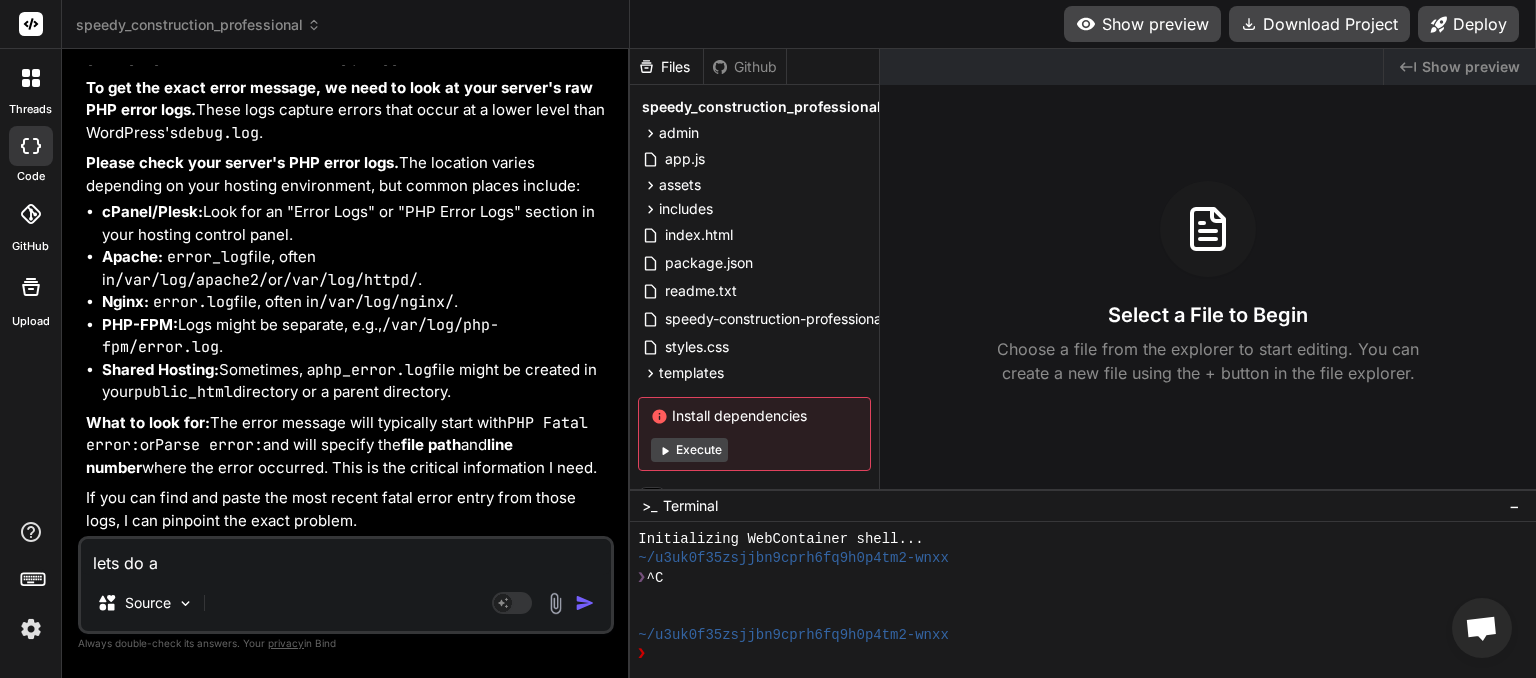 type on "lets do a" 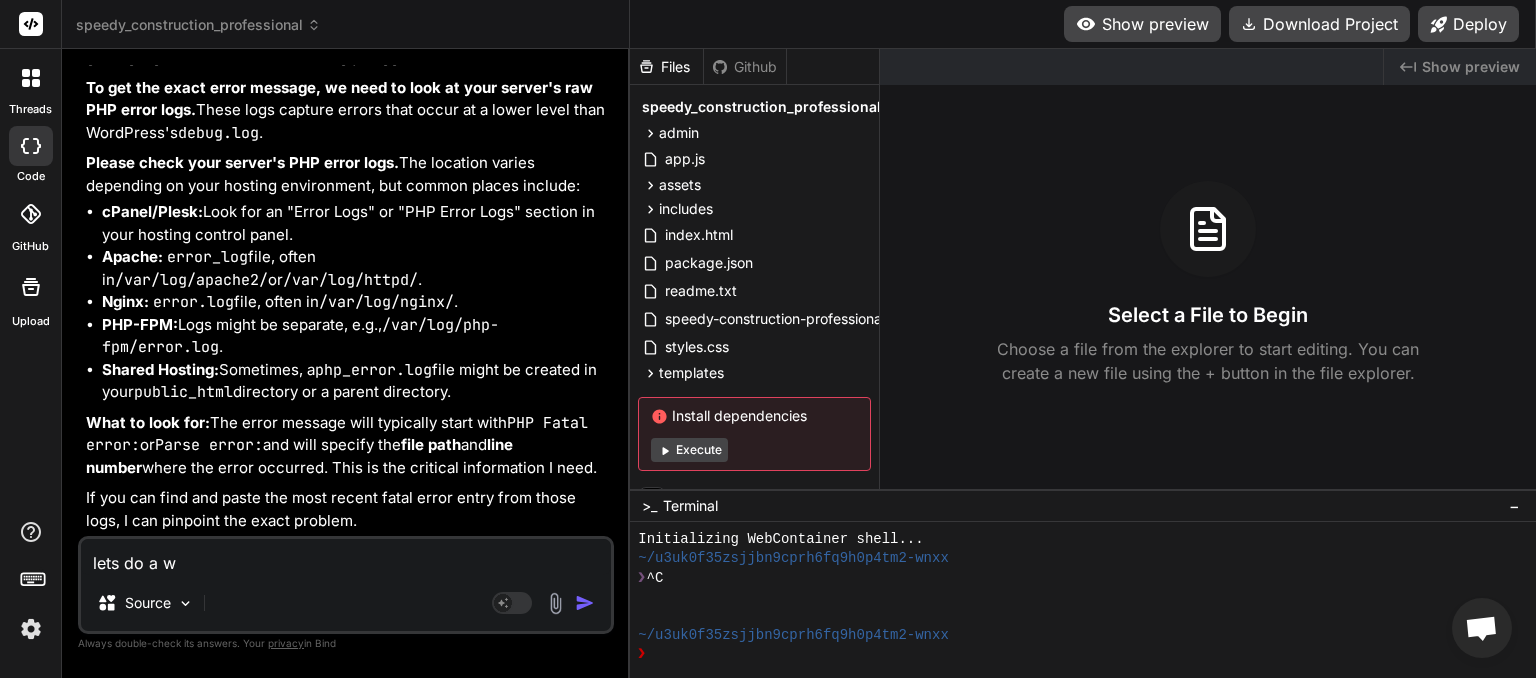 type on "x" 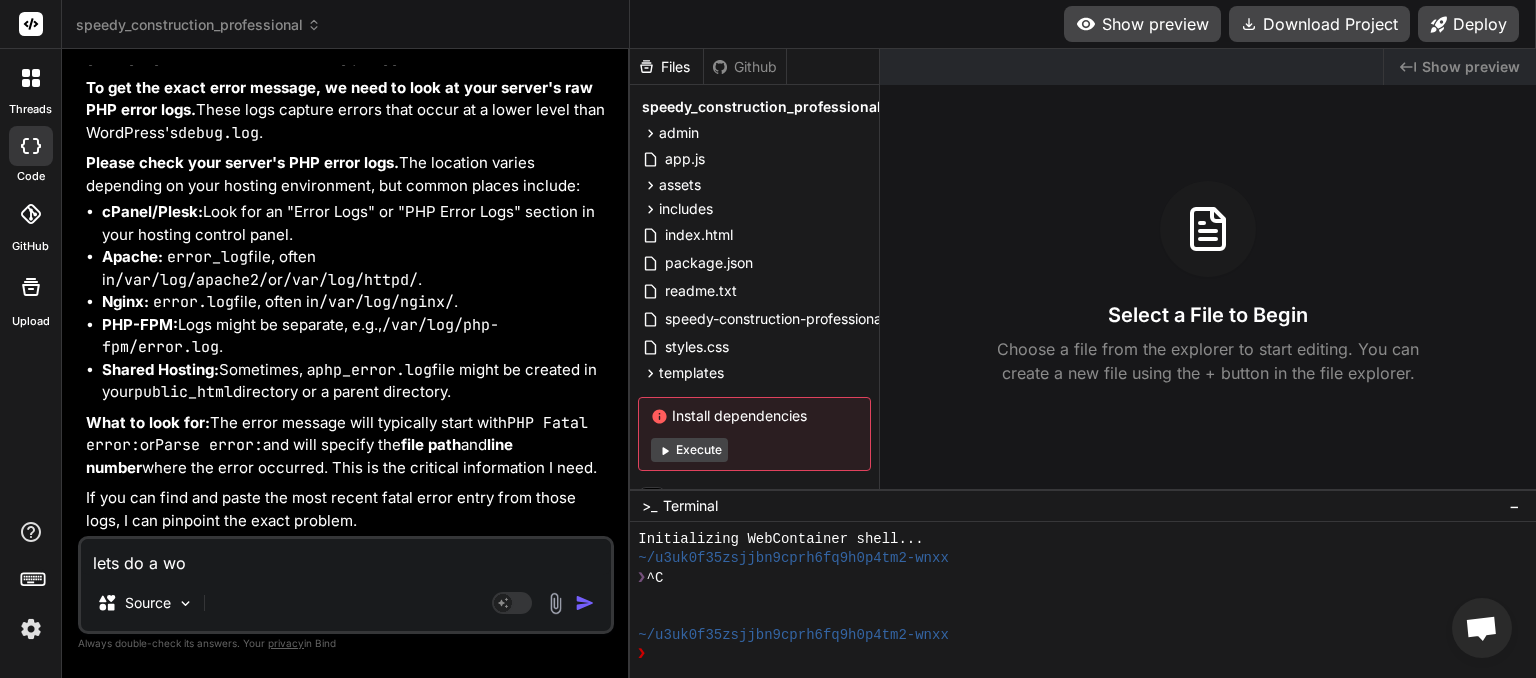 type on "lets do a wor" 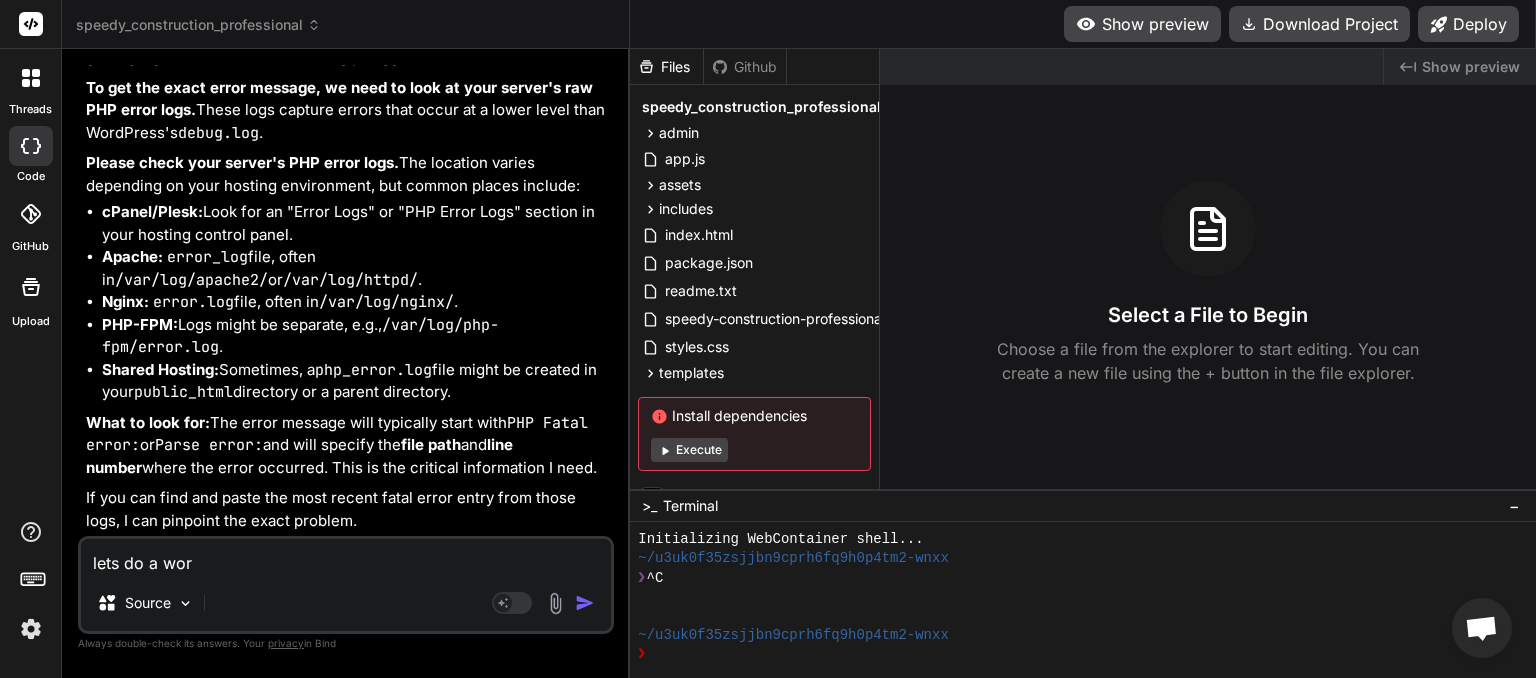 type on "lets do a work" 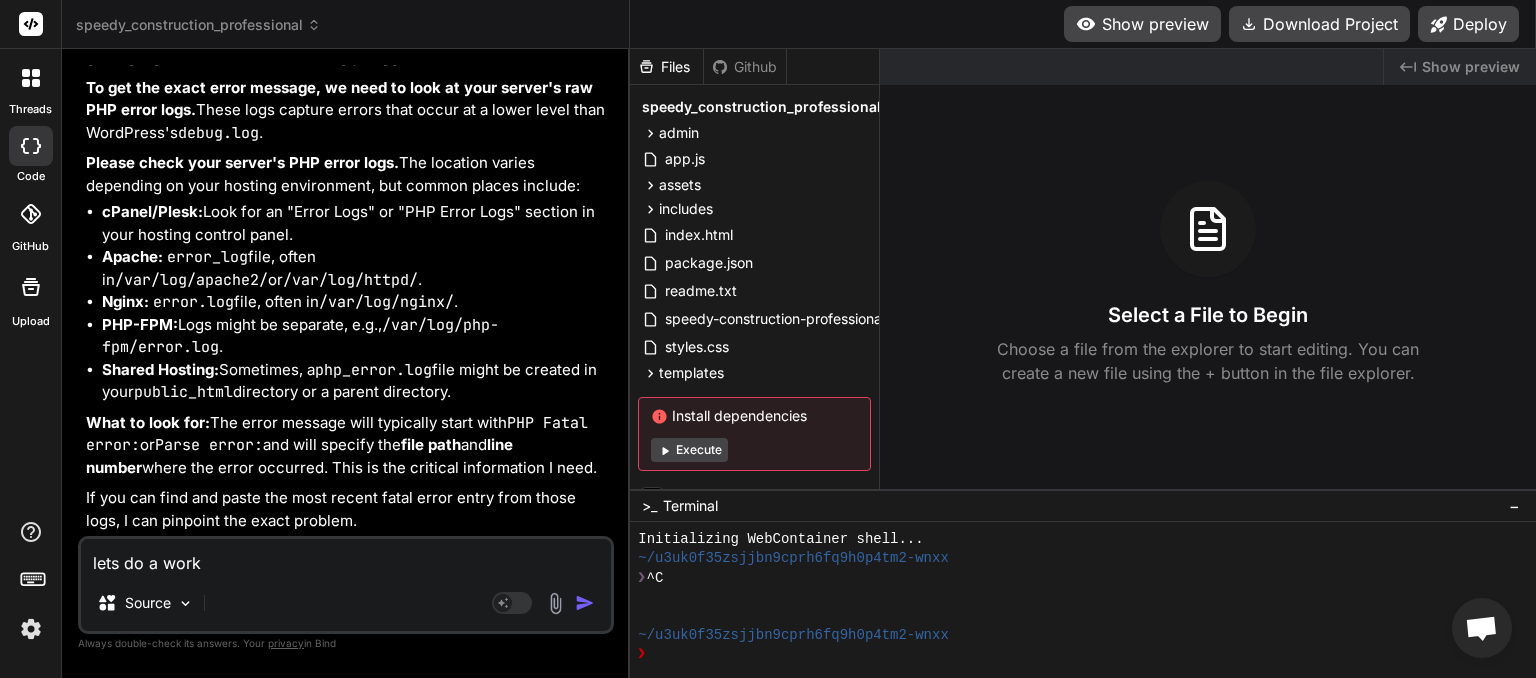 type on "lets do a work" 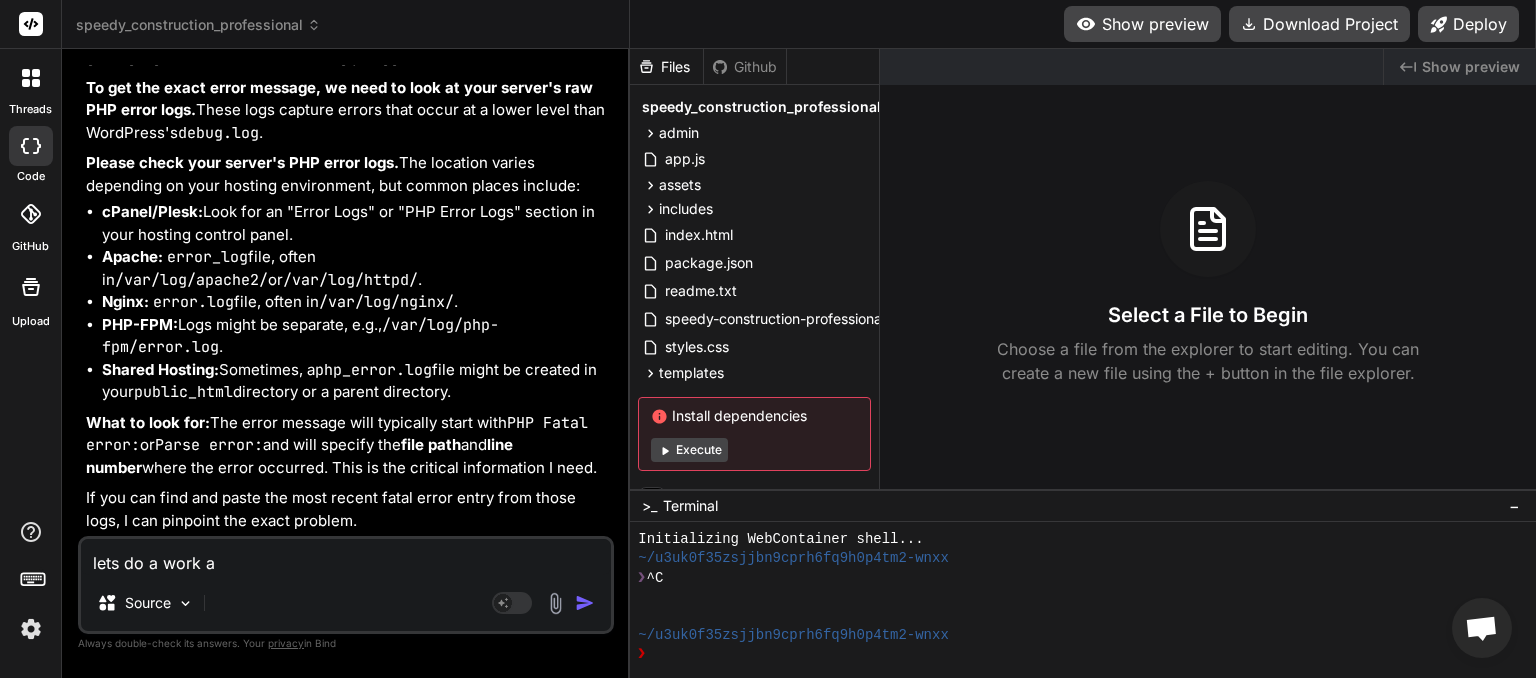 type on "lets do a work ar" 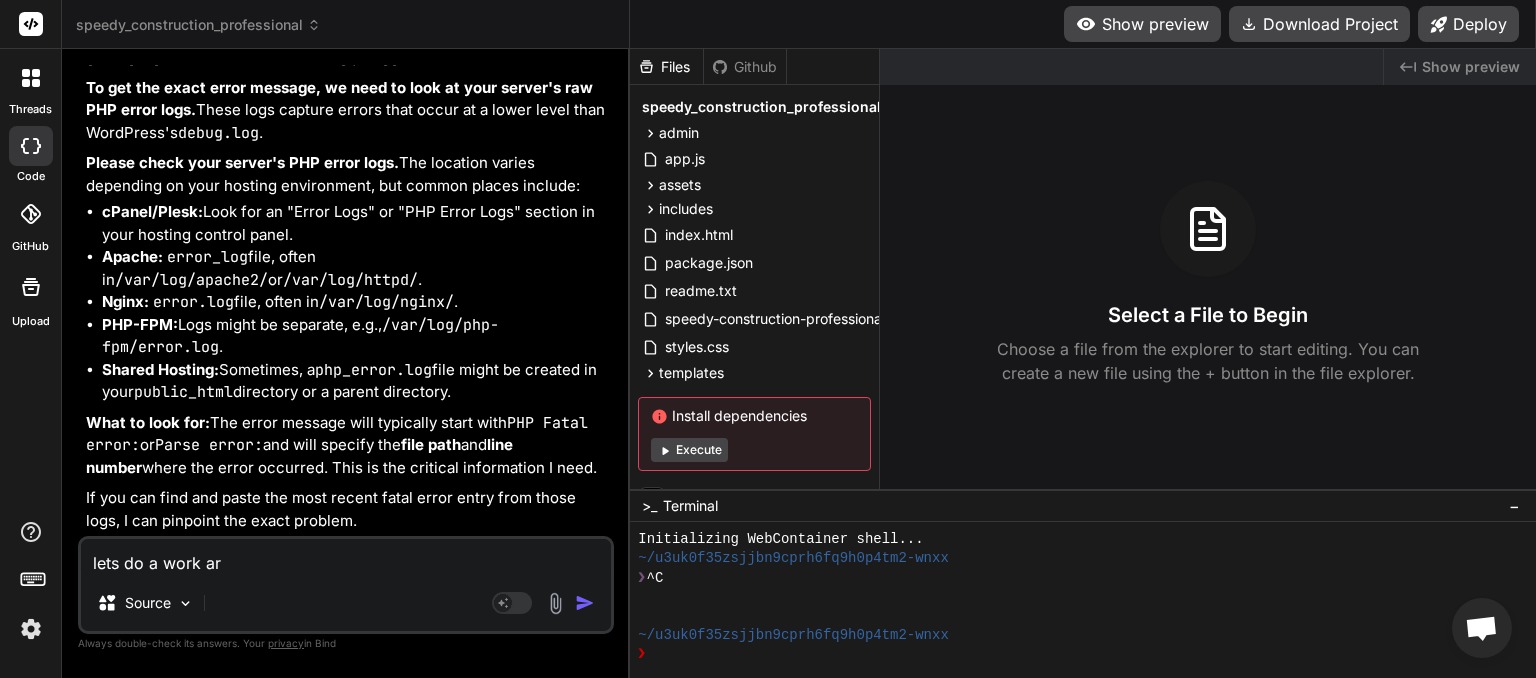 type on "lets do a work aro" 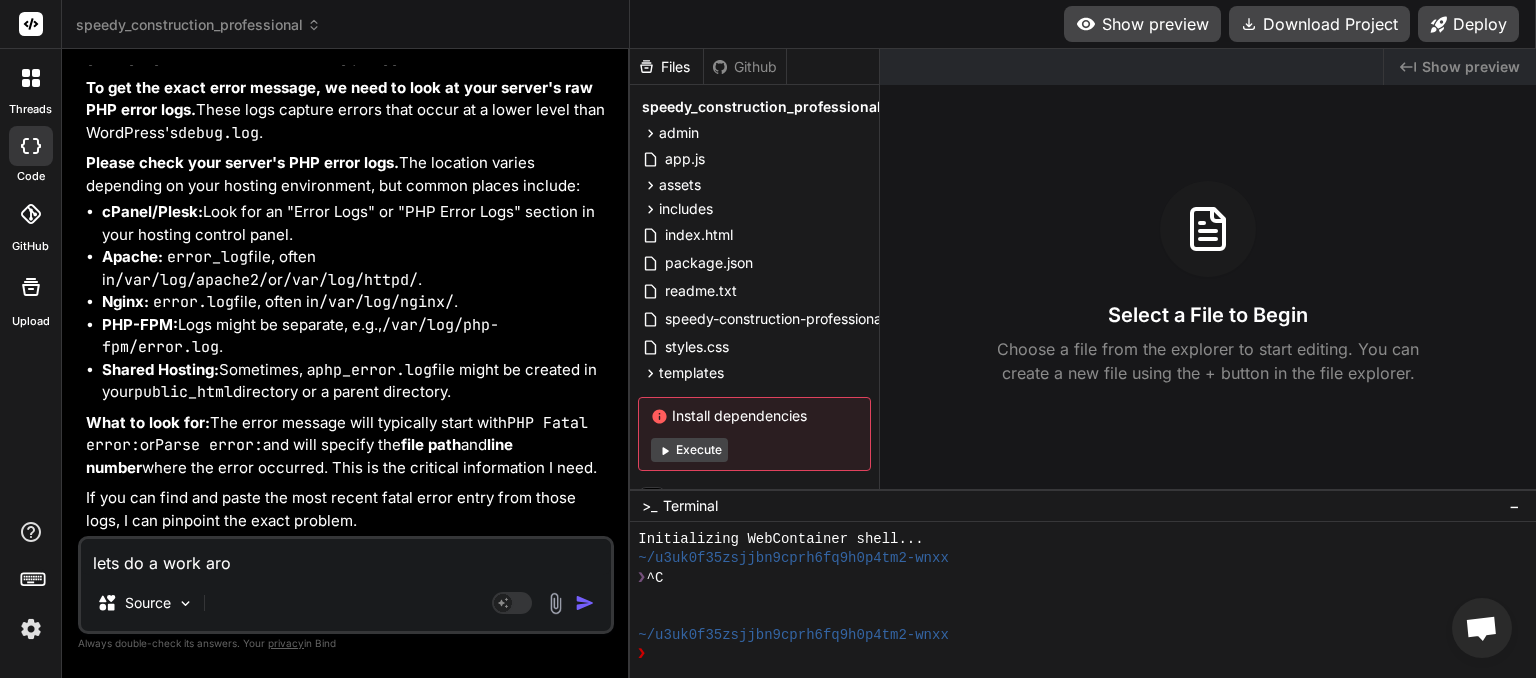 type on "lets do a work arou" 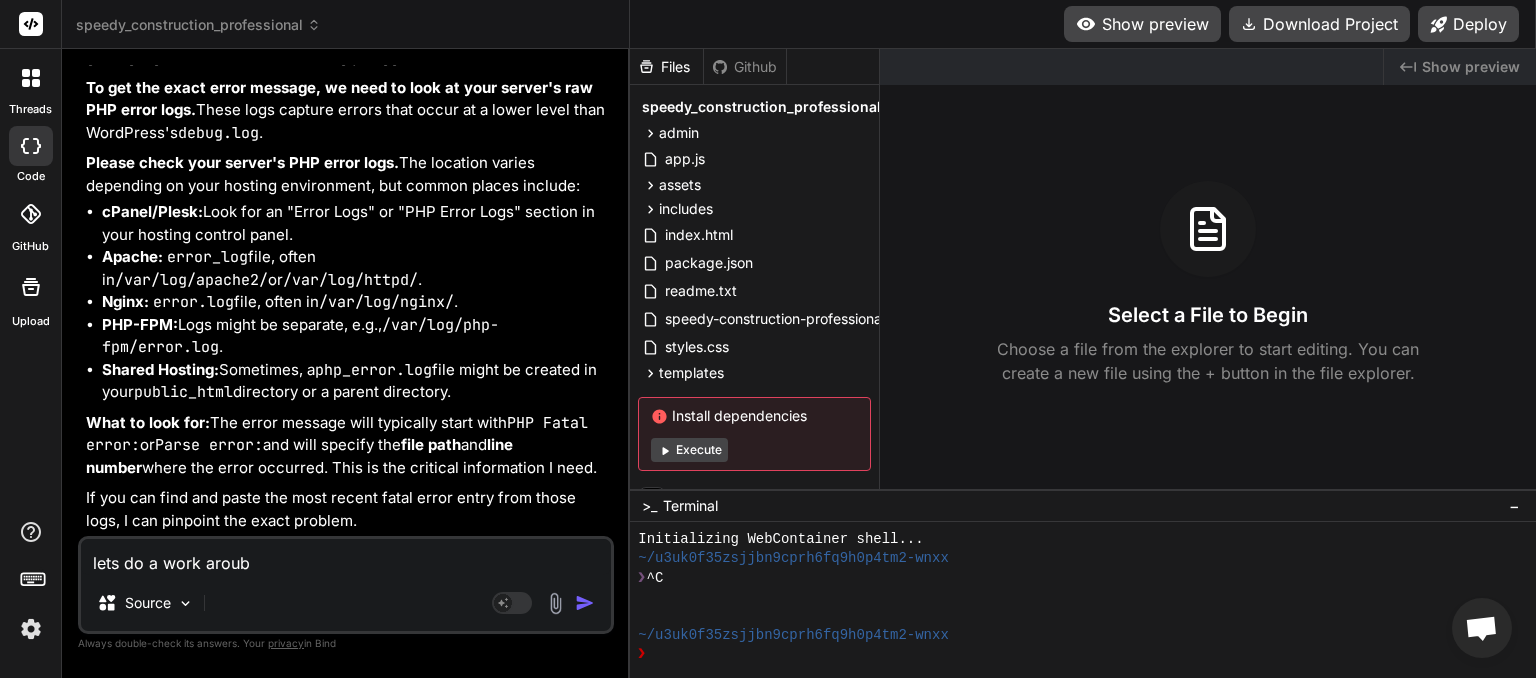 type on "lets do a work aroubn" 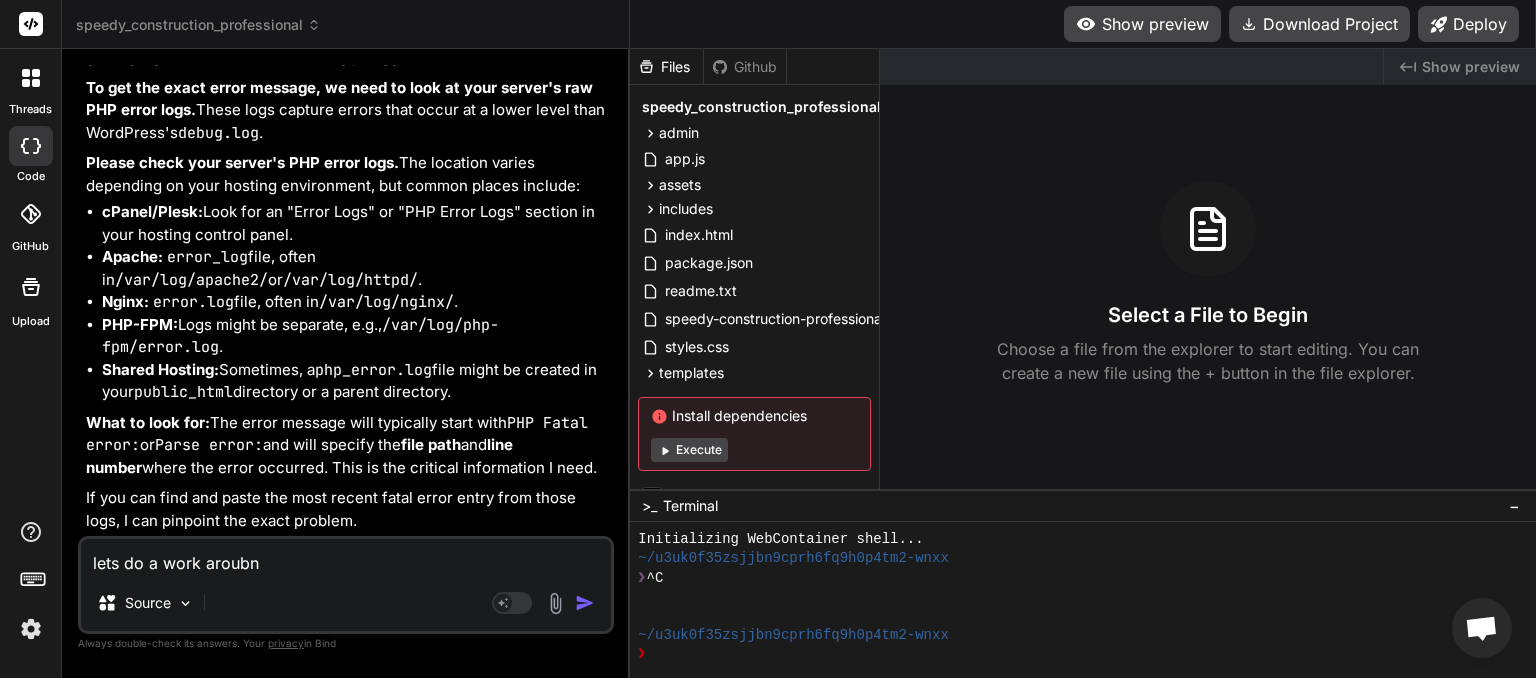 type on "lets do a work aroubnd" 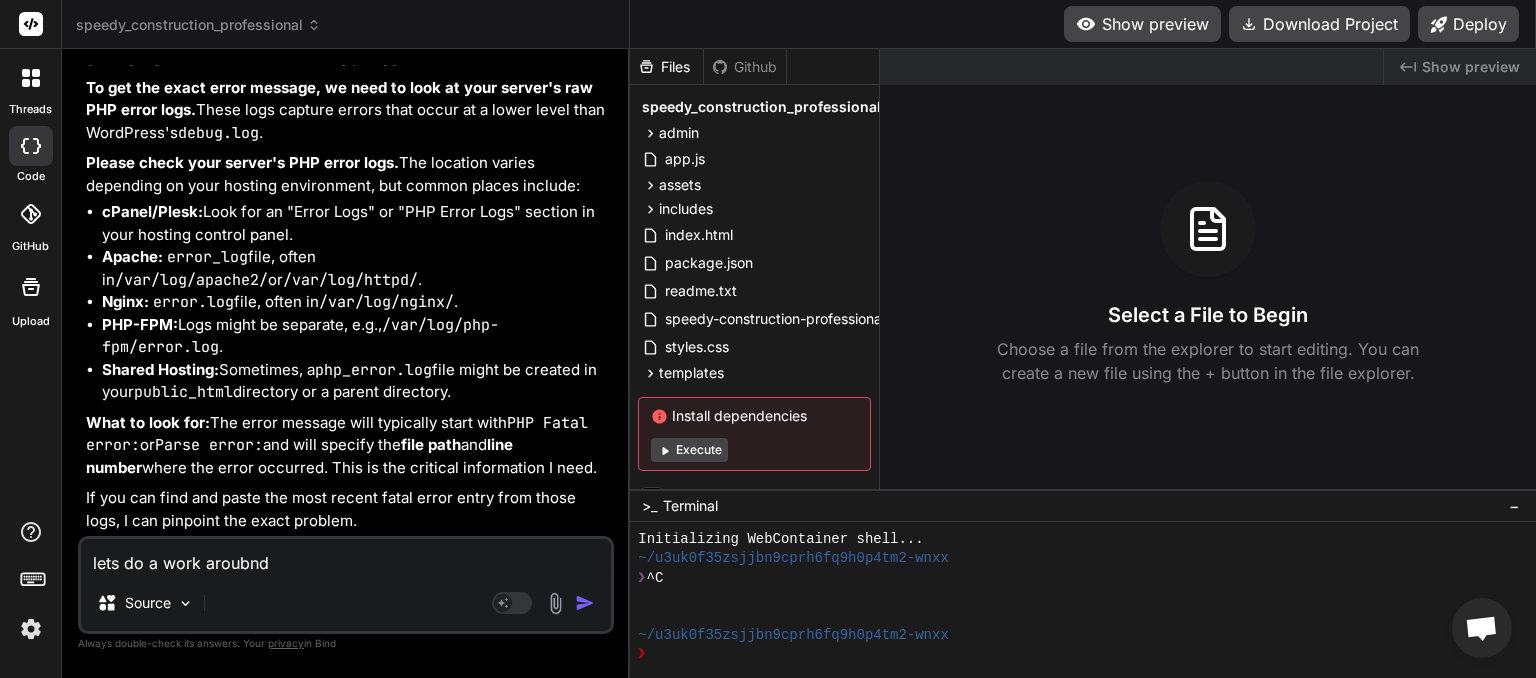 type on "lets do a work aroubn" 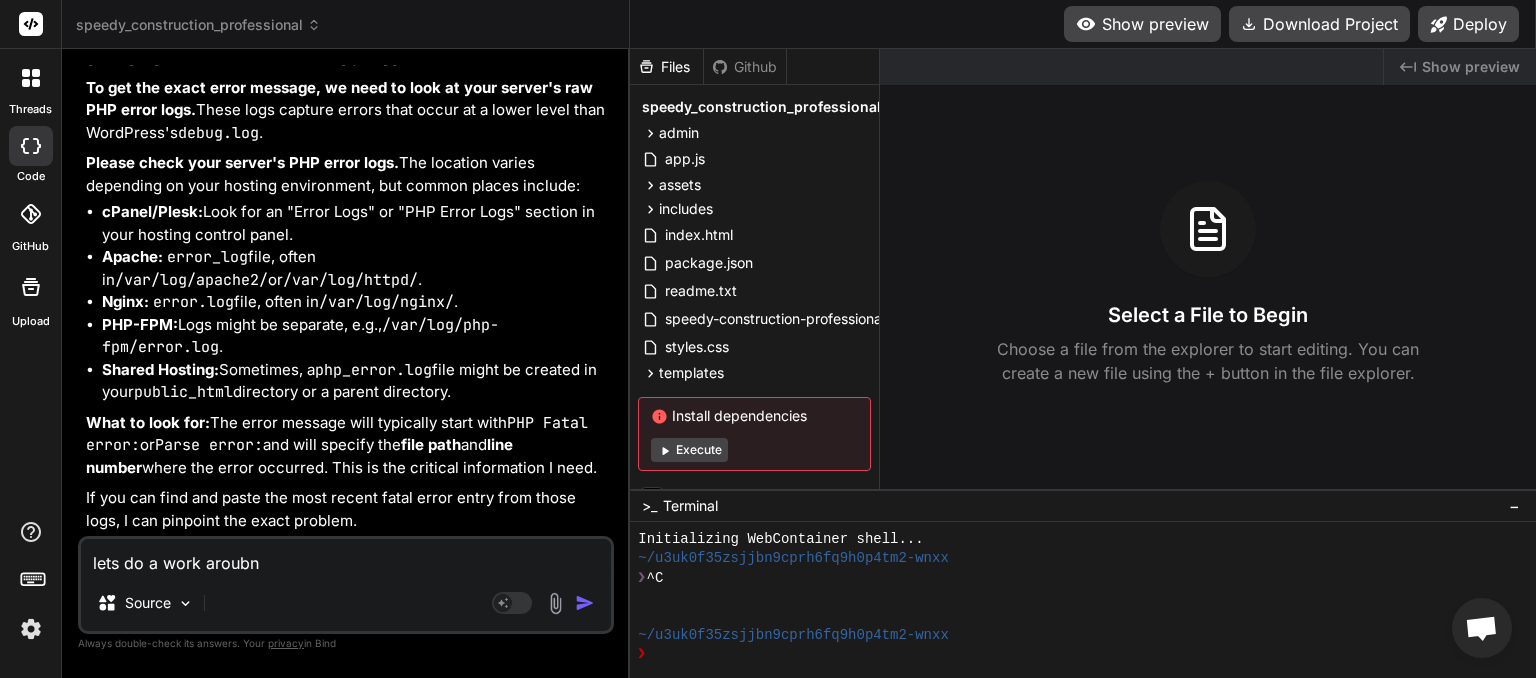 type on "lets do a work aroub" 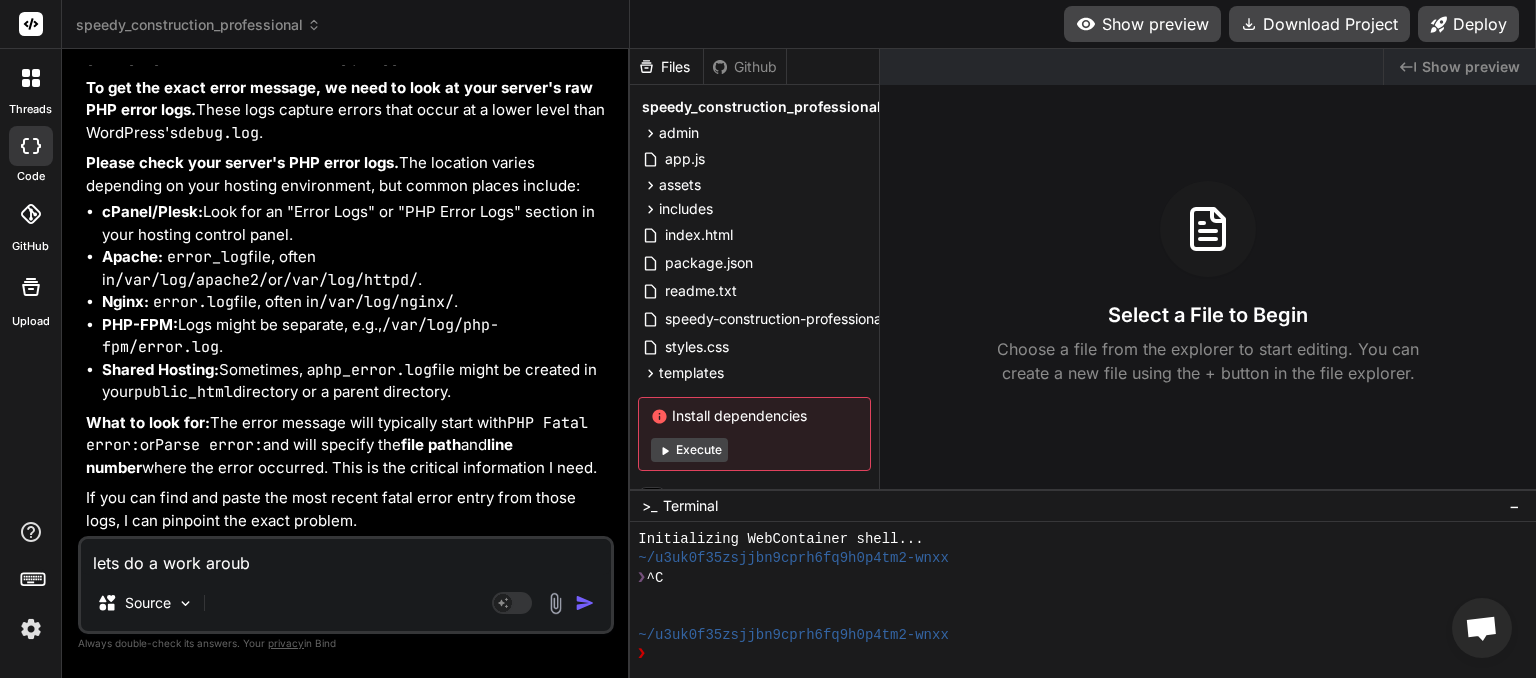 type on "lets do a work arou" 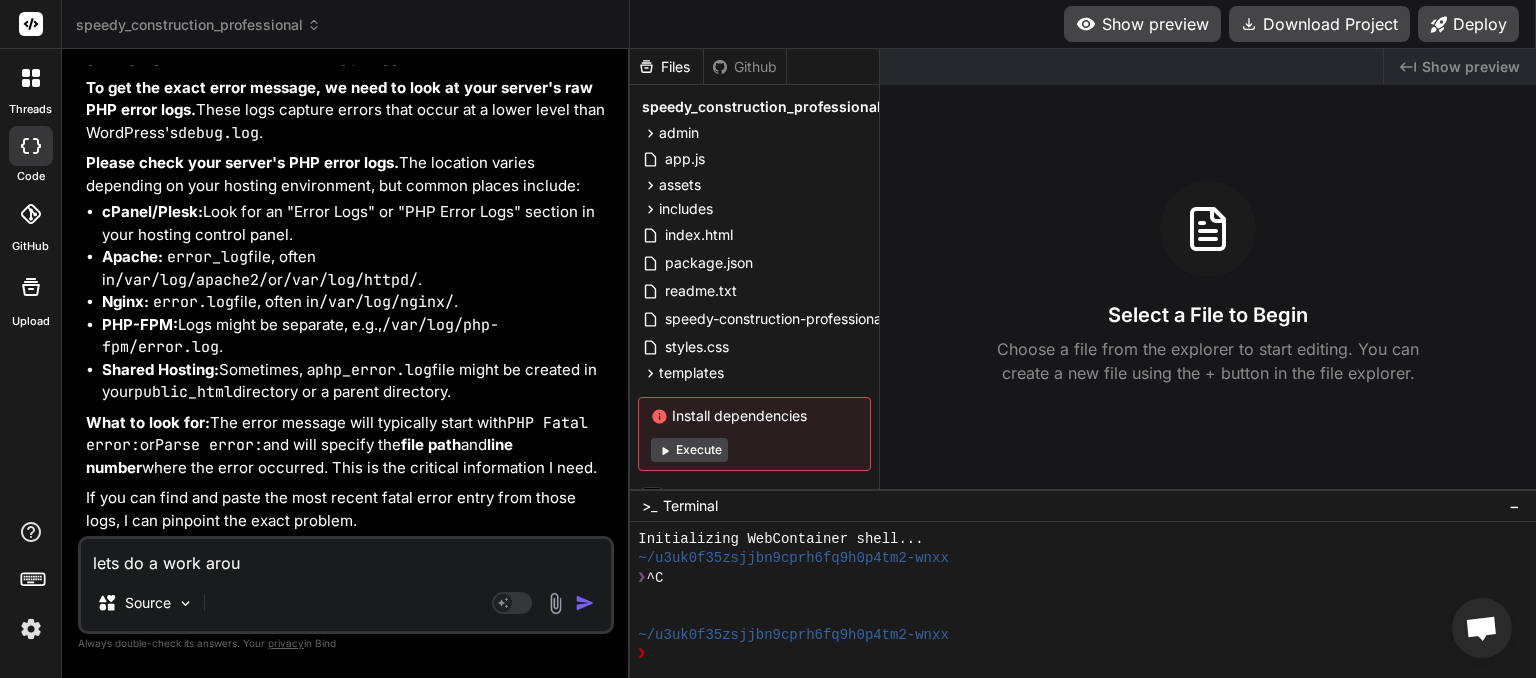 type on "lets do a work aroun" 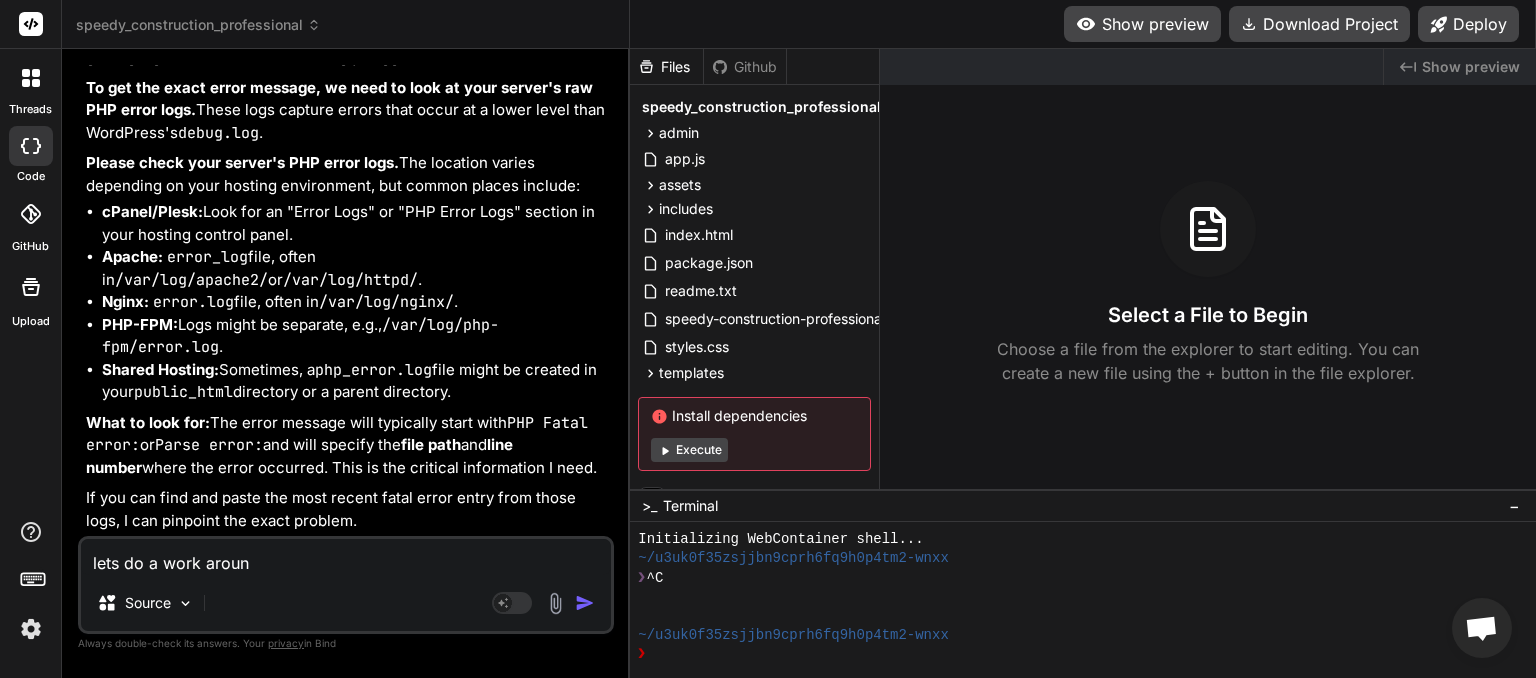 type on "lets do a work around" 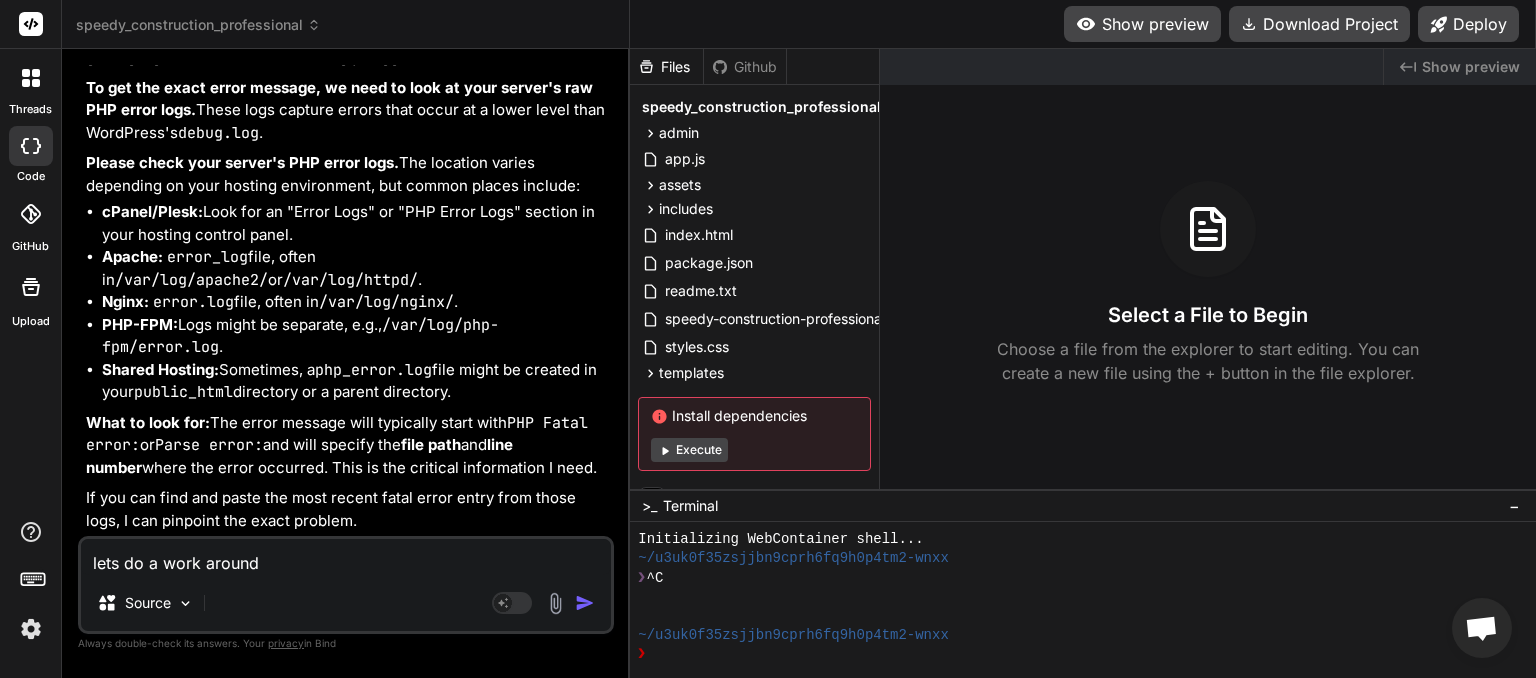 type on "lets do a work around" 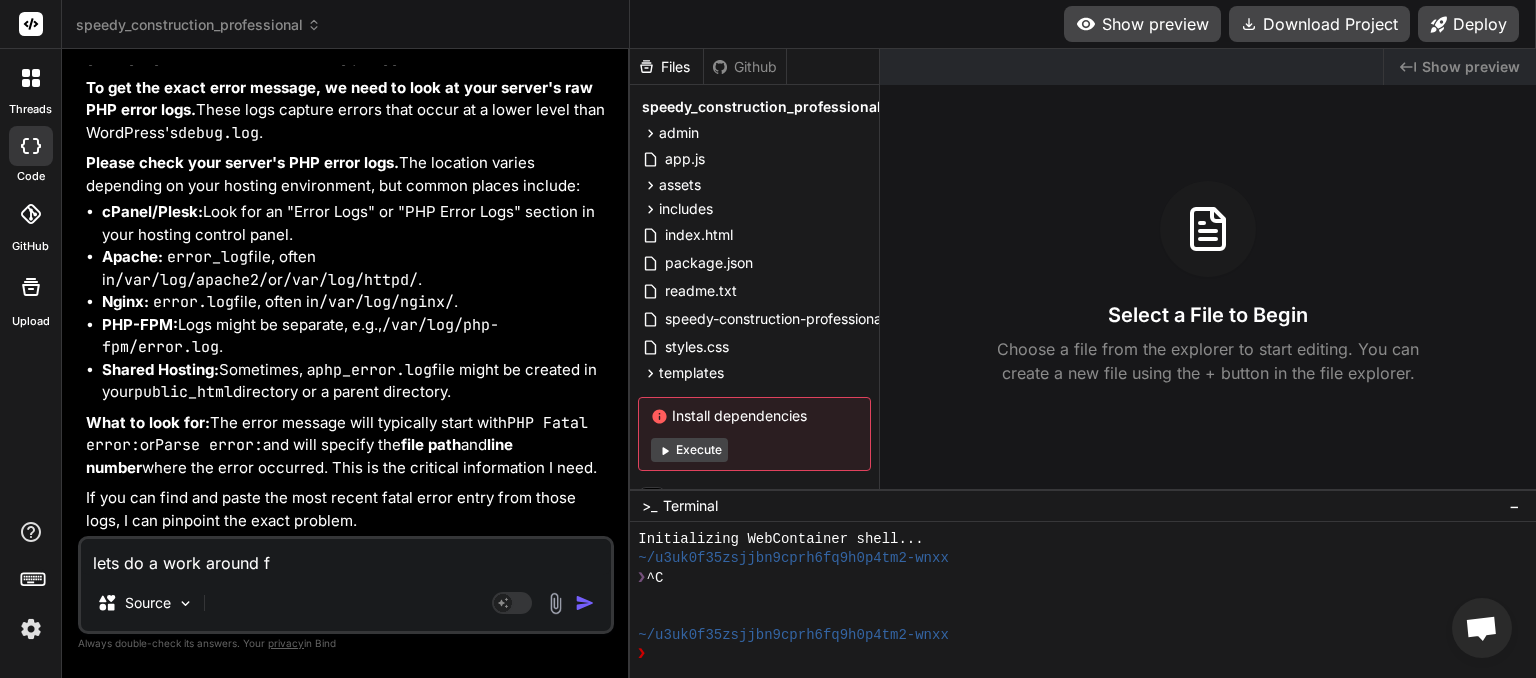 type on "lets do a work around fo" 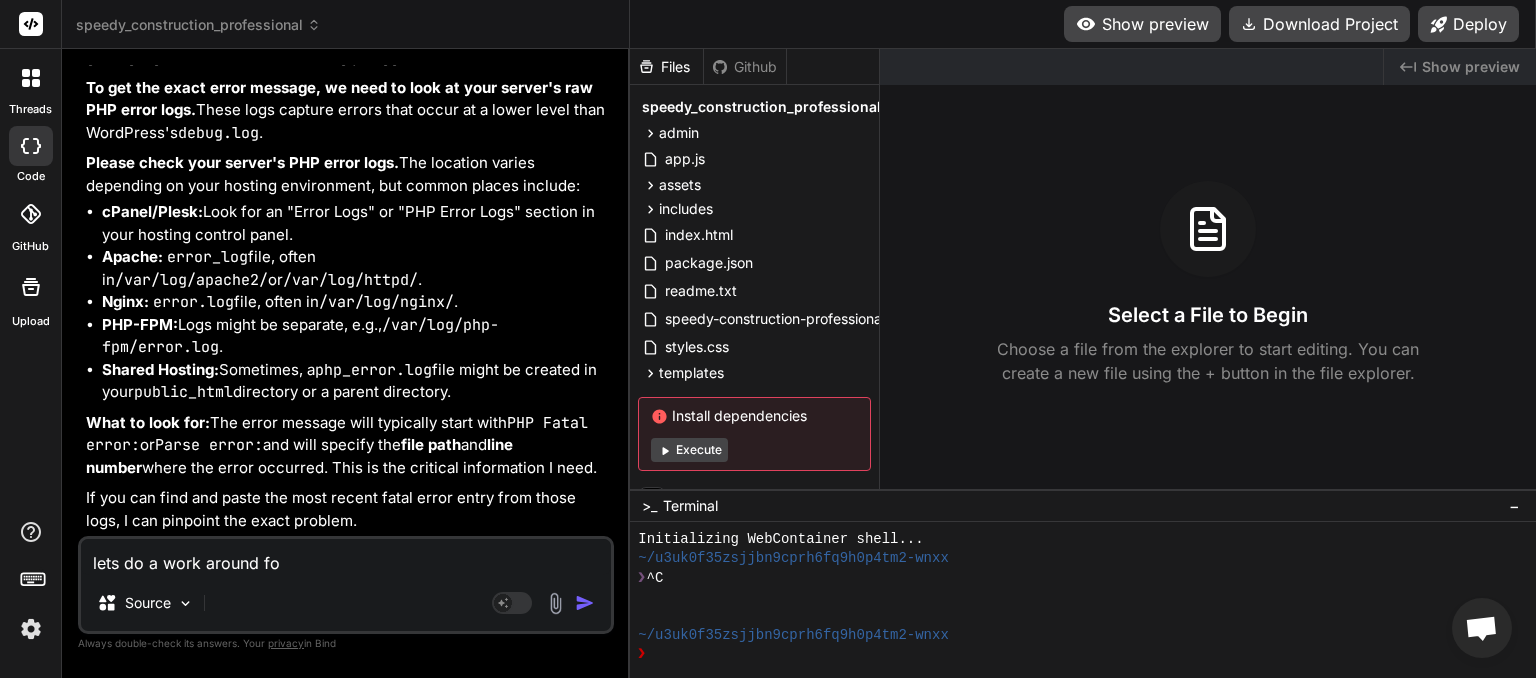 type on "lets do a work around for" 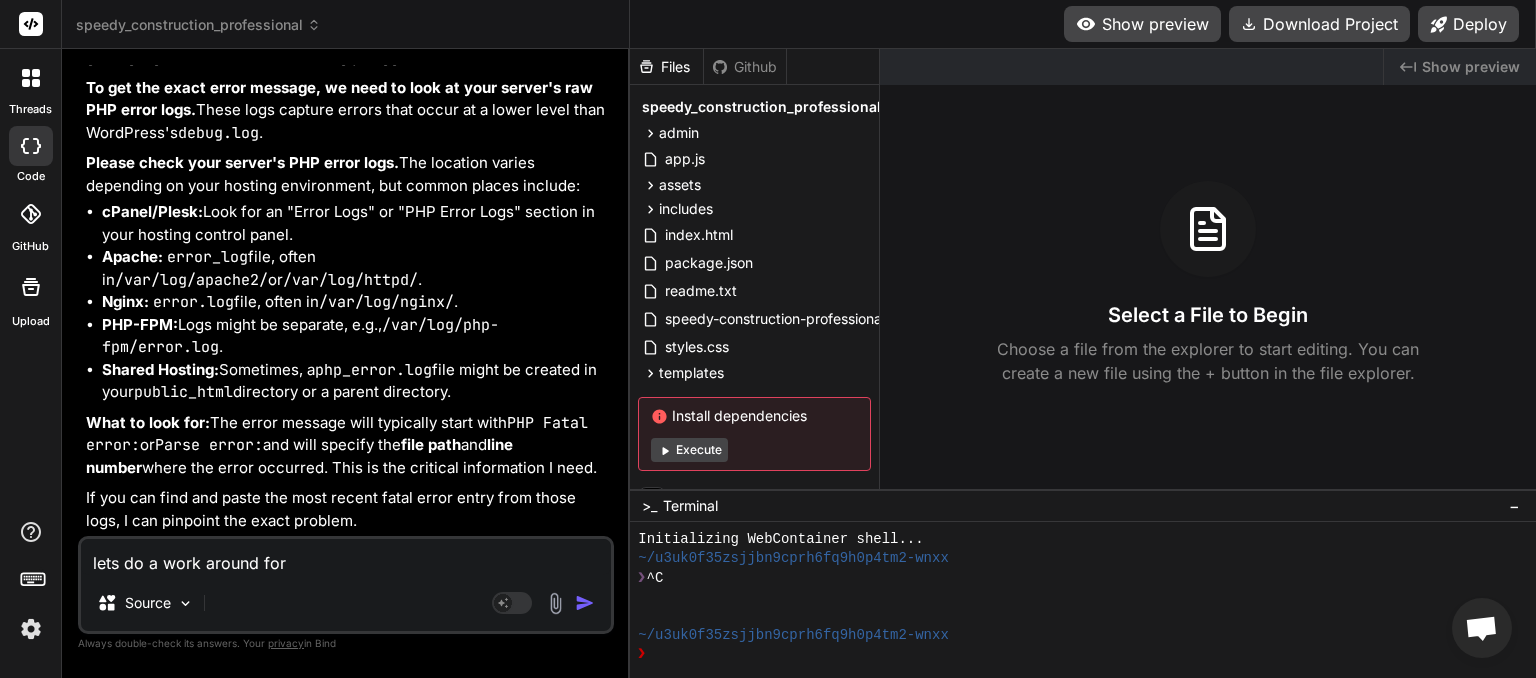type on "lets do a work around for" 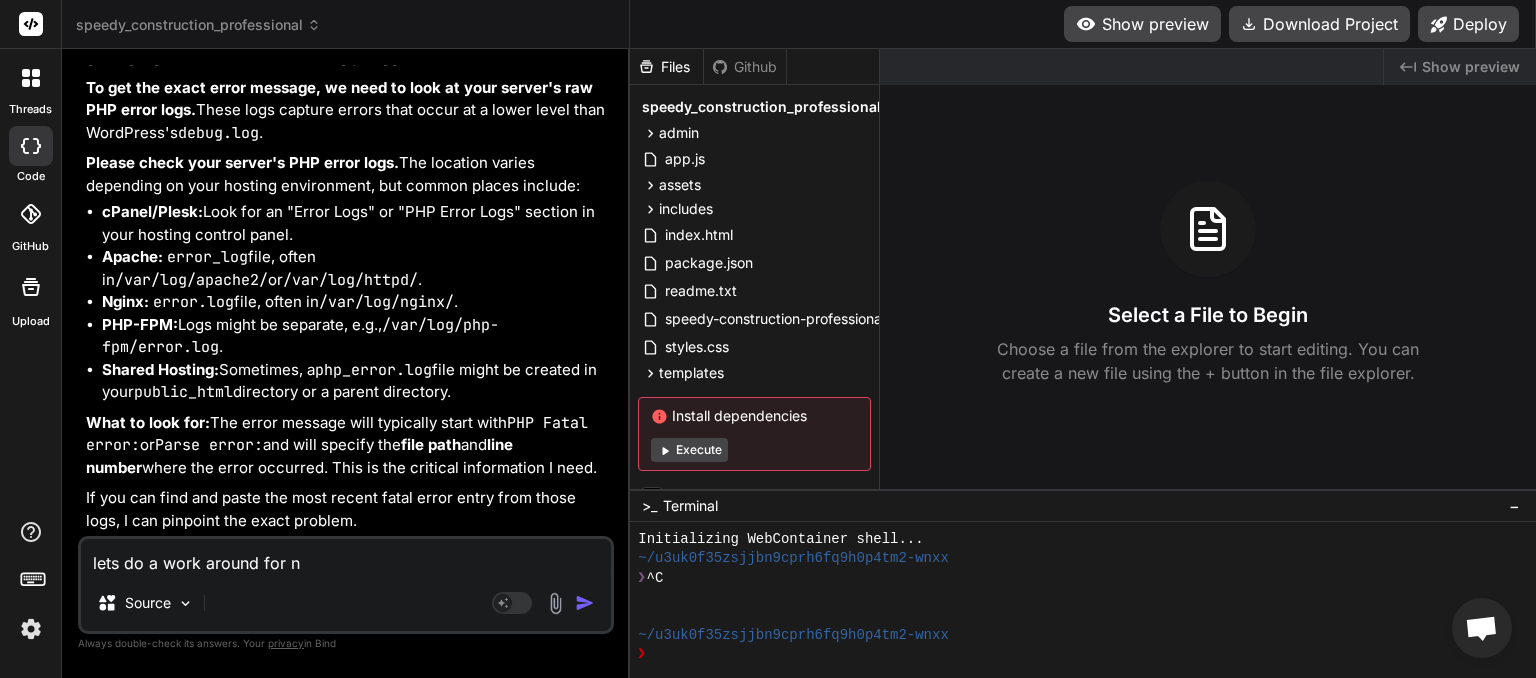 type on "lets do a work around for no" 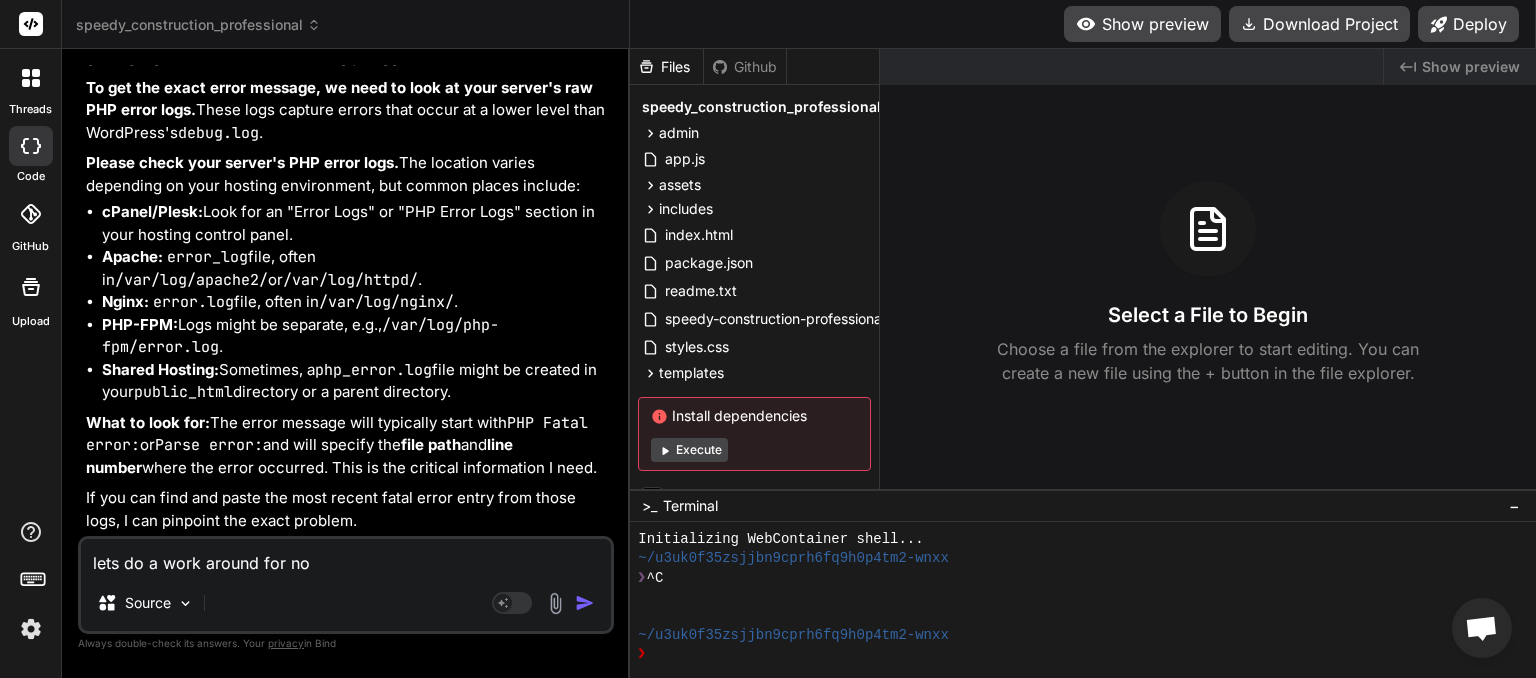 type on "lets do a work around for now" 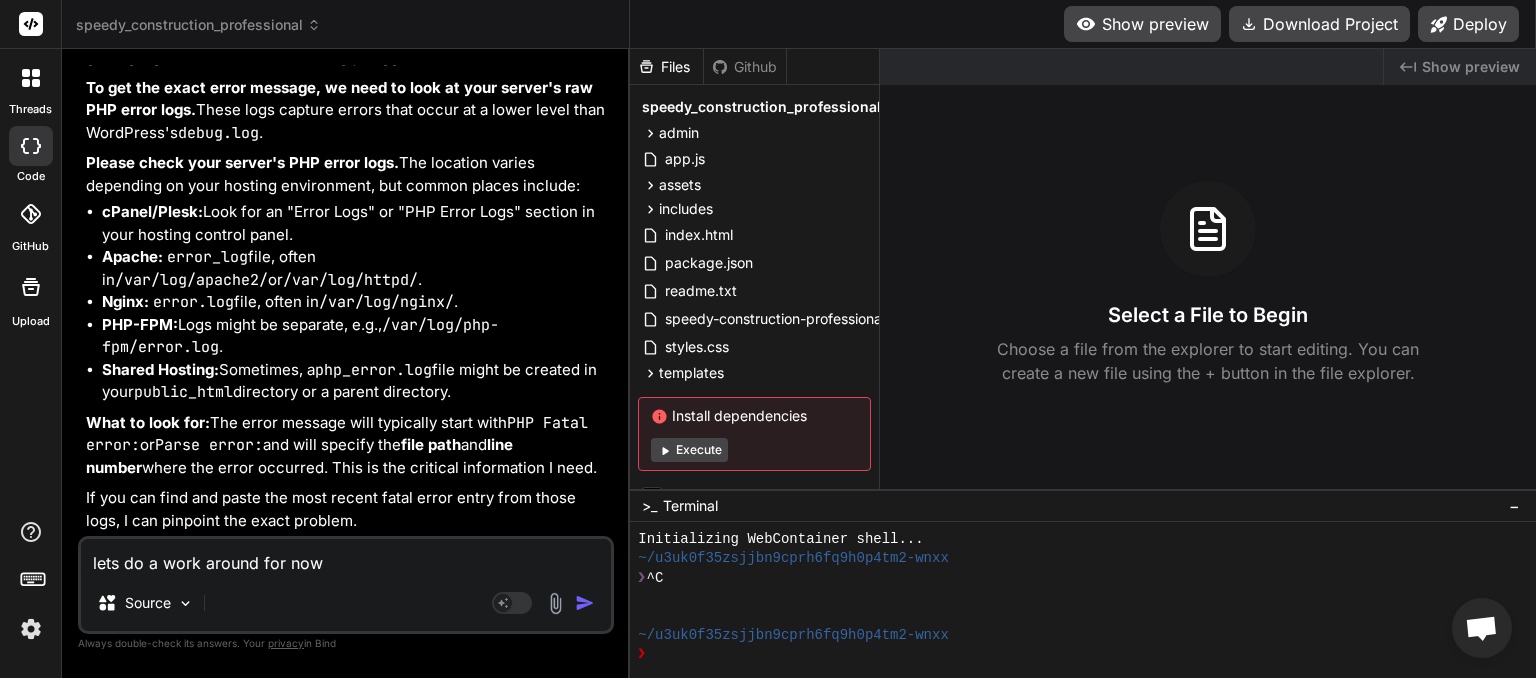 type on "x" 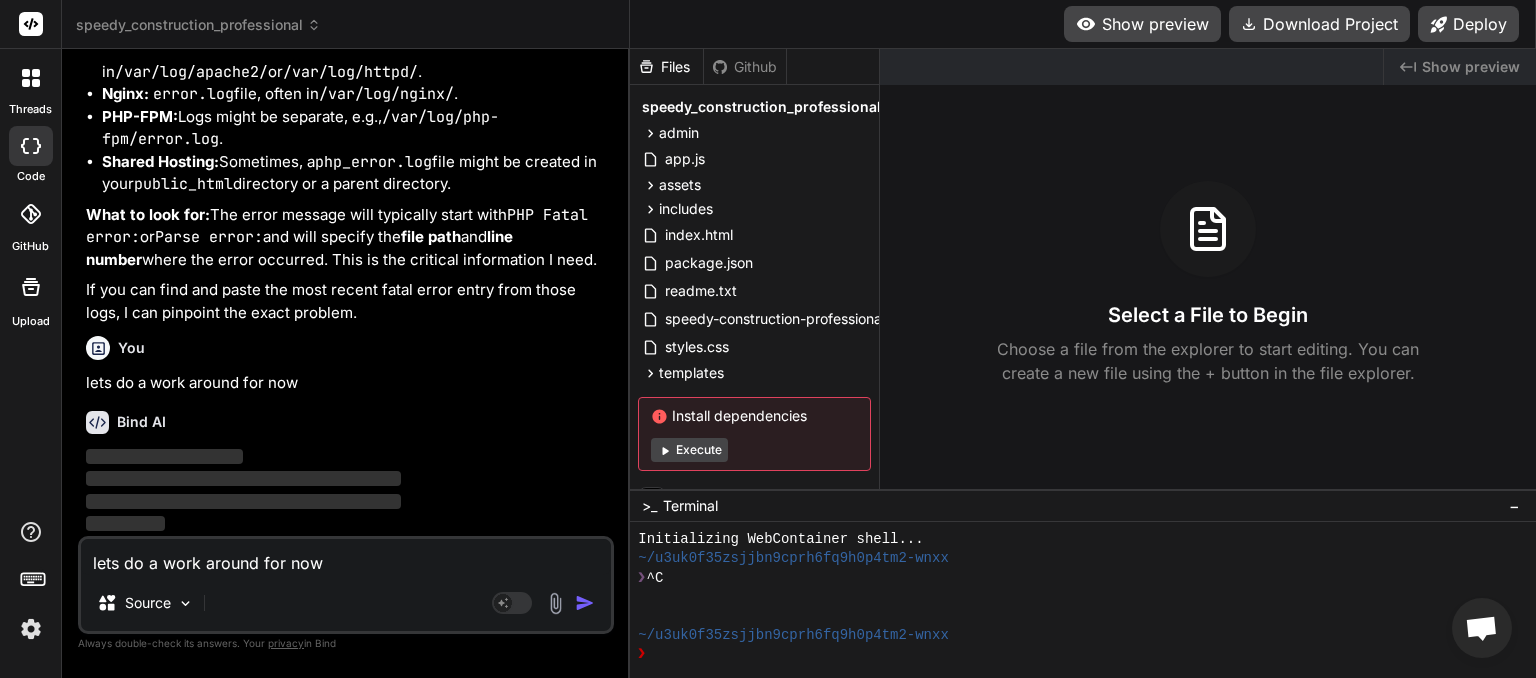 type 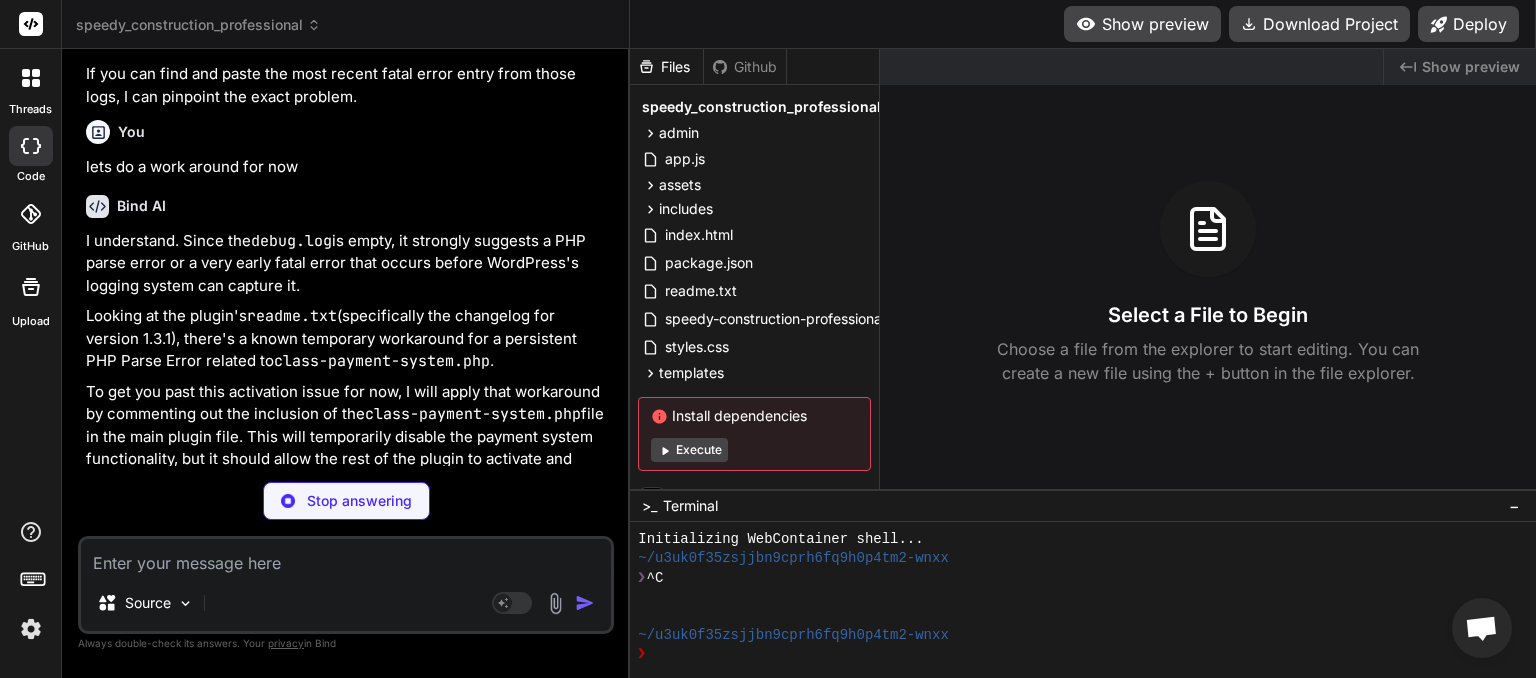 scroll, scrollTop: 4437, scrollLeft: 0, axis: vertical 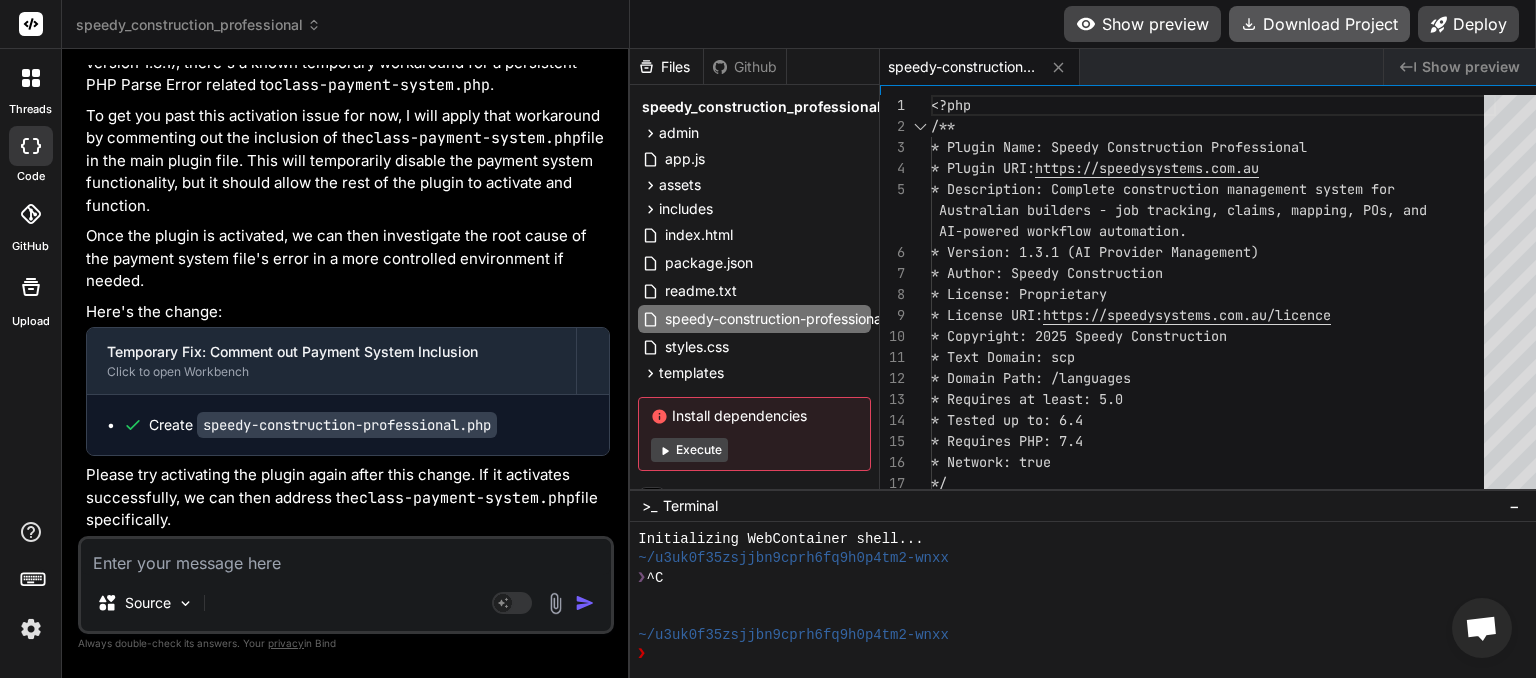 click on "Download Project" at bounding box center [1319, 24] 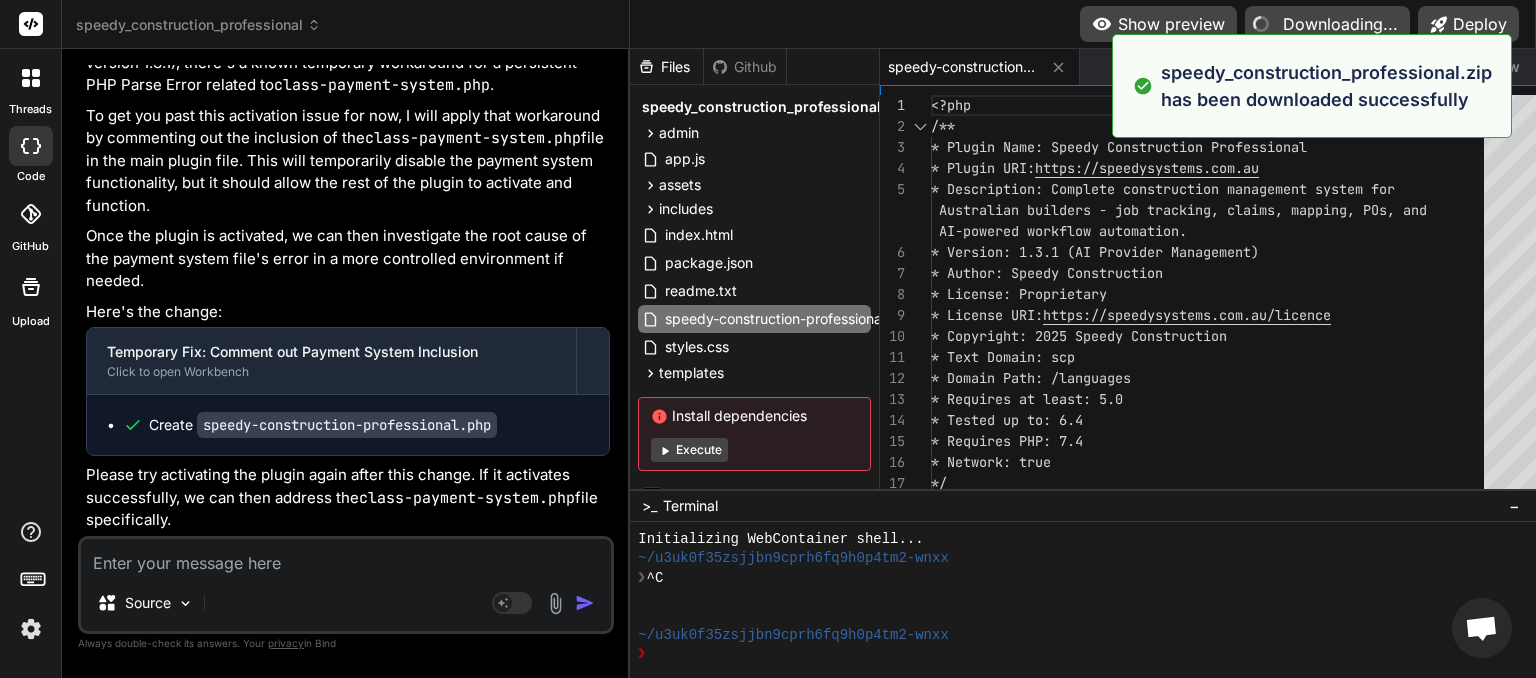 type on "x" 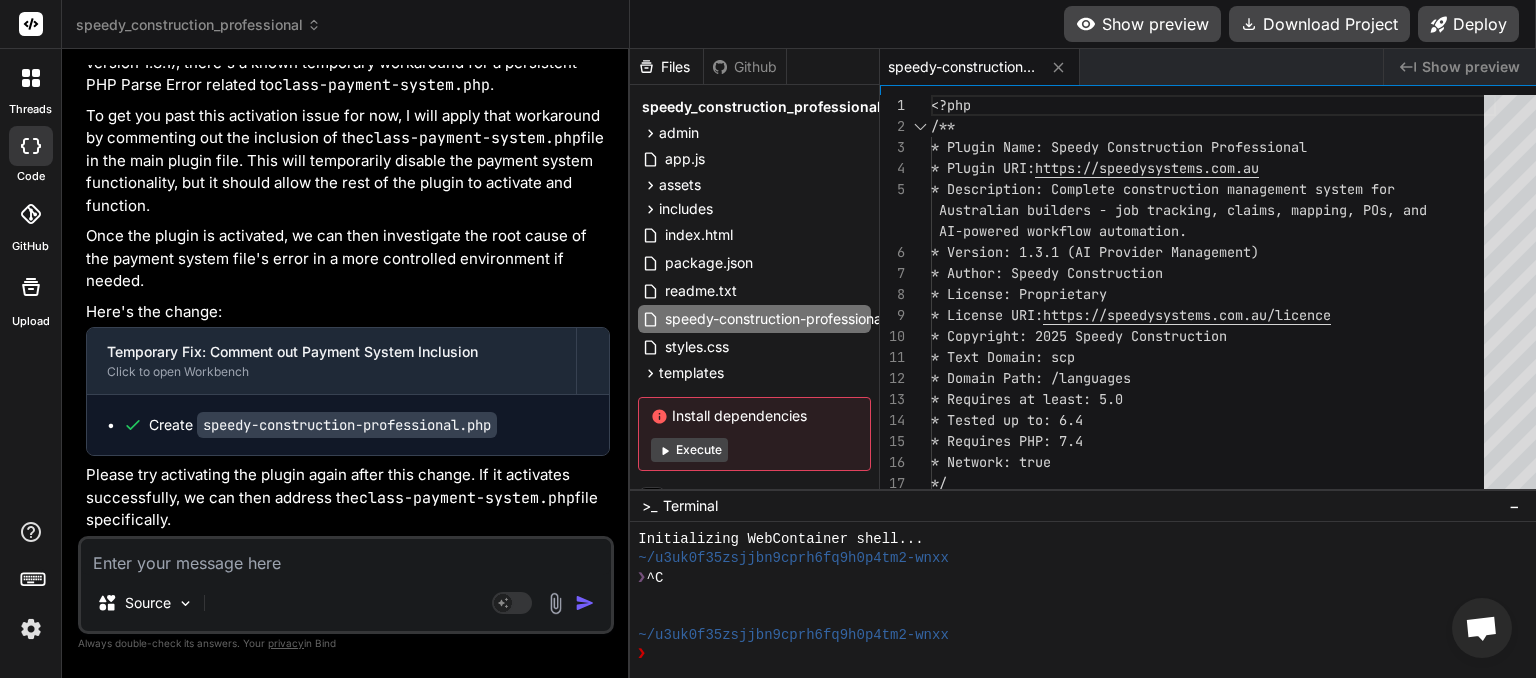 paste on "Plugin could not be activated because it triggered a fatal error." 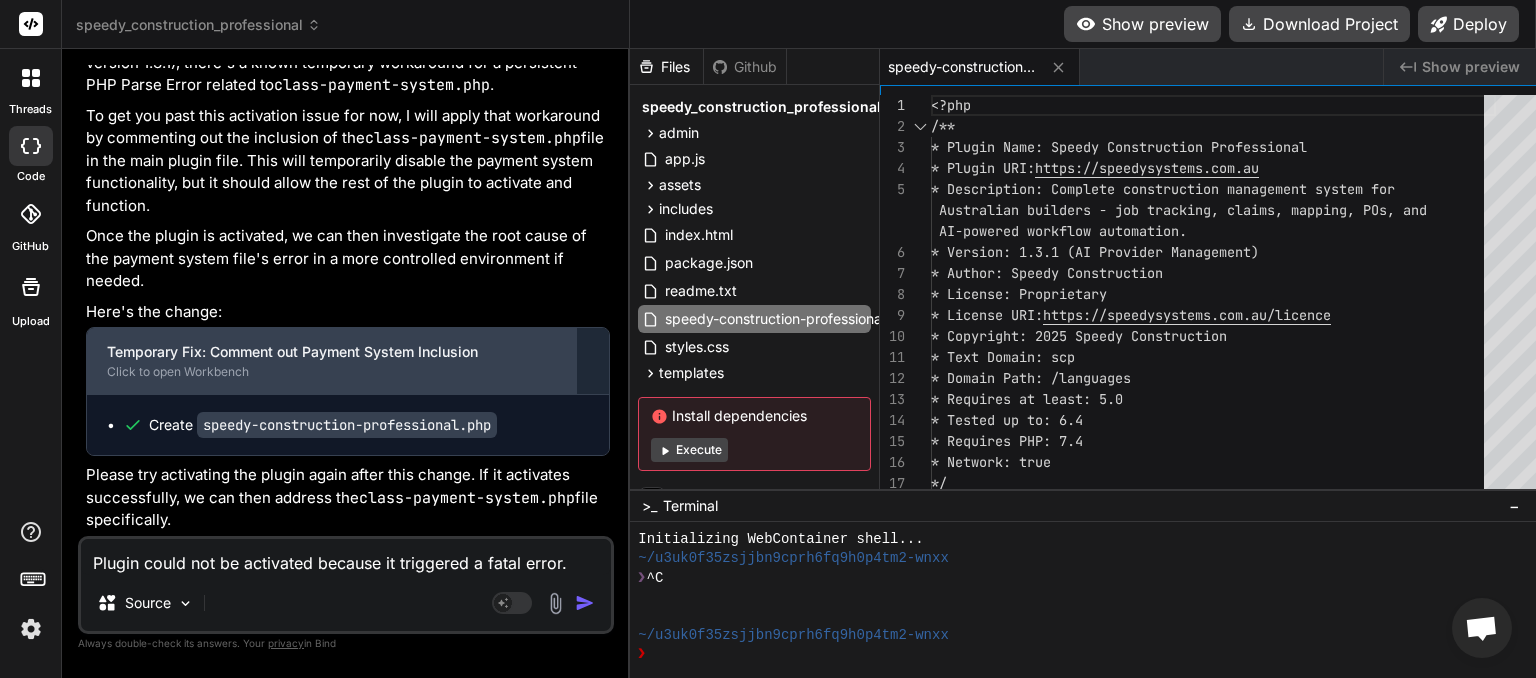 type on "Plugin could not be activated because it triggered a fatal error." 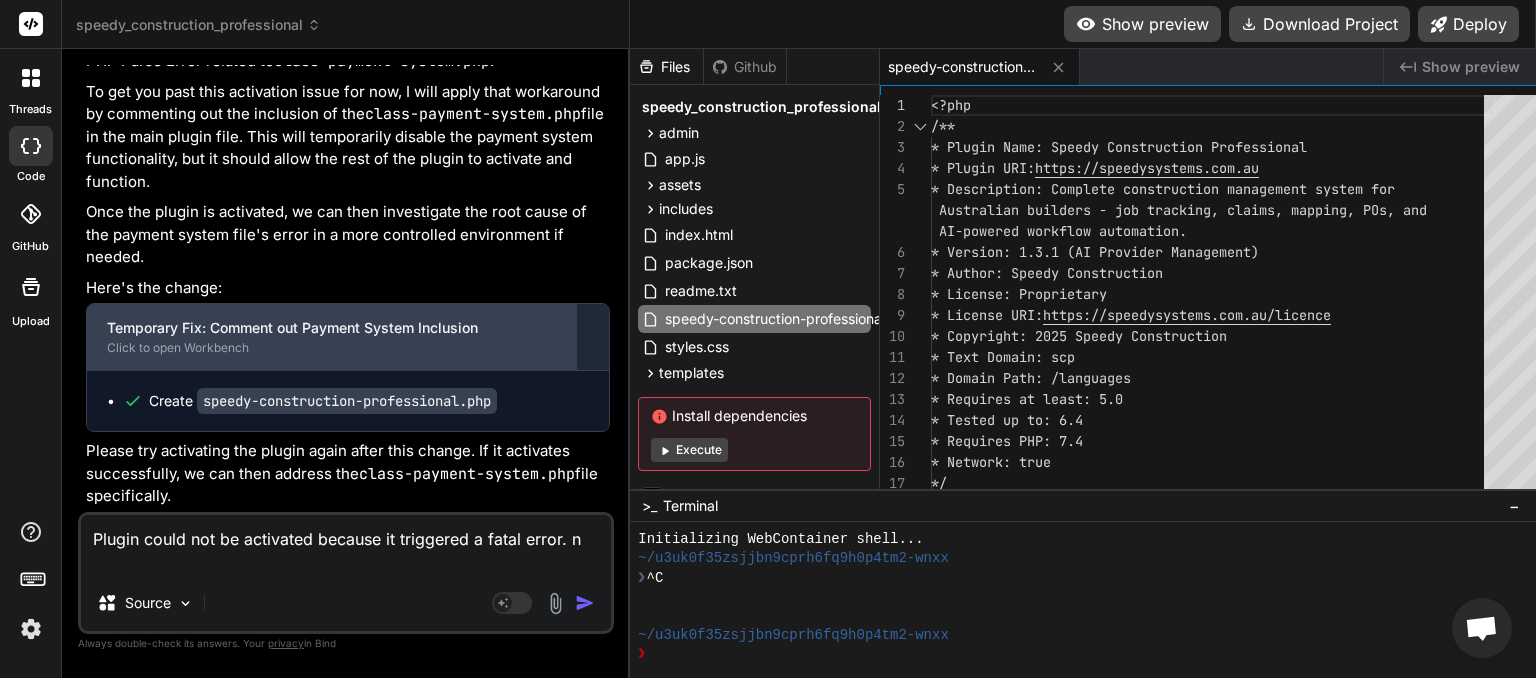 type on "Plugin could not be activated because it triggered a fatal error. no" 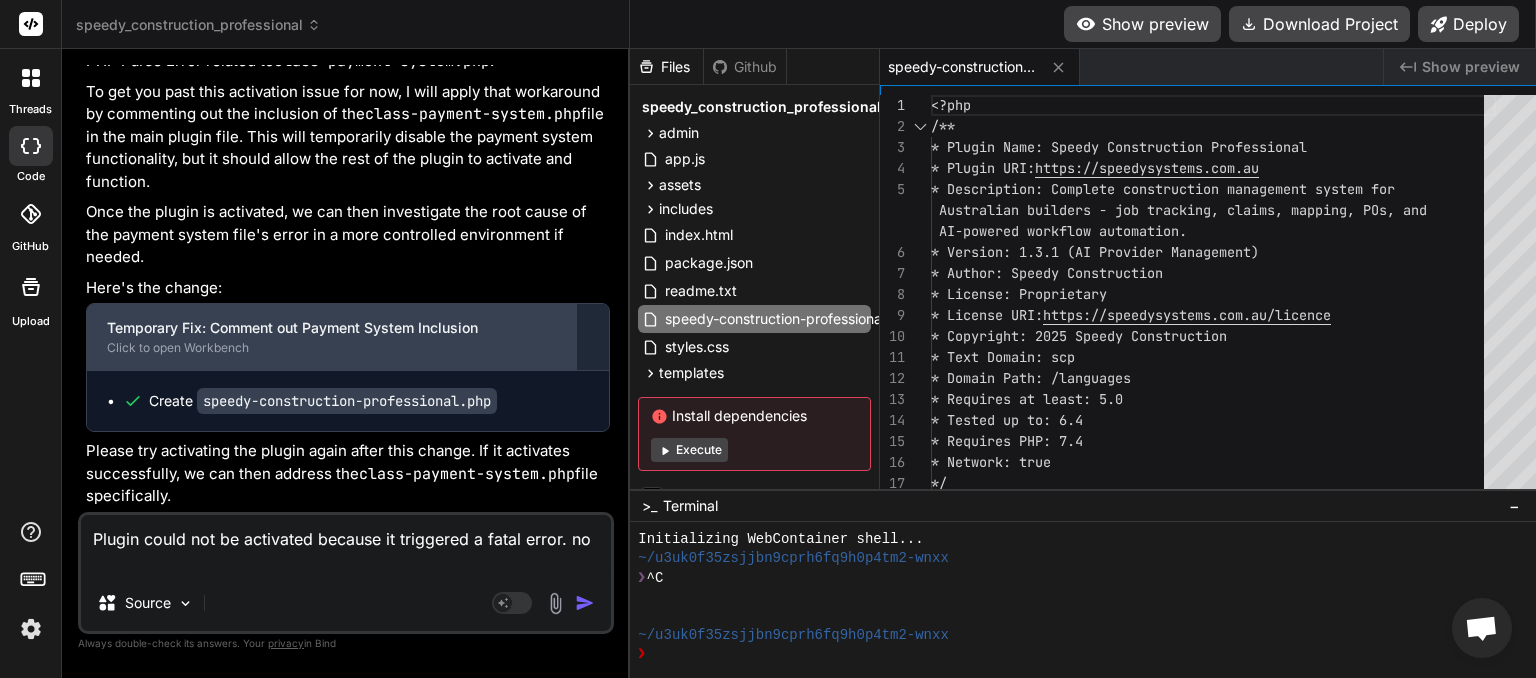 type on "Plugin could not be activated because it triggered a fatal error. not" 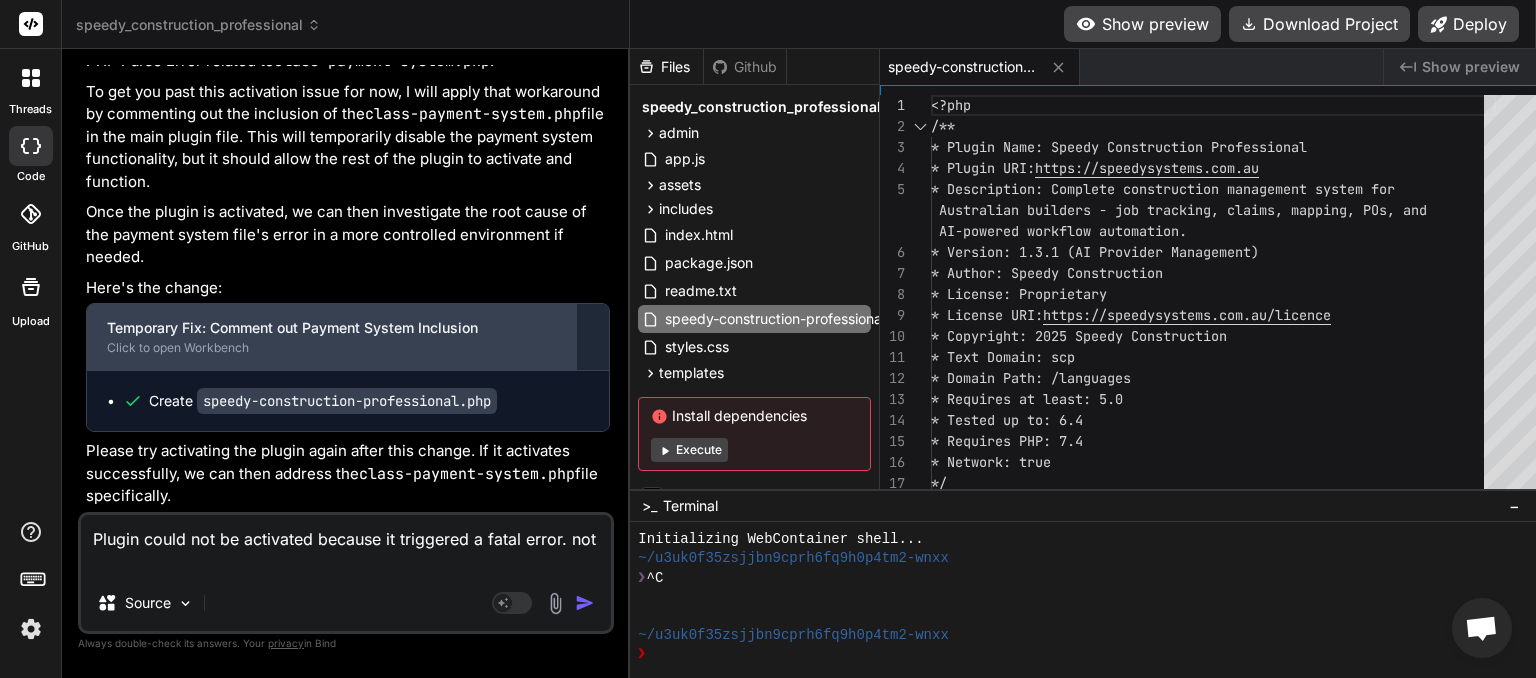 type on "Plugin could not be activated because it triggered a fatal error. noth" 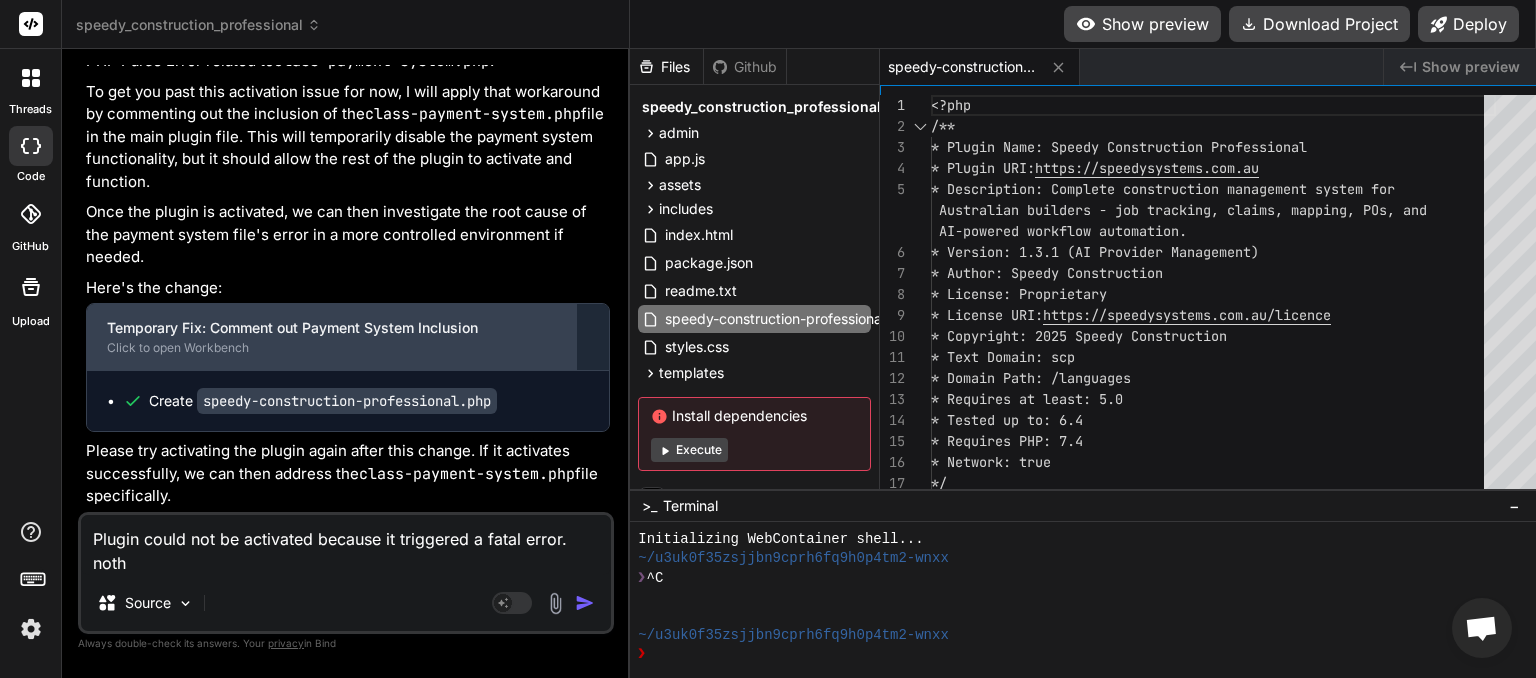 type on "Plugin could not be activated because it triggered a fatal error. nothi" 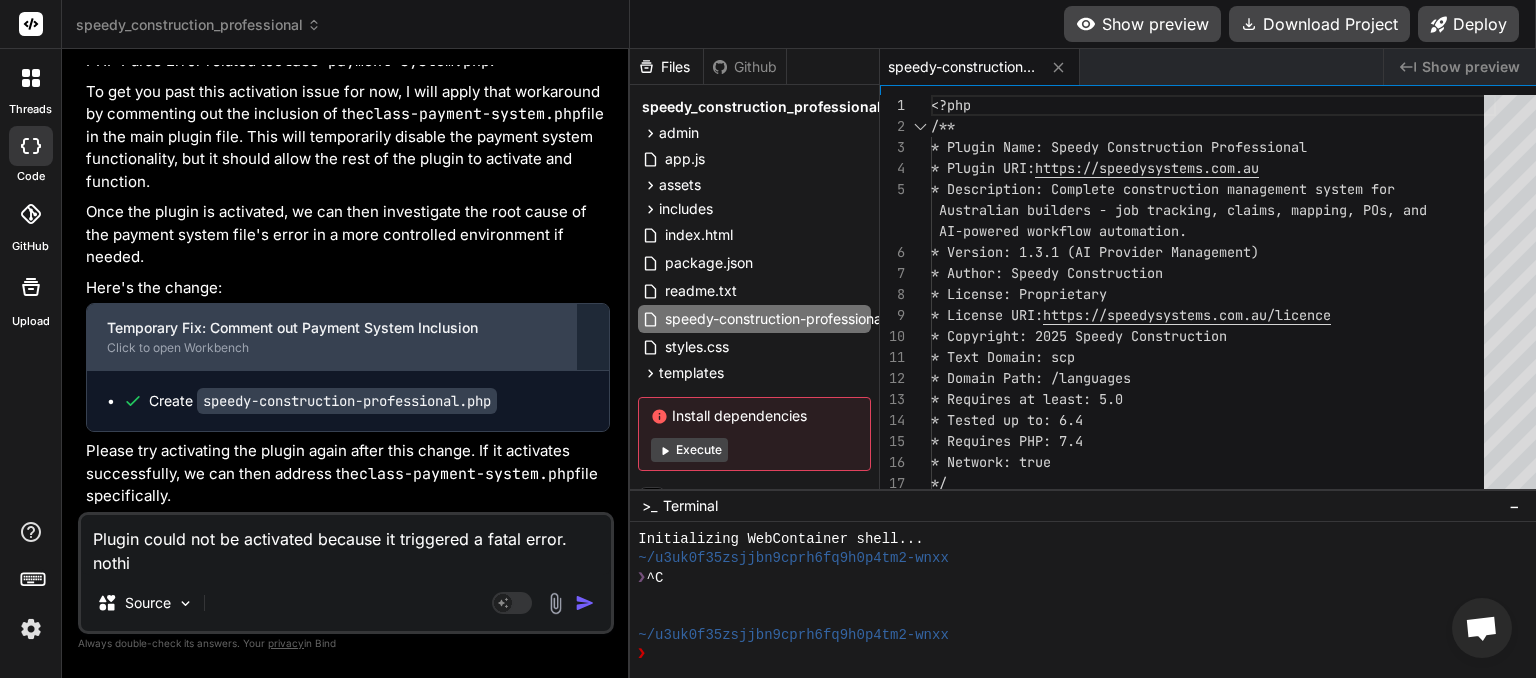 type on "Plugin could not be activated because it triggered a fatal error. nothin" 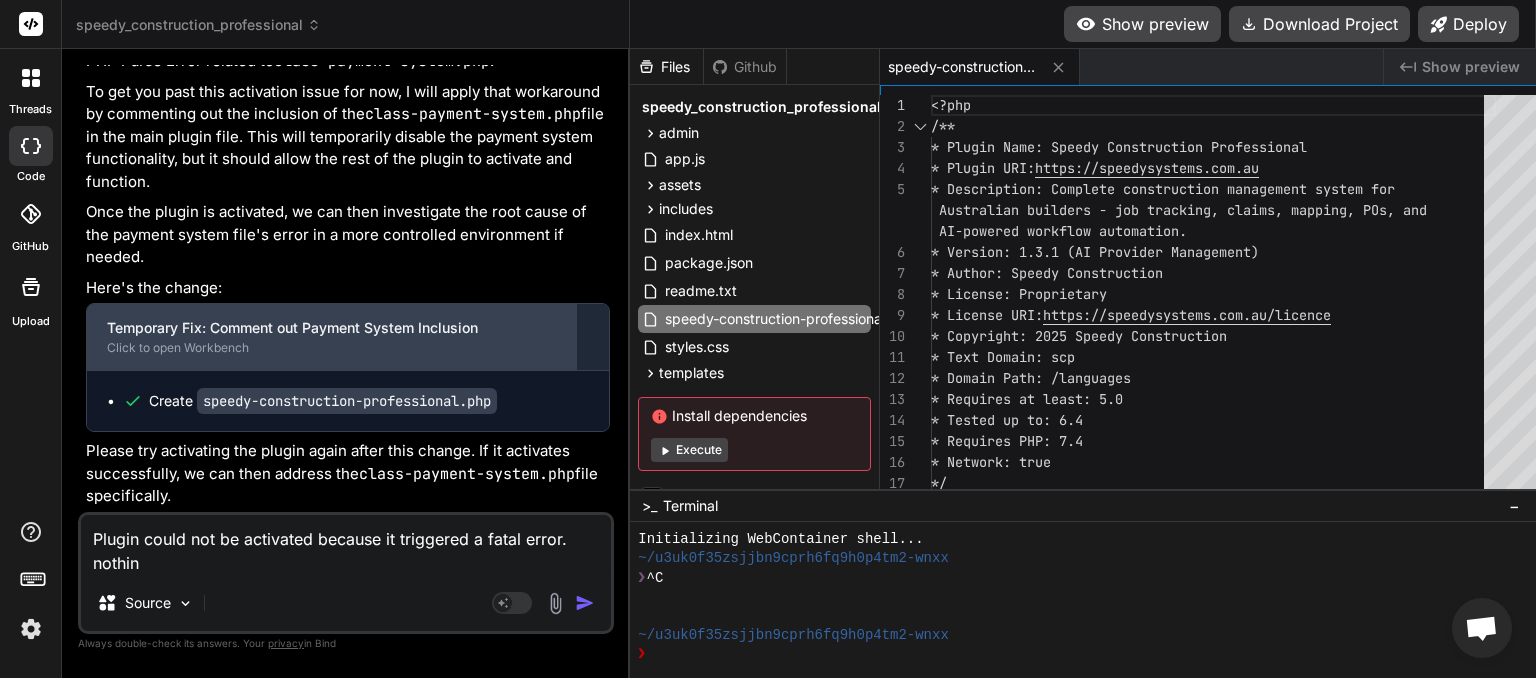 type on "Plugin could not be activated because it triggered a fatal error. nothing" 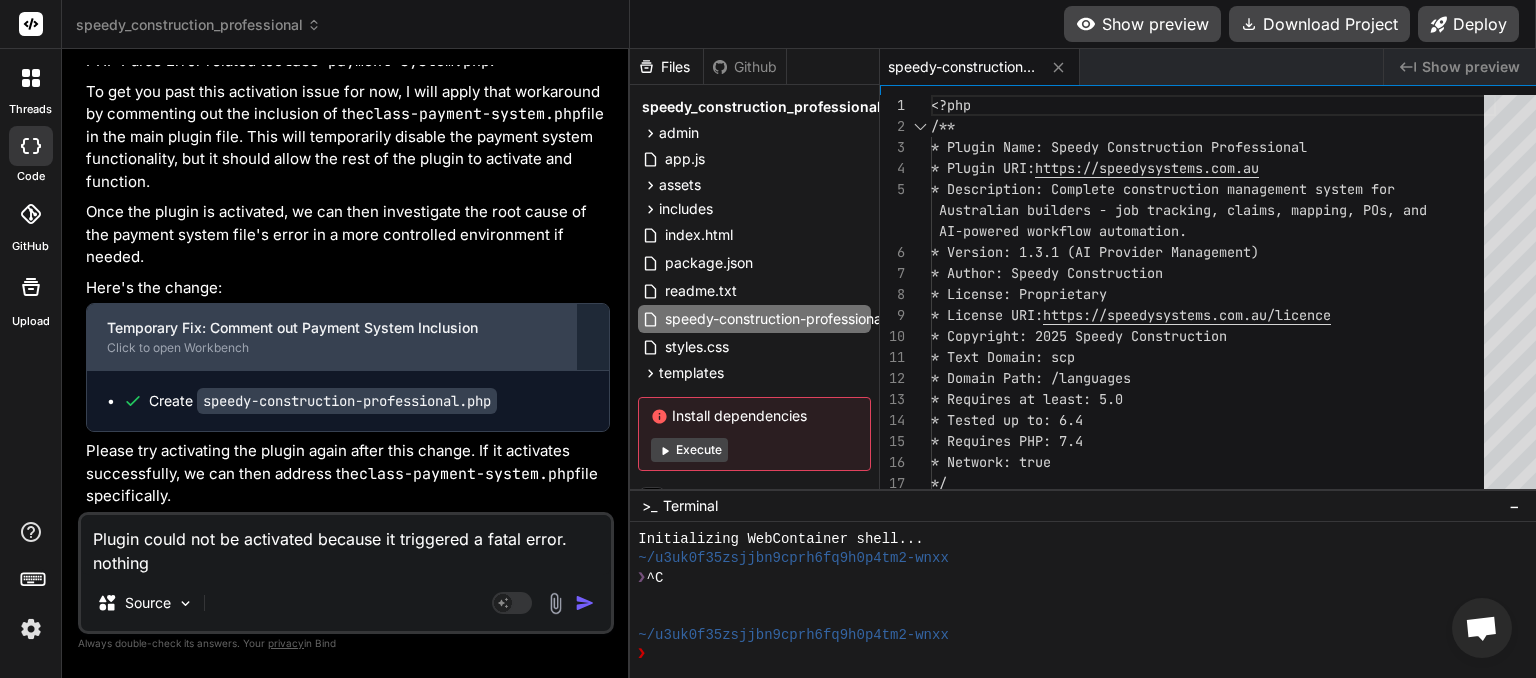 type on "Plugin could not be activated because it triggered a fatal error. nothing" 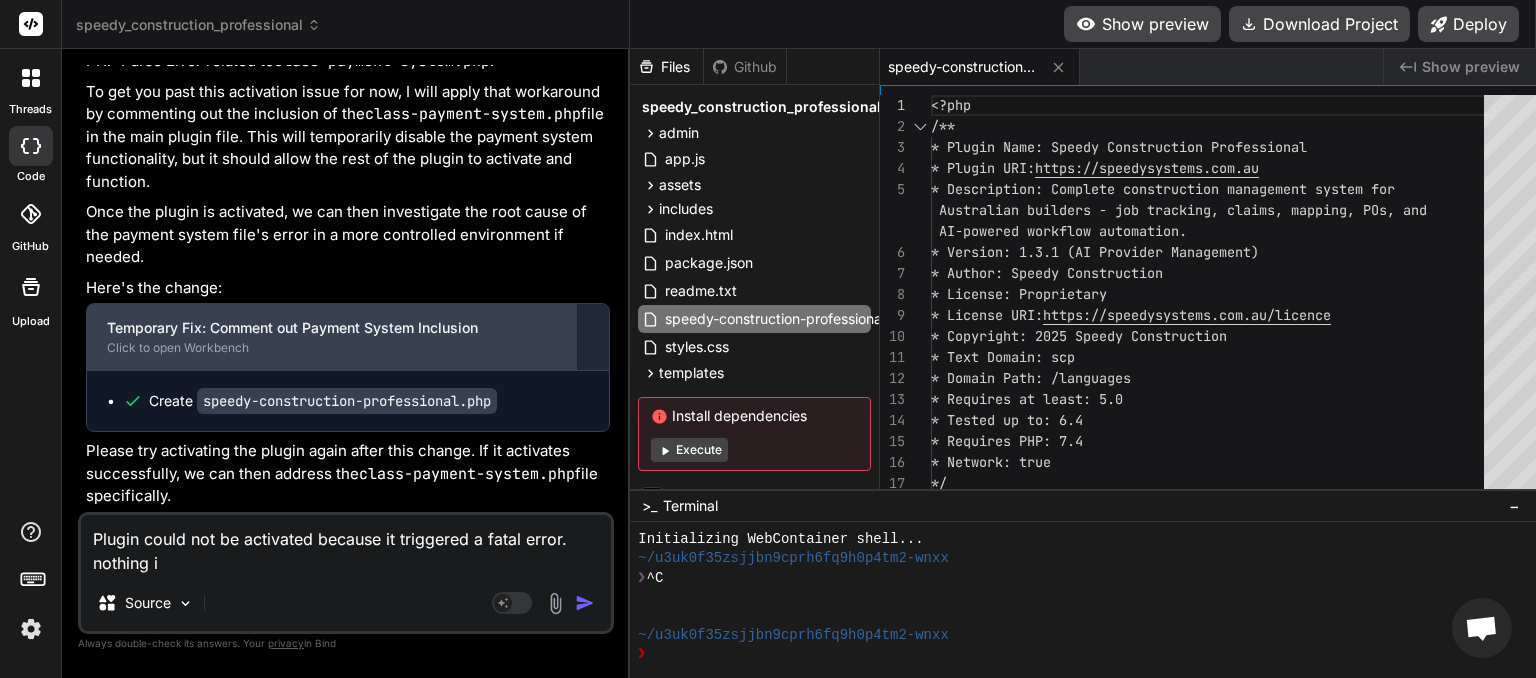type on "Plugin could not be activated because it triggered a fatal error. nothing in" 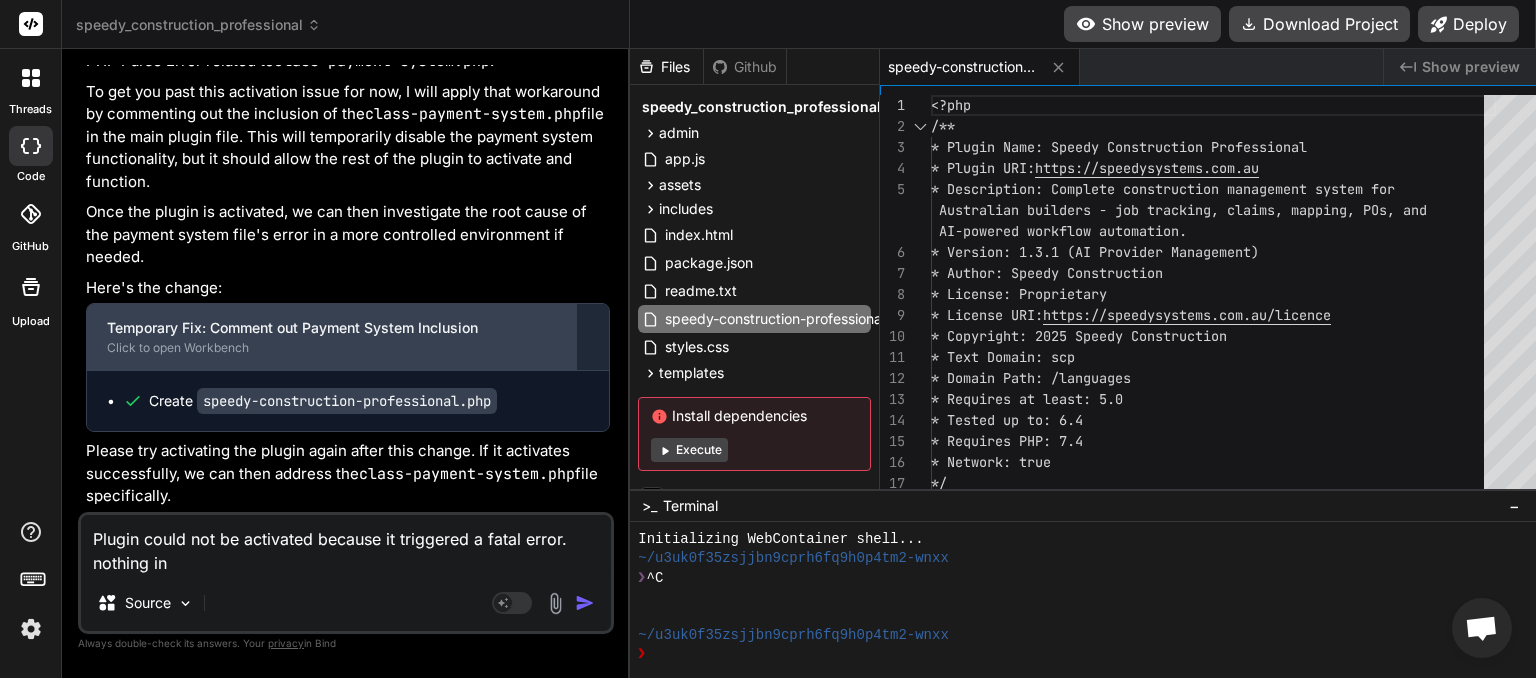 type on "Plugin could not be activated because it triggered a fatal error. nothing in" 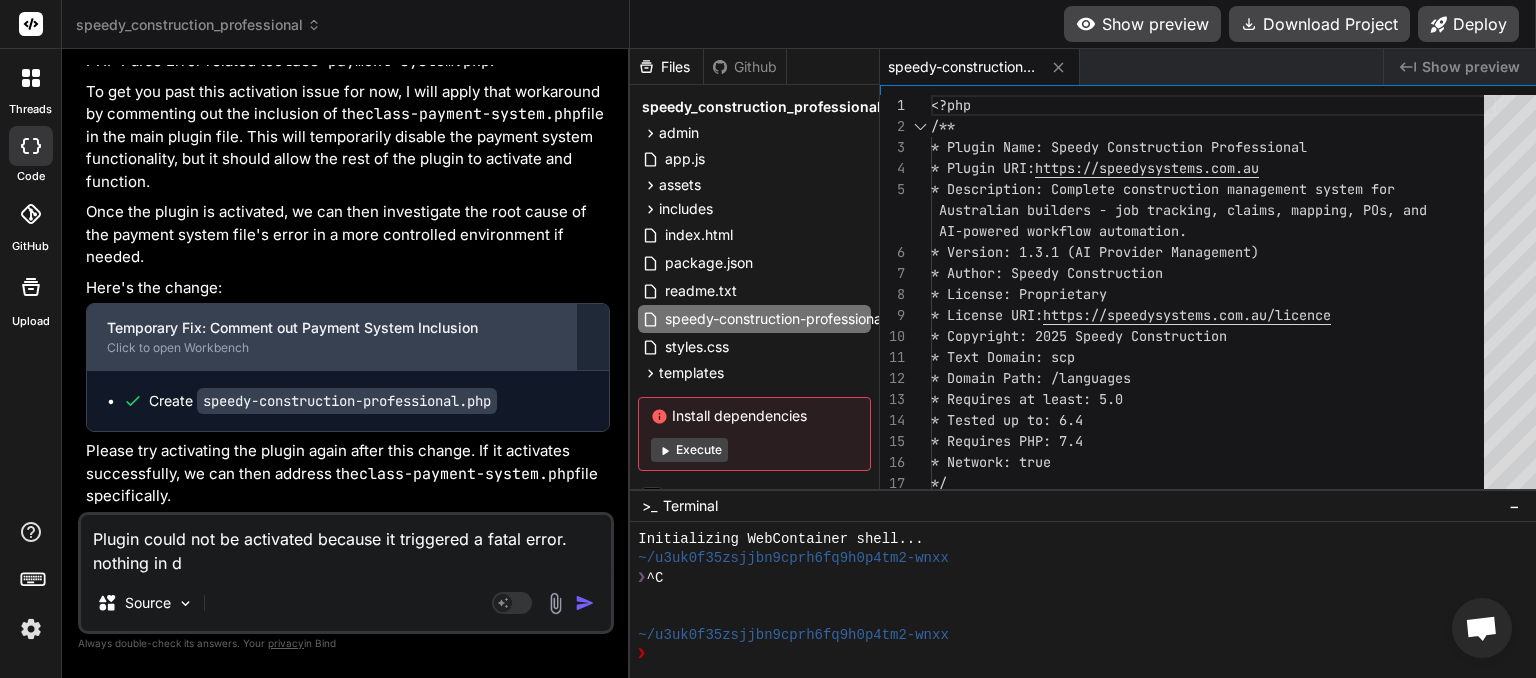 type on "Plugin could not be activated because it triggered a fatal error. nothing in de" 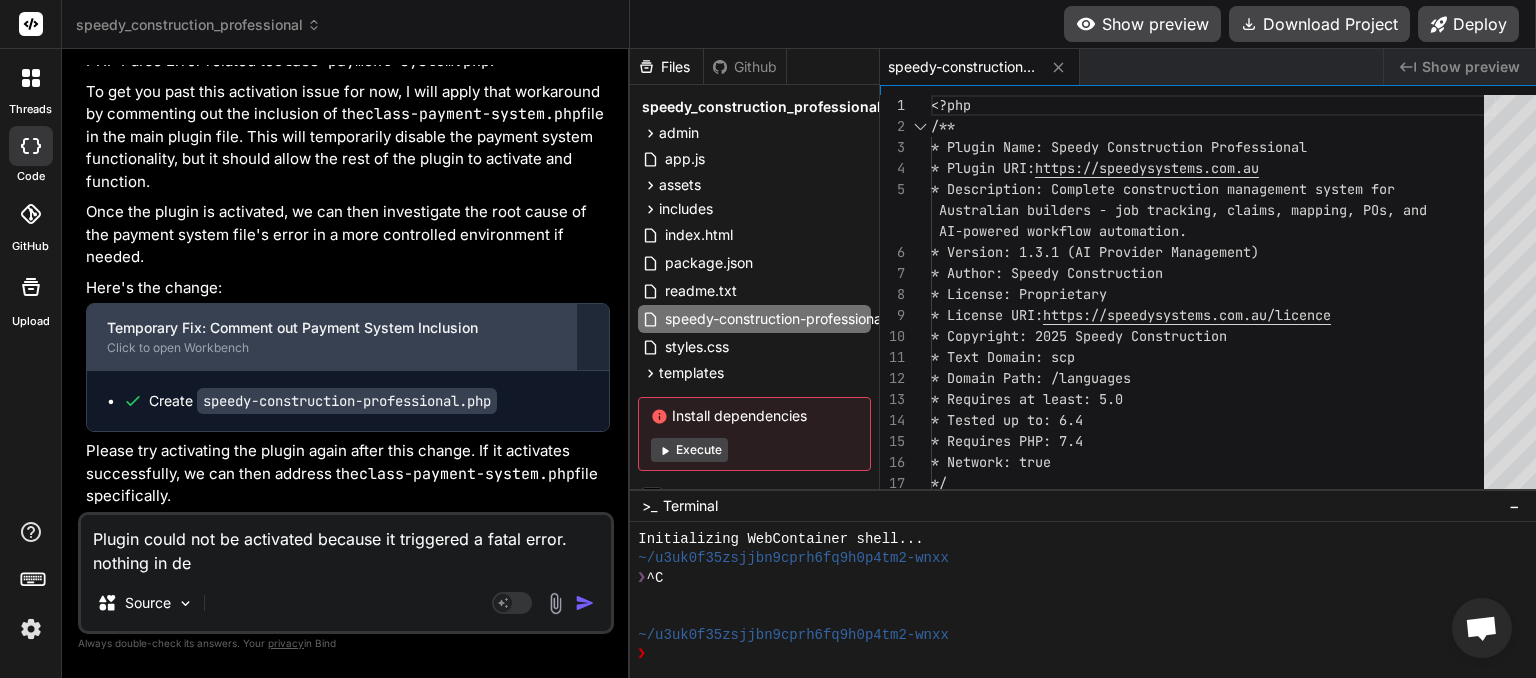 type on "Plugin could not be activated because it triggered a fatal error. nothing in deb" 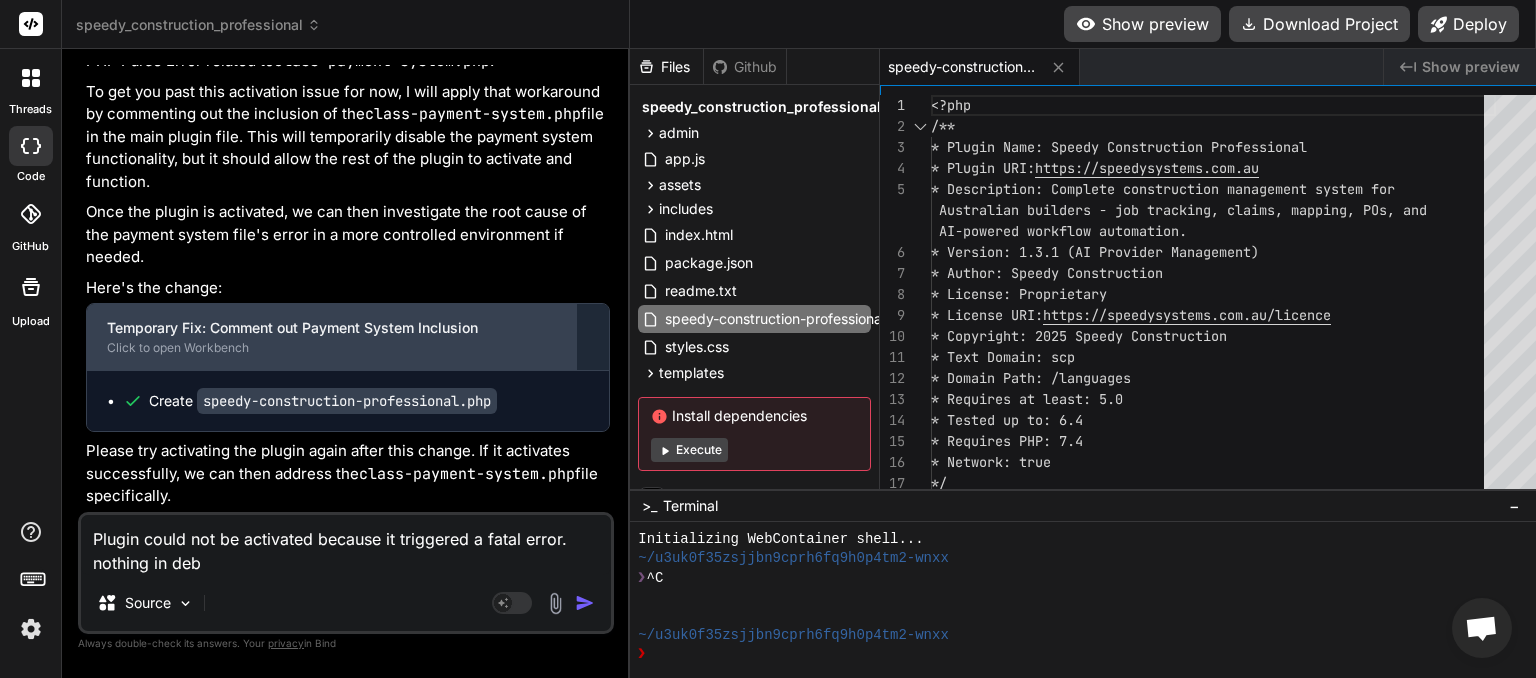 type on "Plugin could not be activated because it triggered a fatal error. nothing in debu" 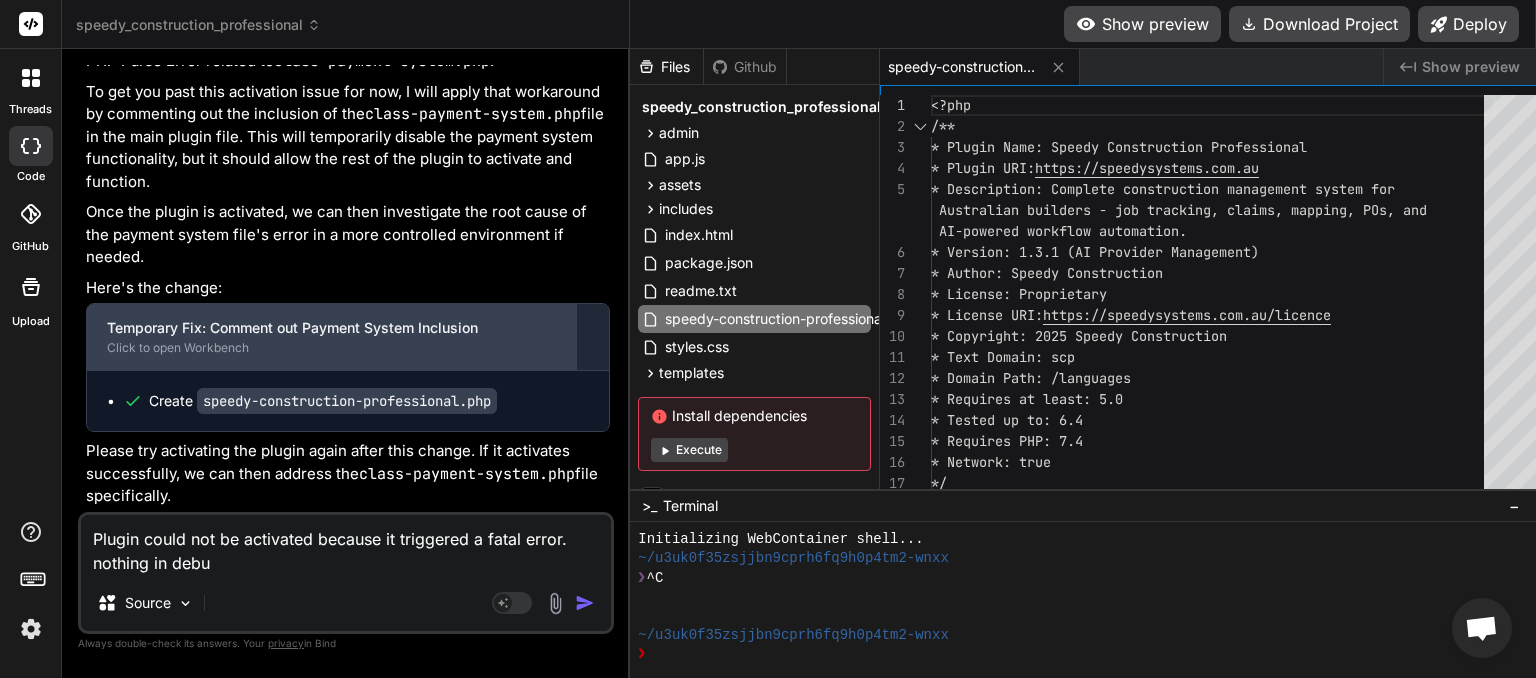 type on "Plugin could not be activated because it triggered a fatal error. nothing in debug" 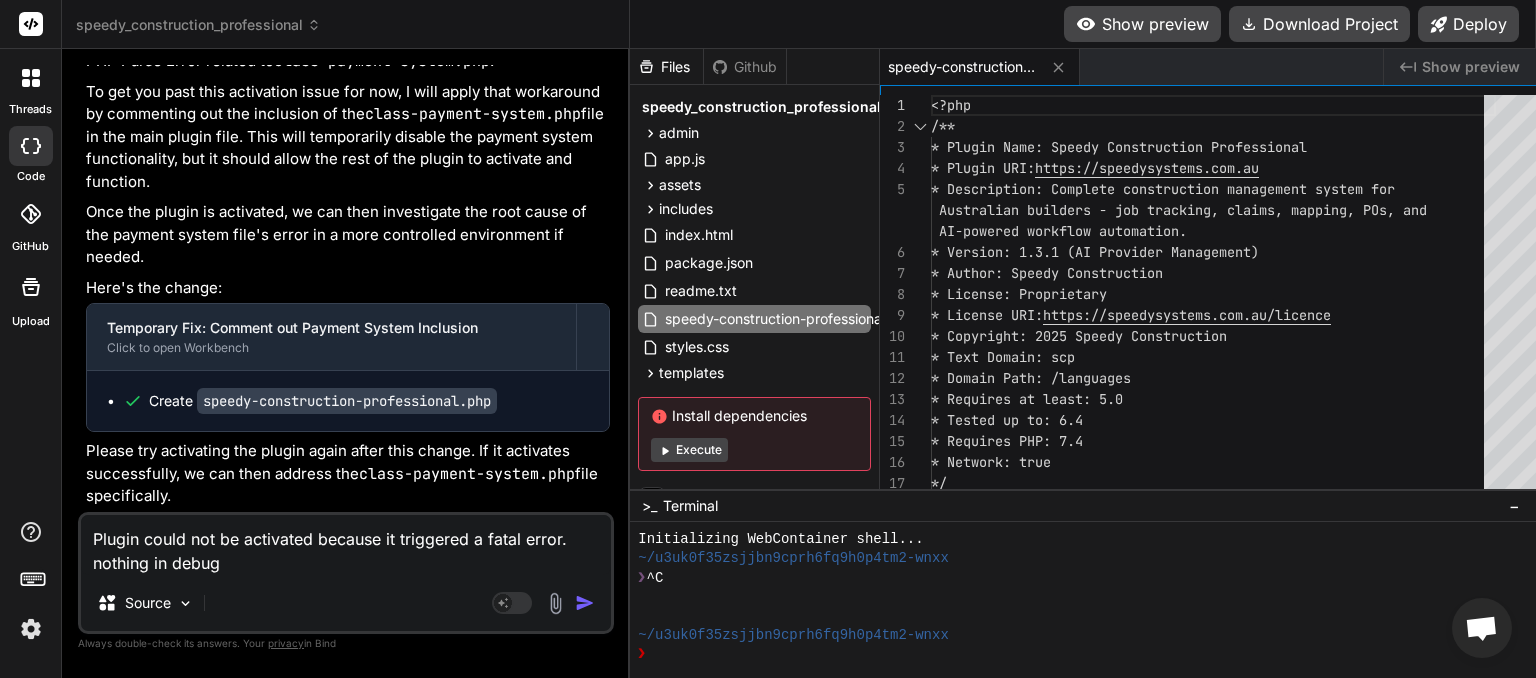 scroll, scrollTop: 4973, scrollLeft: 0, axis: vertical 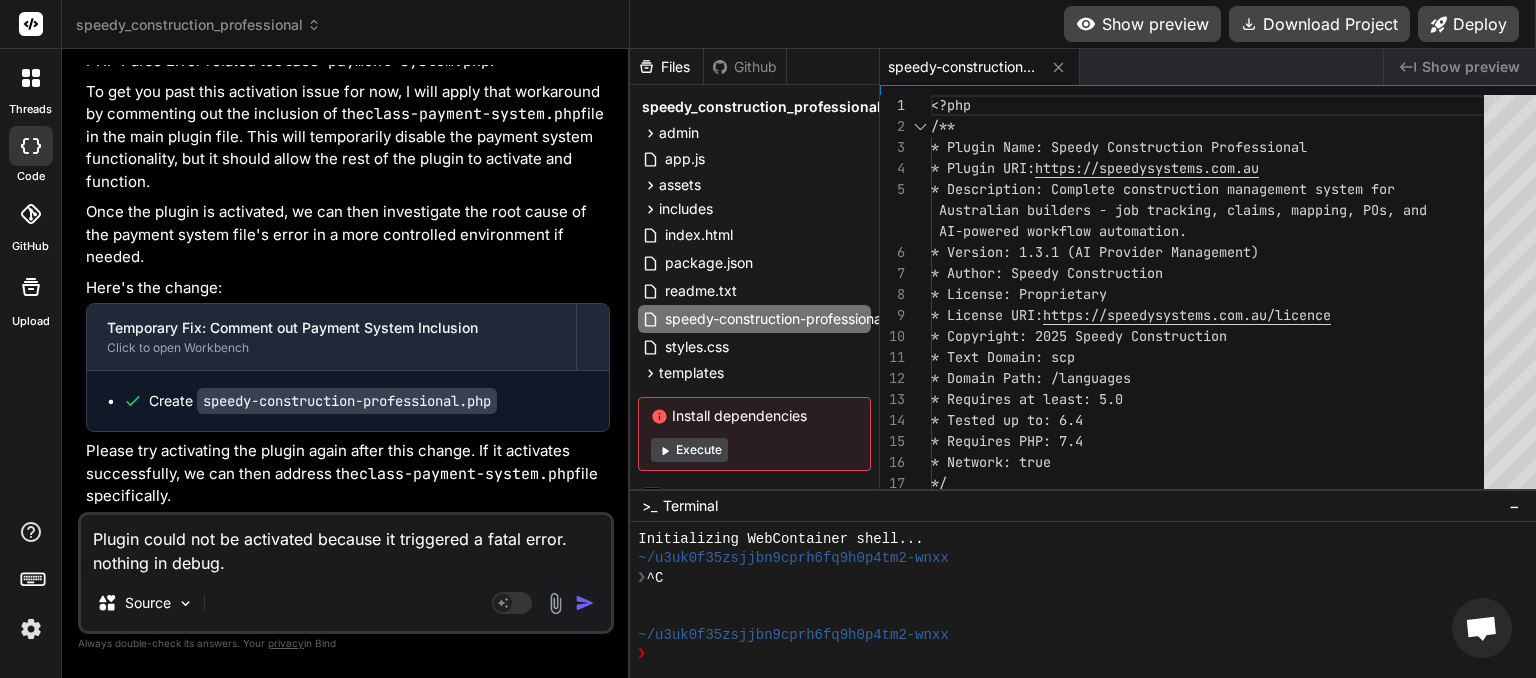 type on "x" 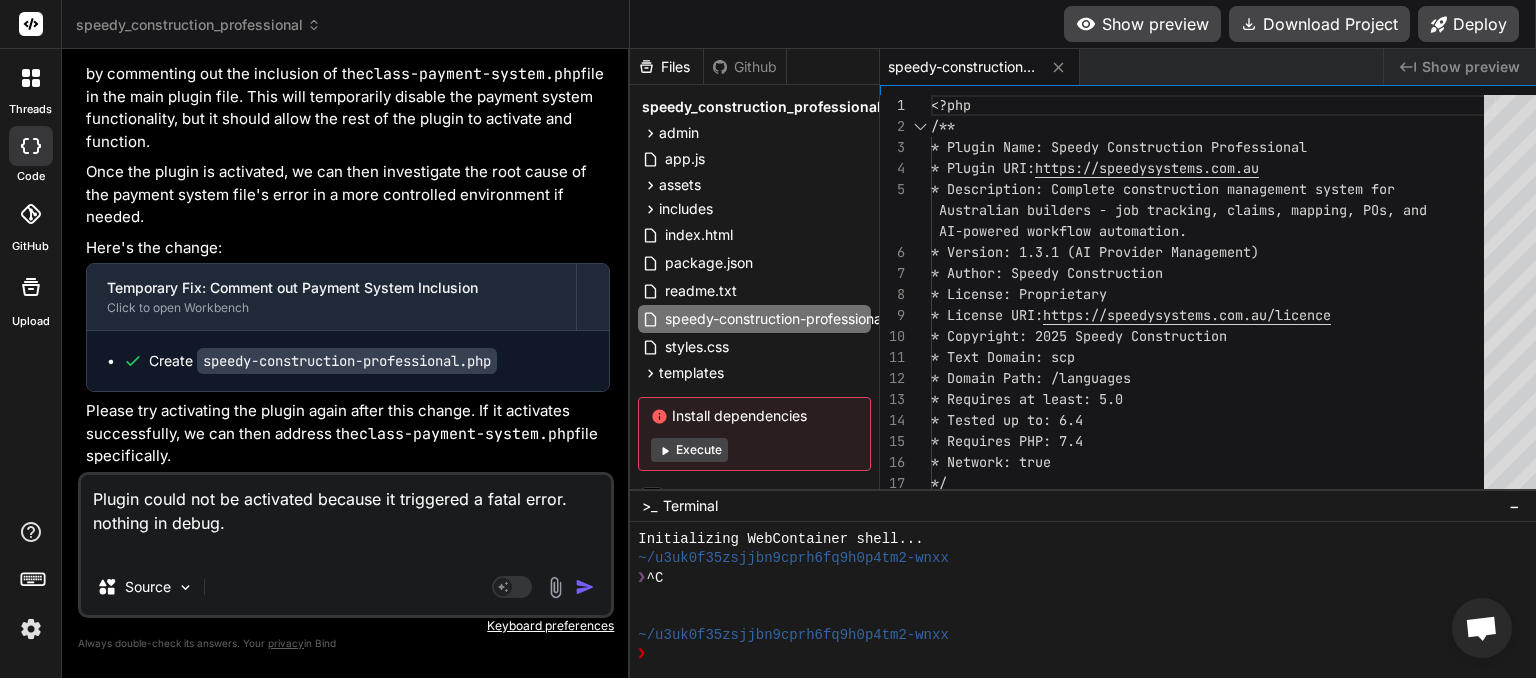 type on "Plugin could not be activated because it triggered a fatal error. nothing in debug." 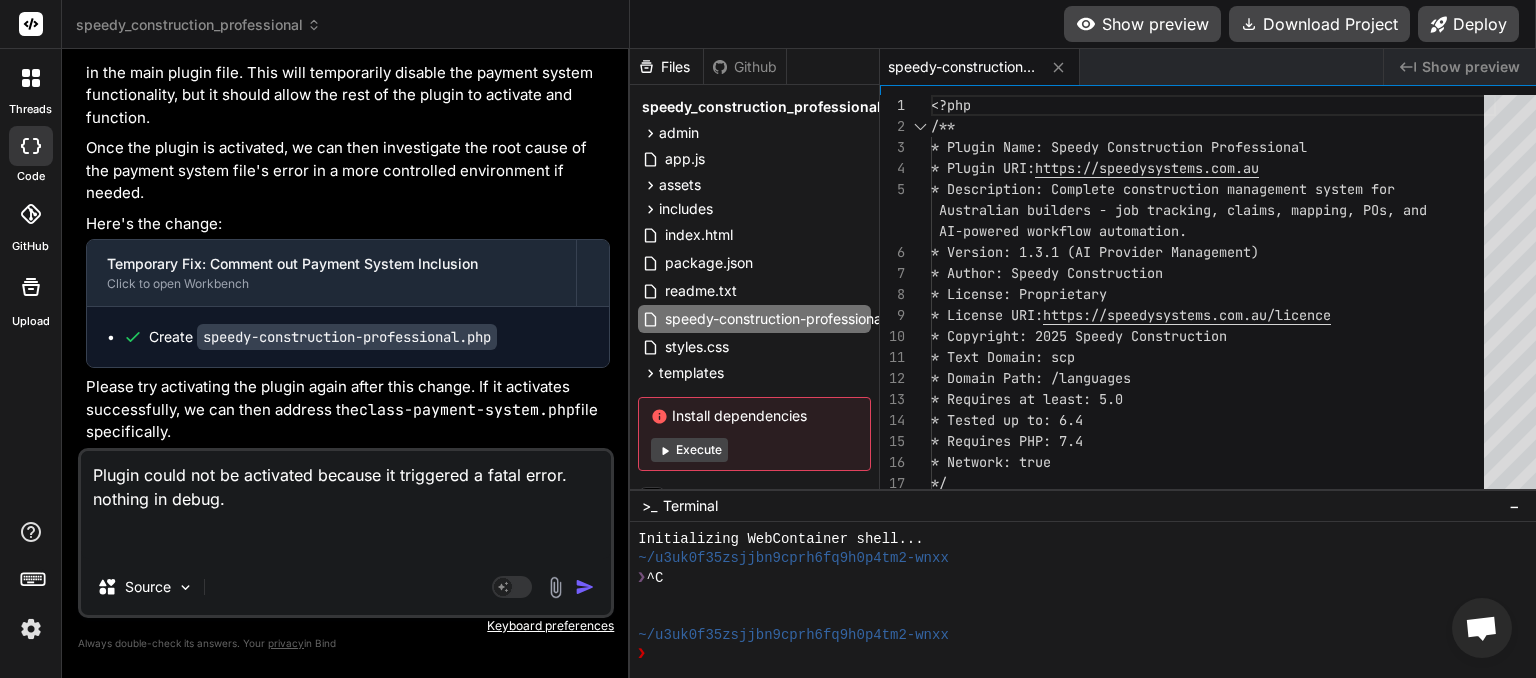 type on "Plugin could not be activated because it triggered a fatal error. nothing in debug.
L" 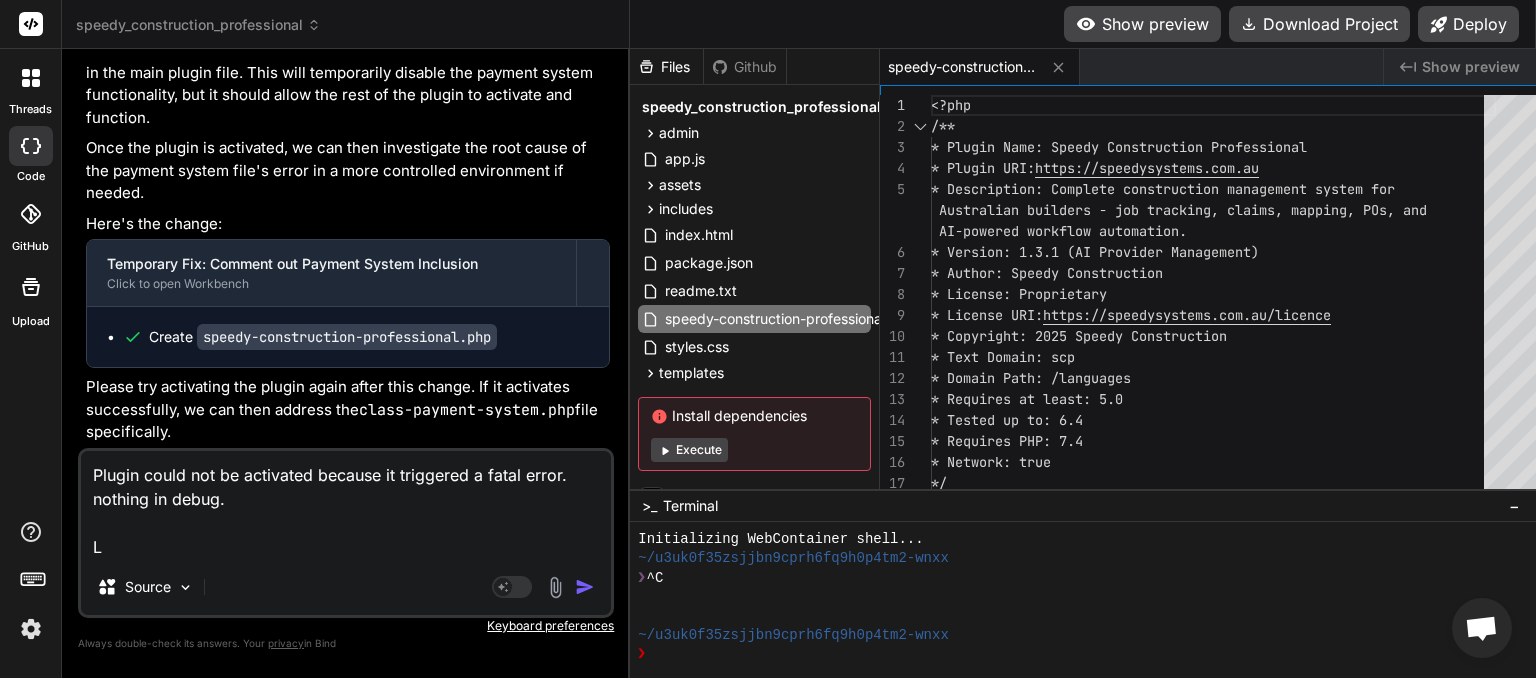 type on "Plugin could not be activated because it triggered a fatal error. nothing in debug.
Le" 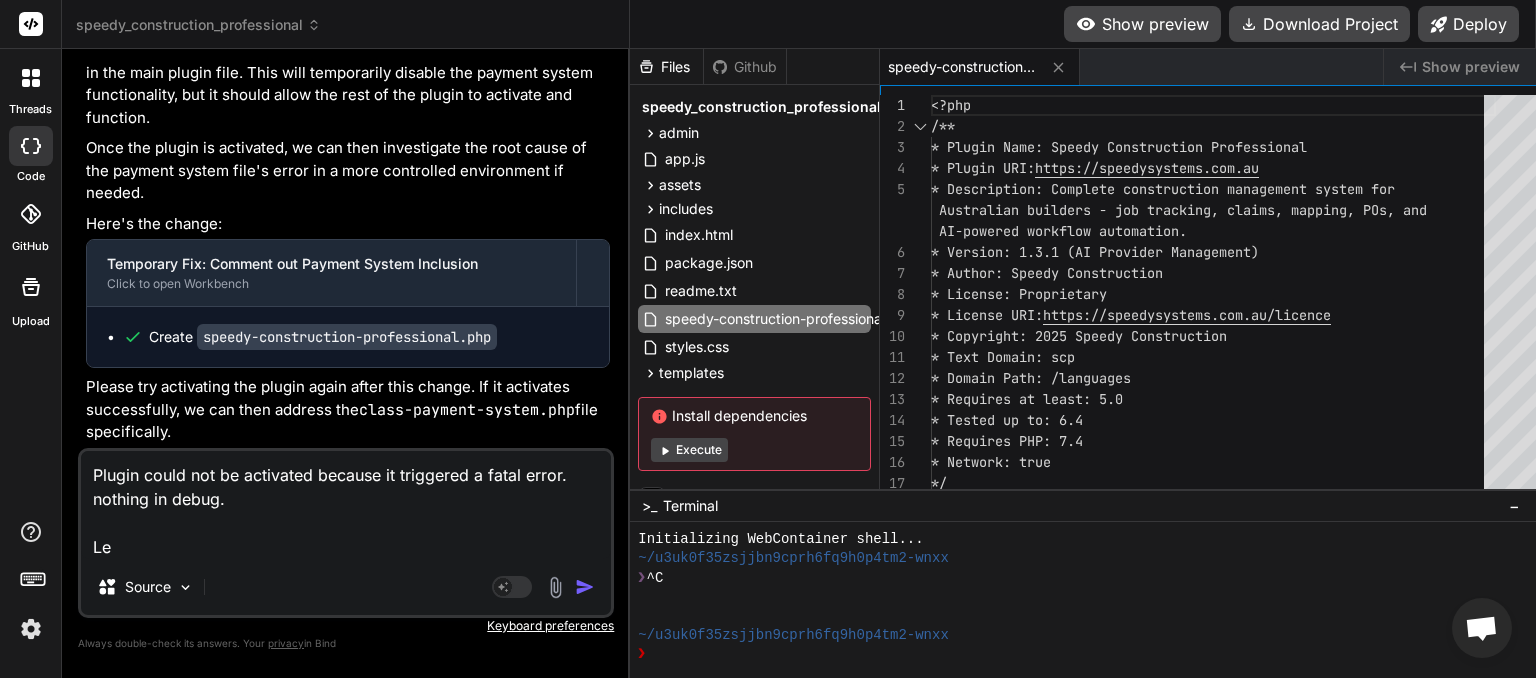 type on "Plugin could not be activated because it triggered a fatal error. nothing in debug.
Let" 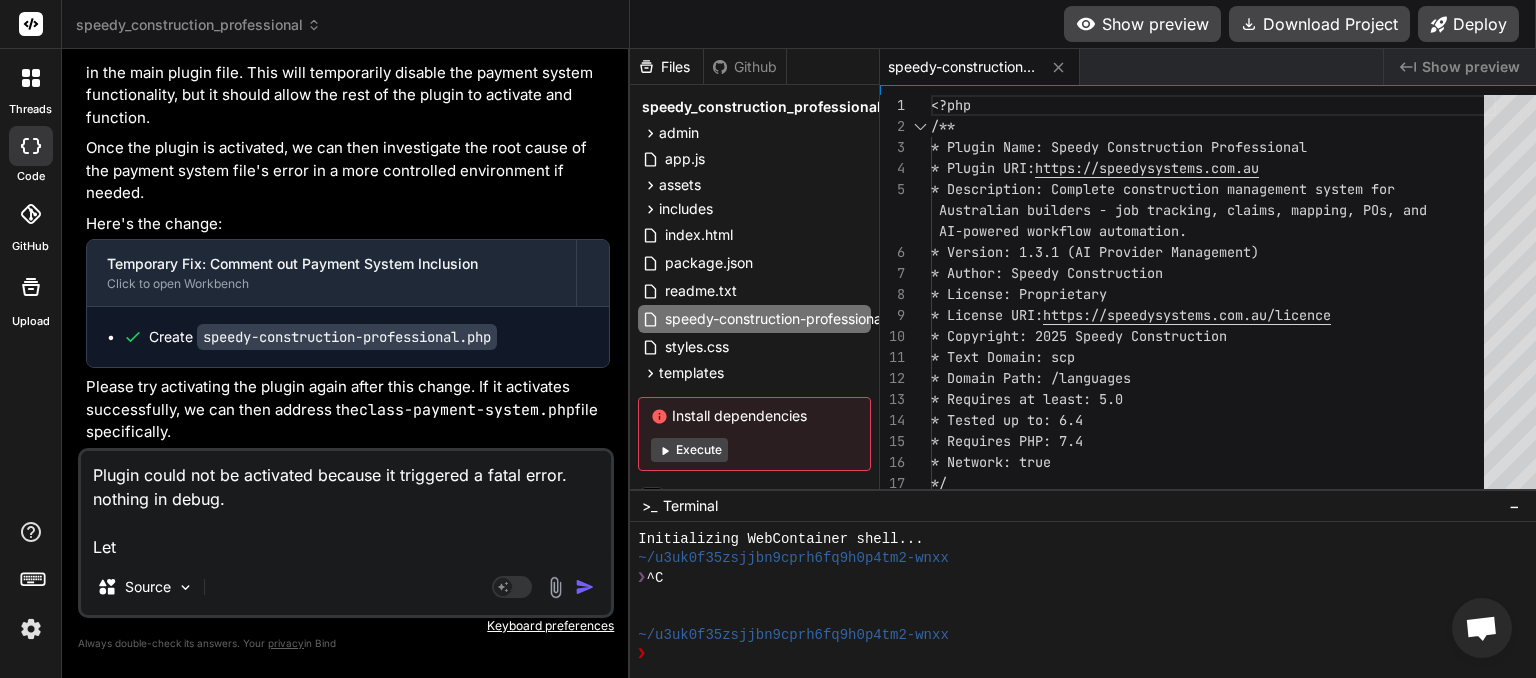 type on "Plugin could not be activated because it triggered a fatal error. nothing in debug.
Lets" 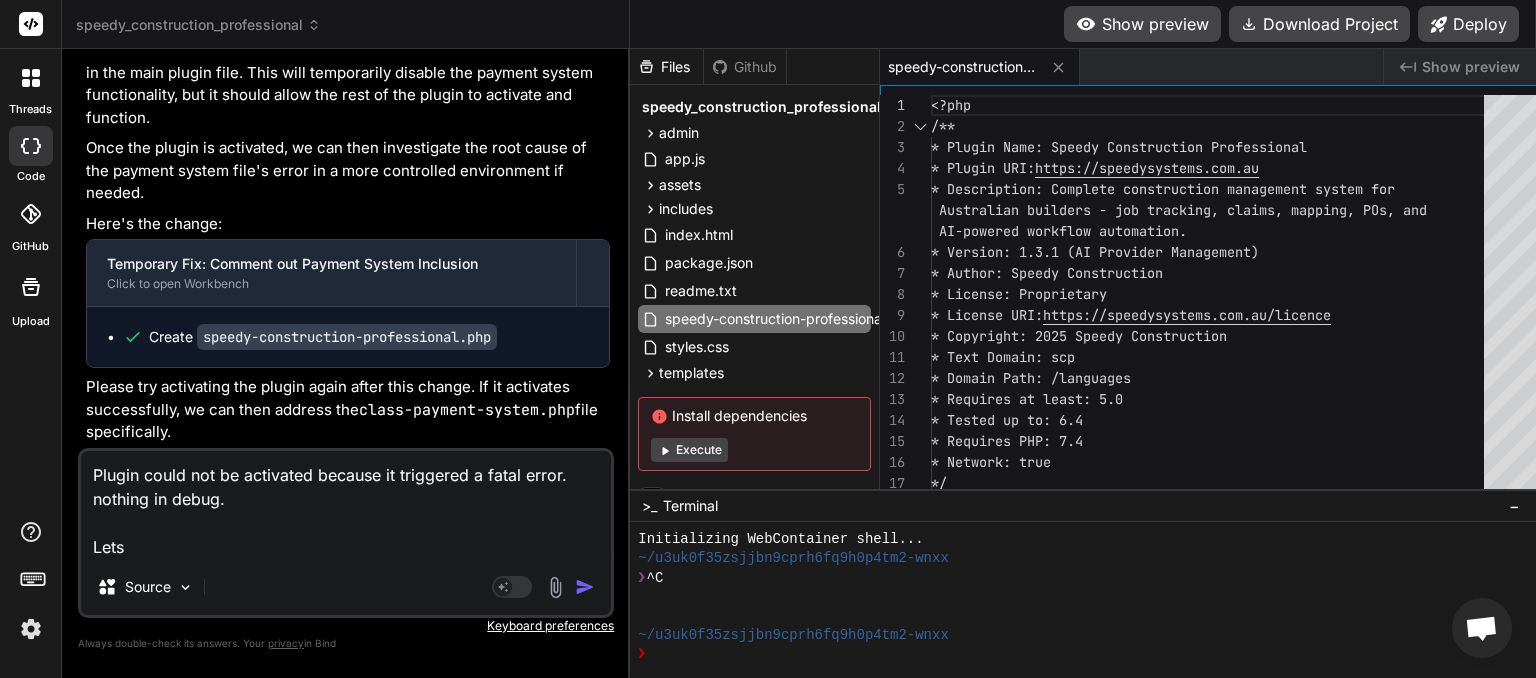 type on "Plugin could not be activated because it triggered a fatal error. nothing in debug.
Lets" 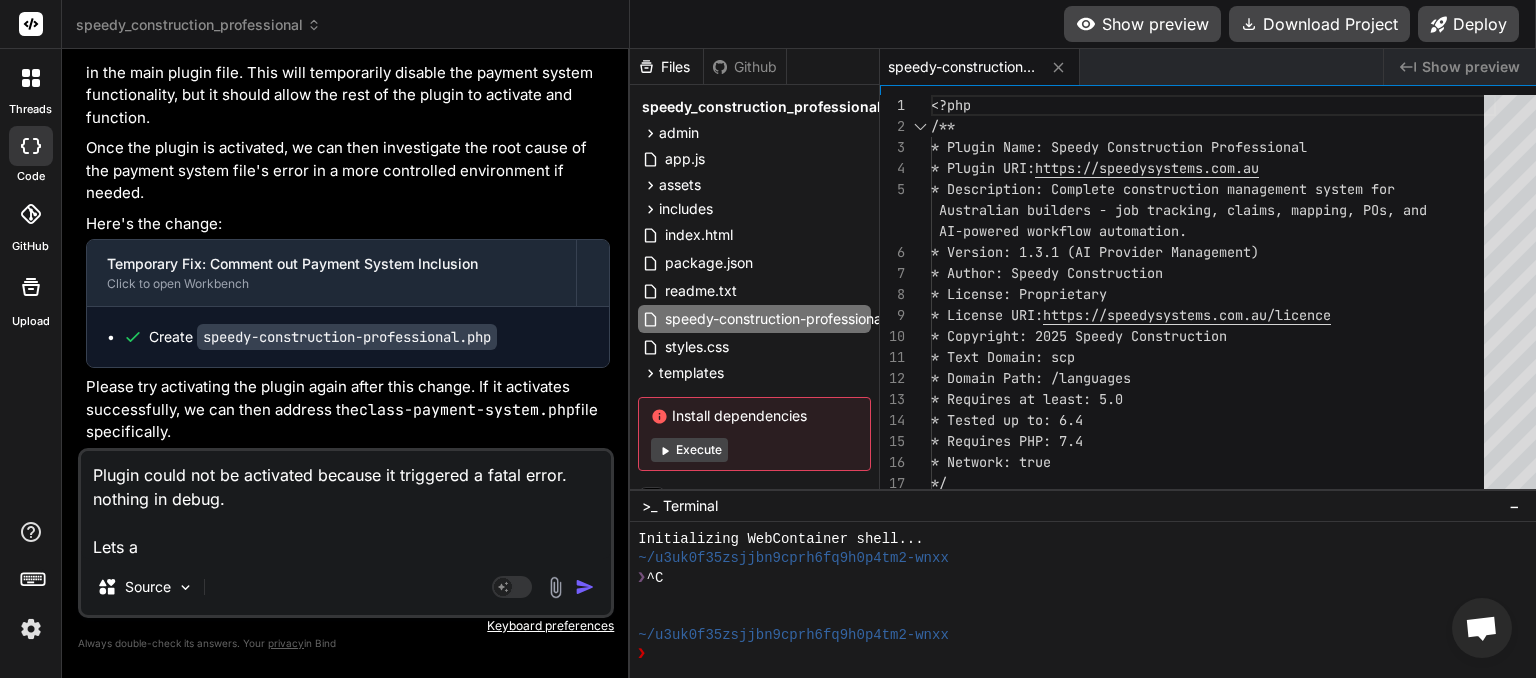 type on "Plugin could not be activated because it triggered a fatal error. nothing in debug.
Lets ad" 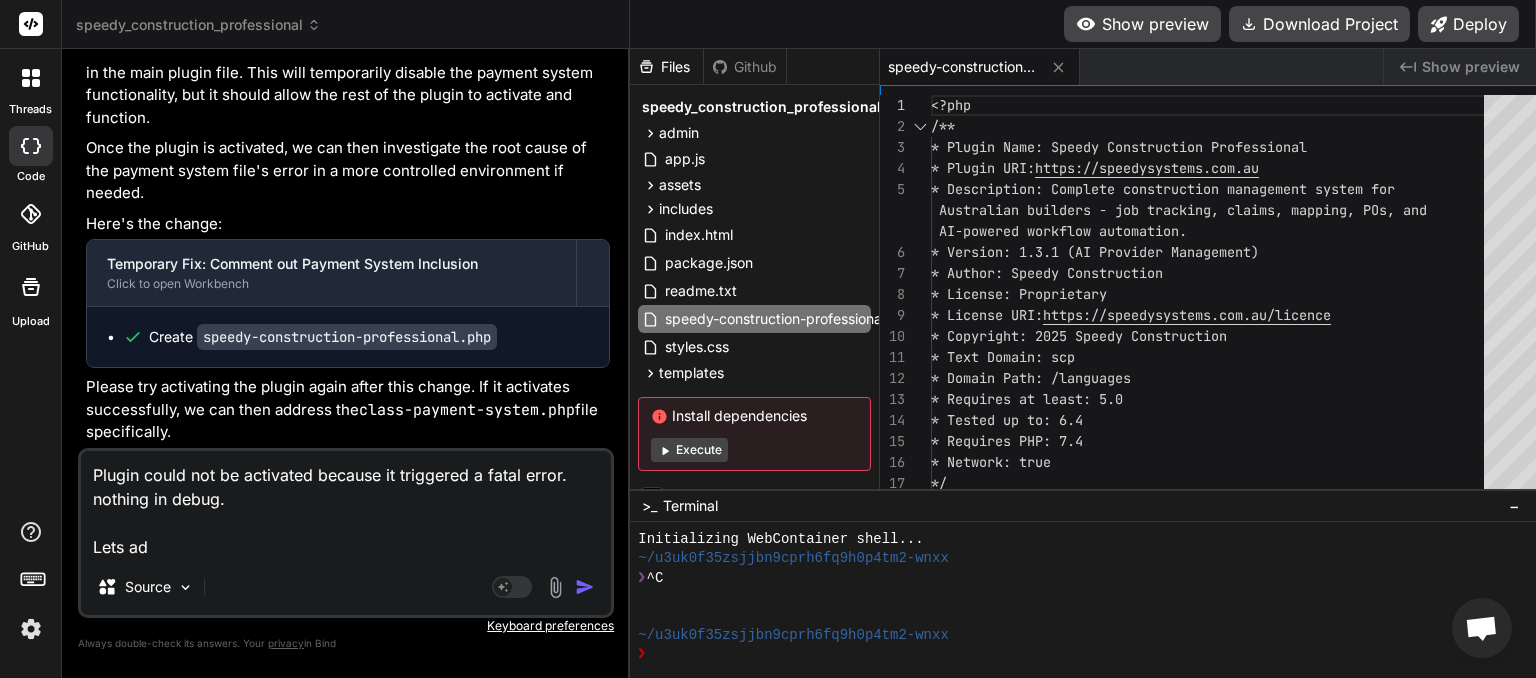 type on "Plugin could not be activated because it triggered a fatal error. nothing in debug.
Lets add" 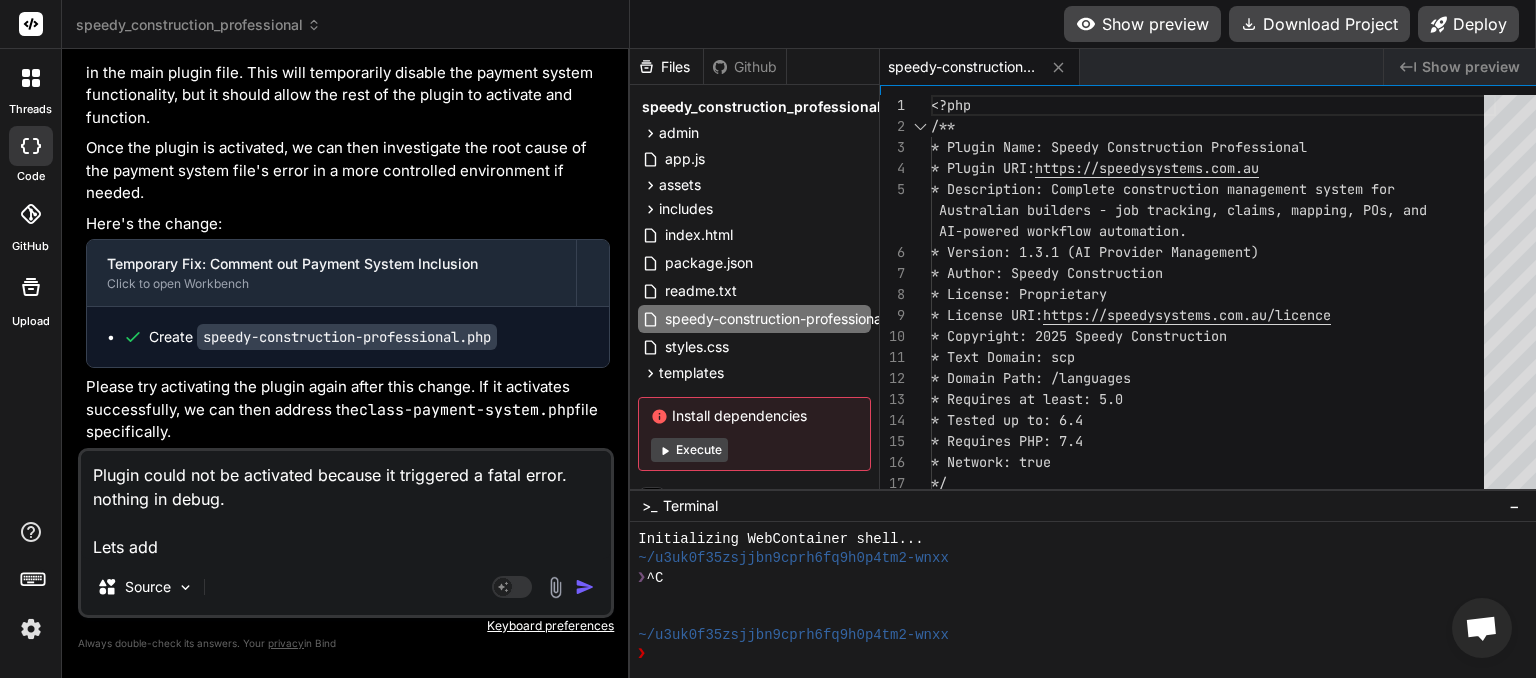 type on "x" 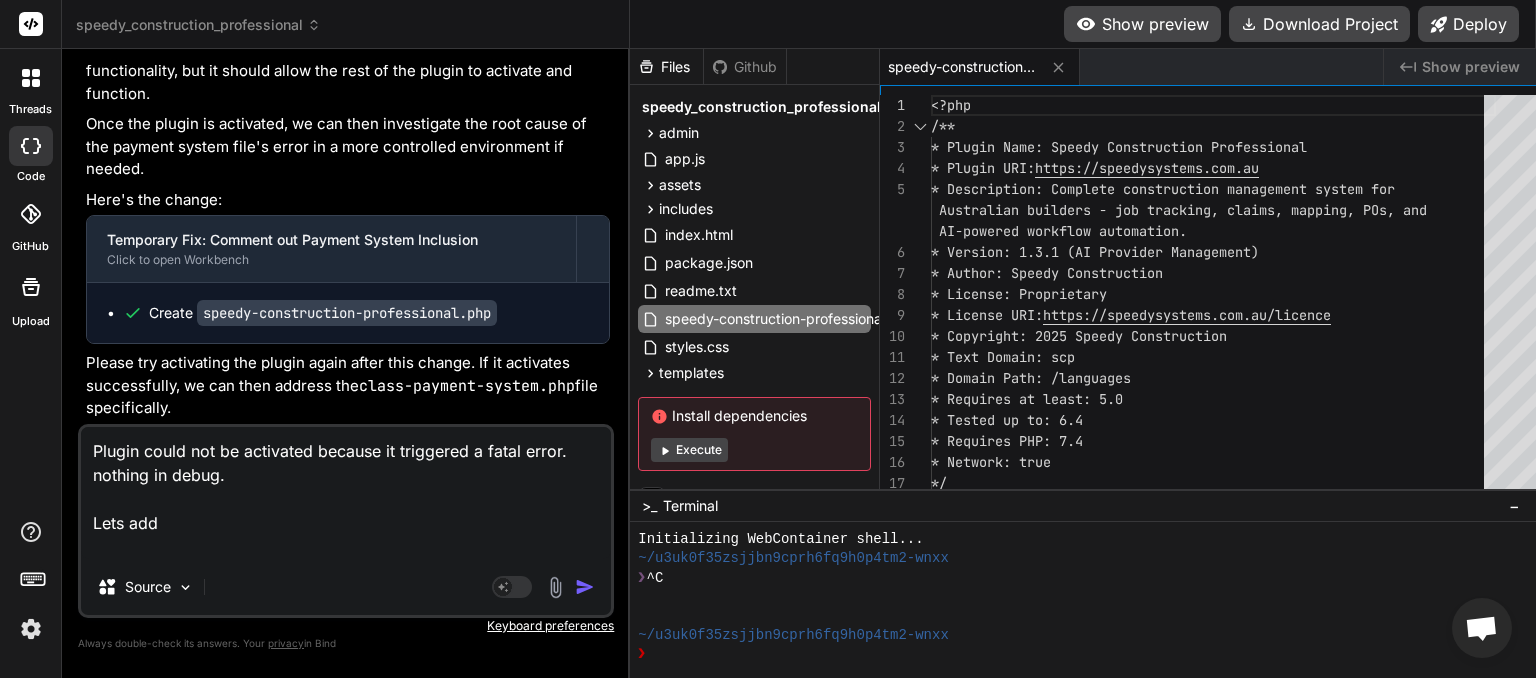 paste on "Error Handling for Missing Files" 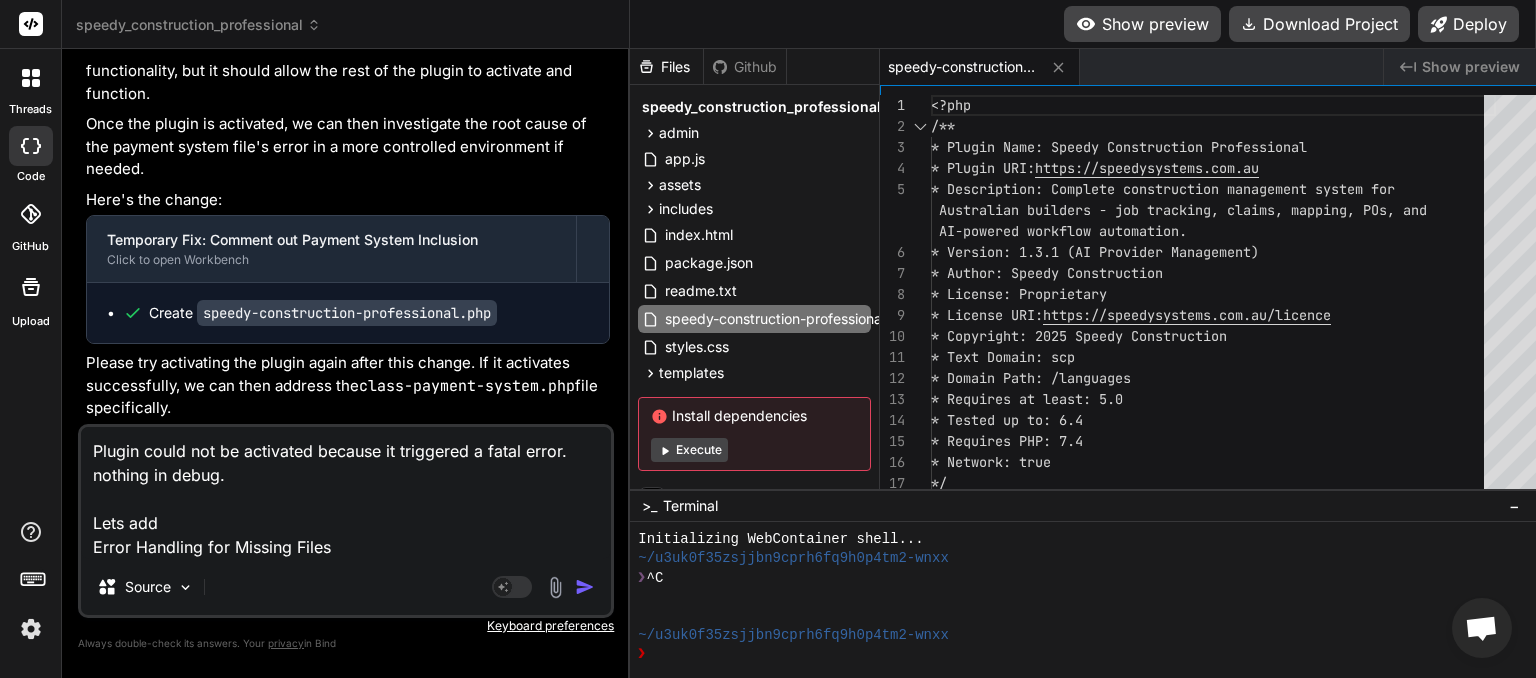type on "x" 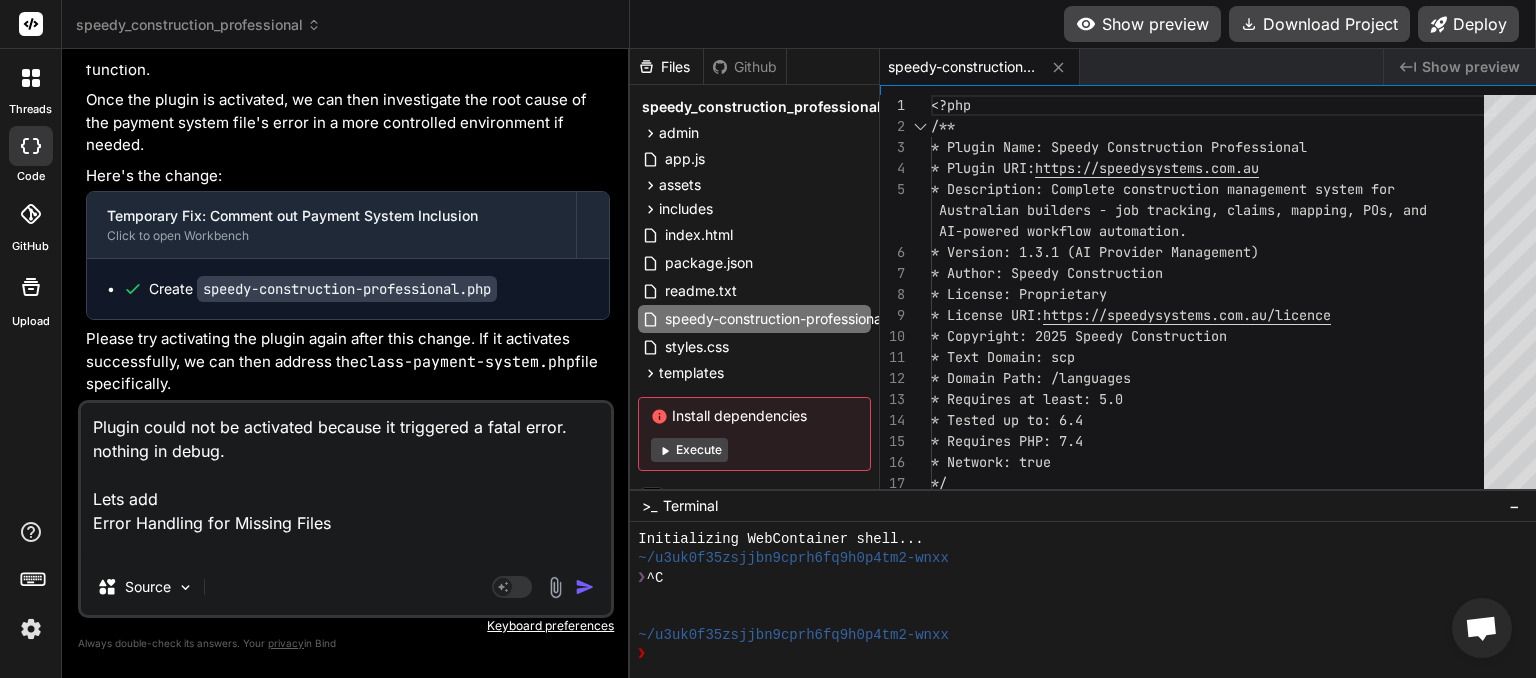 paste on "Avoid Fatal Errors for Temporarily Disabled Modules" 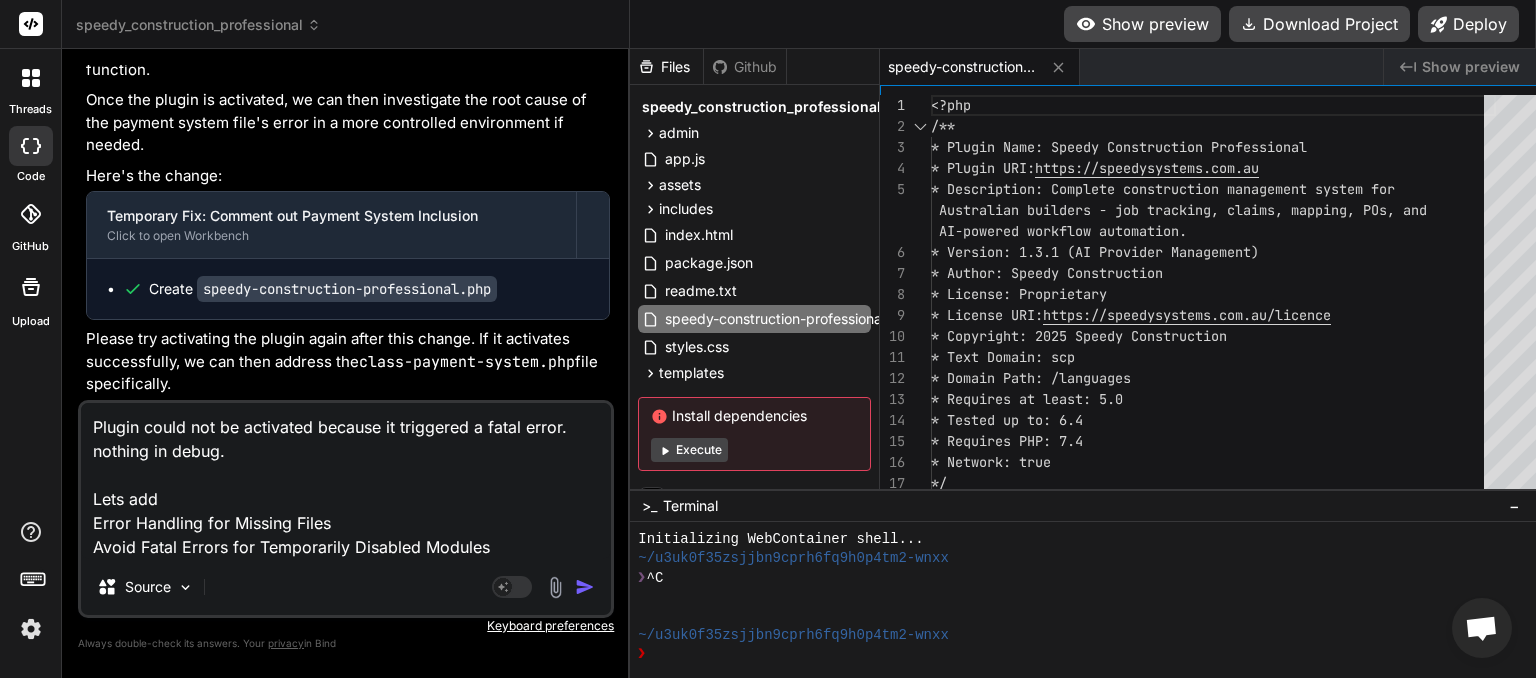 type on "Plugin could not be activated because it triggered a fatal error. nothing in debug.
Lets add
Error Handling for Missing Files
Avoid Fatal Errors for Temporarily Disabled Modules" 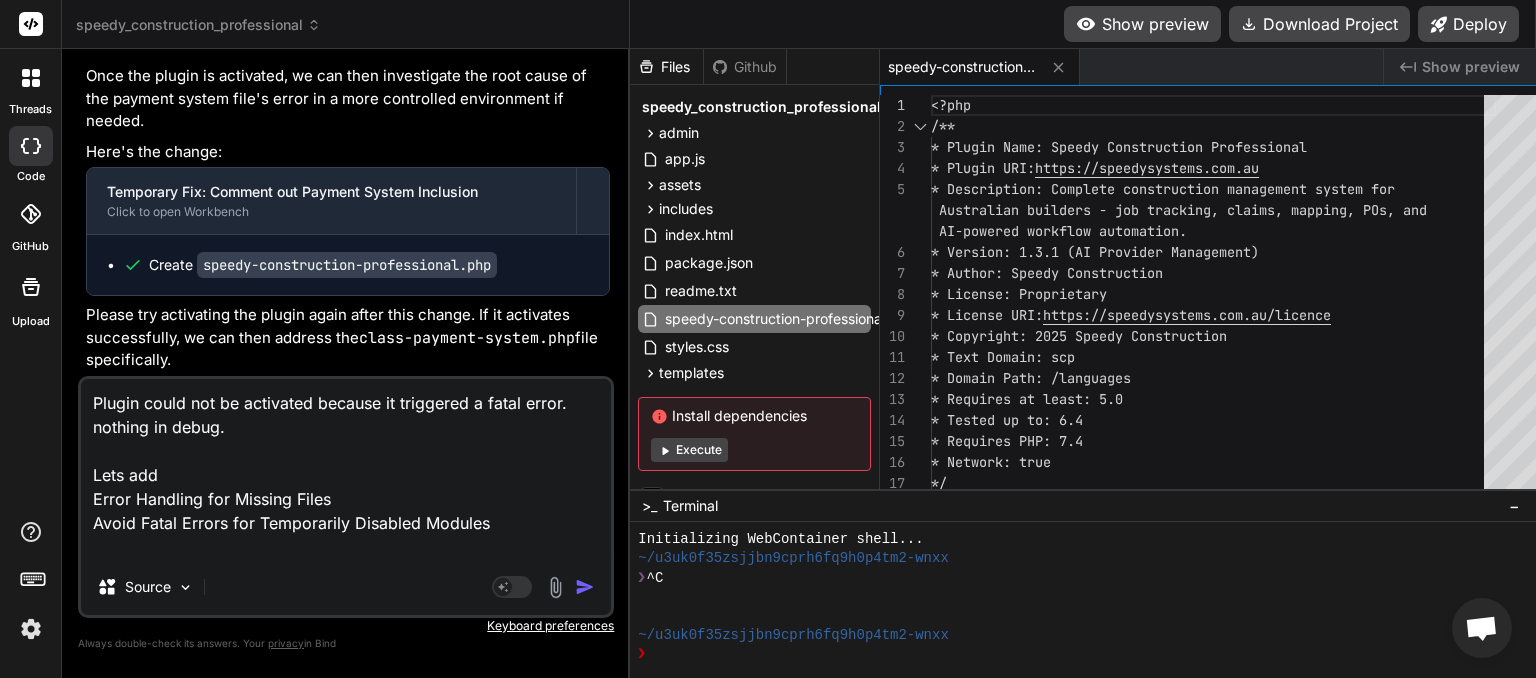 paste on "Admin Asset Load Optimization" 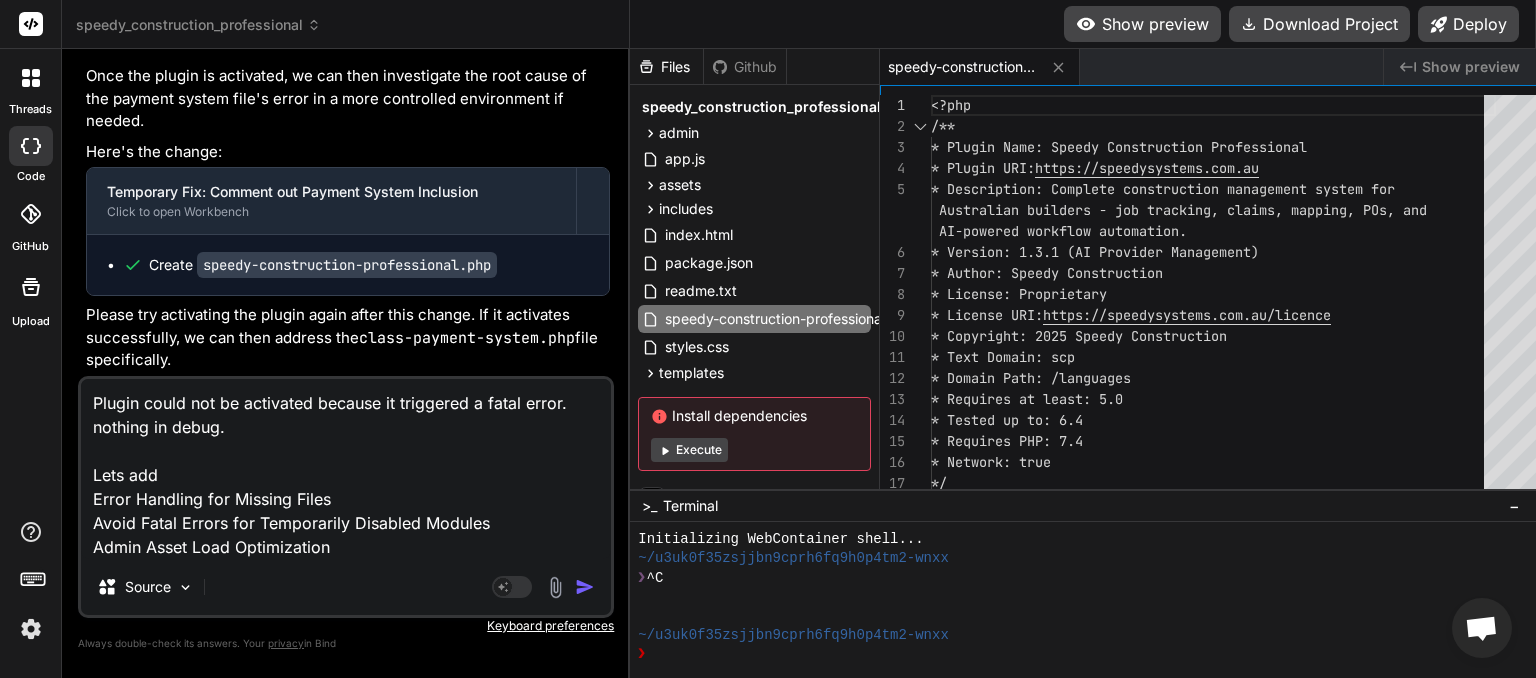 type on "Plugin could not be activated because it triggered a fatal error. nothing in debug.
Lets add
Error Handling for Missing Files
Avoid Fatal Errors for Temporarily Disabled Modules
Admin Asset Load Optimization" 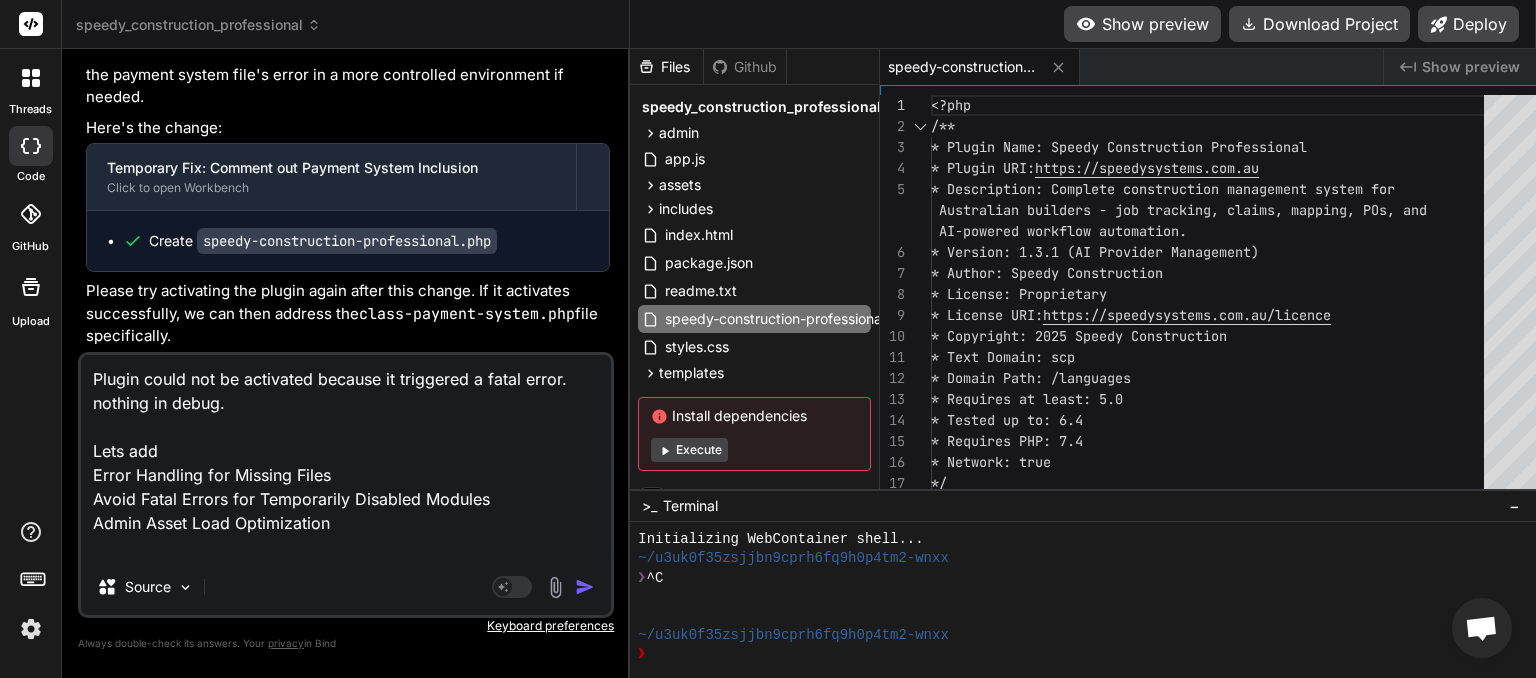 paste on "Validate/enforce user capability in any AJAX handlers using current_user_can(...).
Log failed nonces for audit purposes." 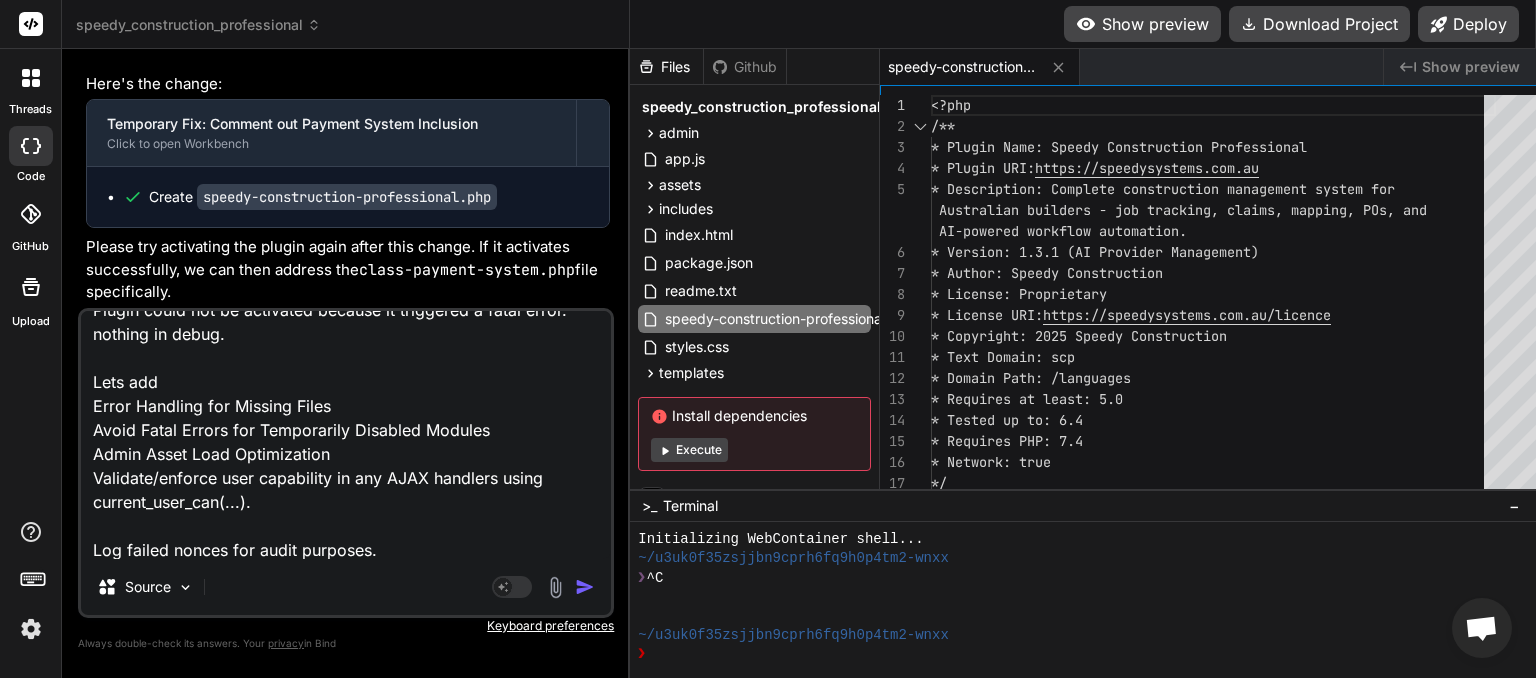 type on "x" 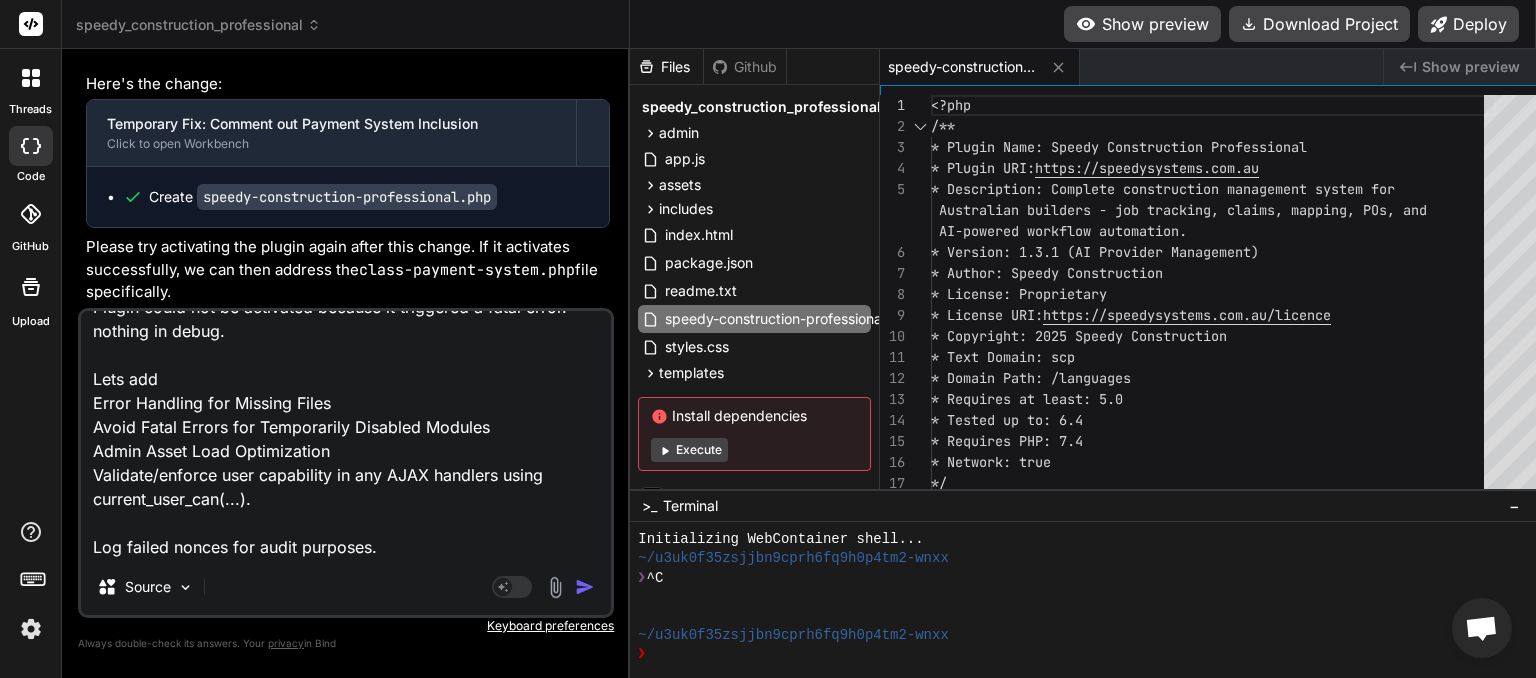 type 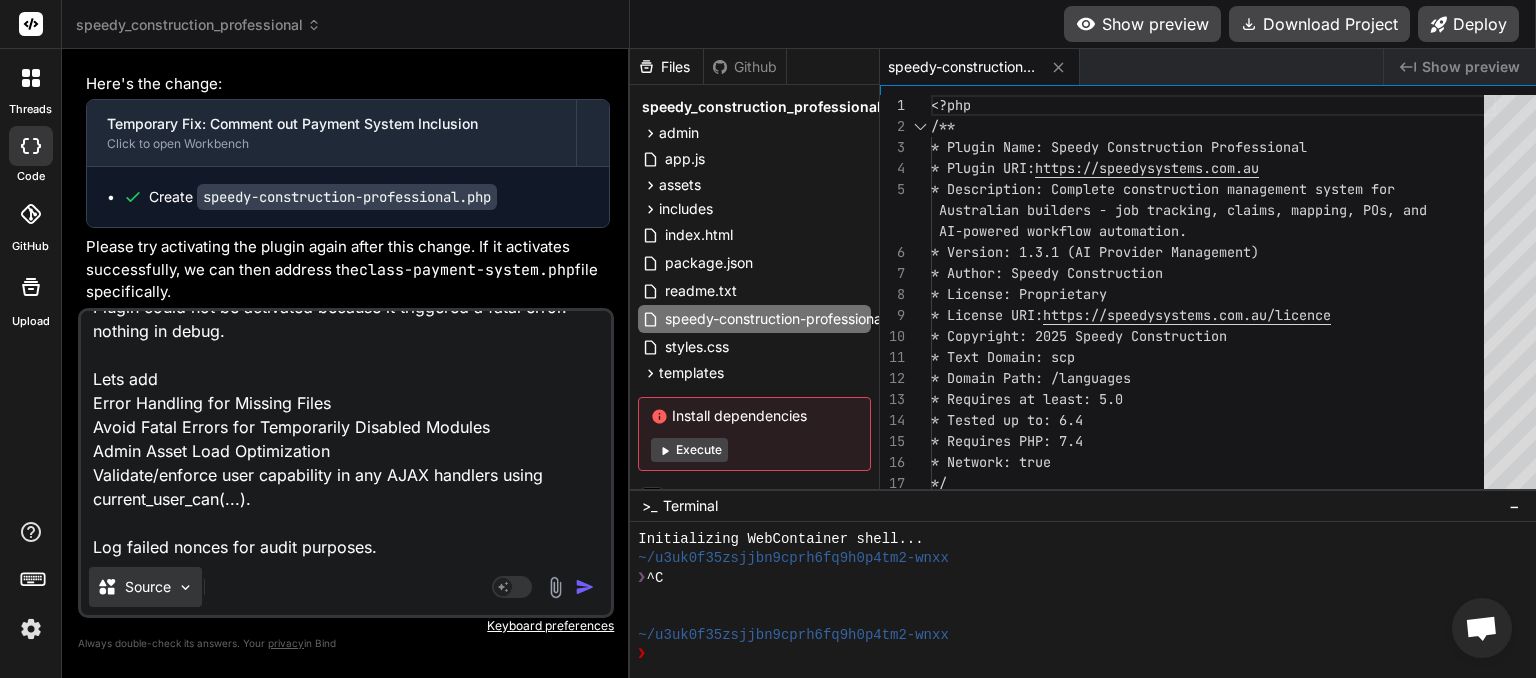 paste on "Multisite Notes
Since Network: true is enabled:
Check SCP_Installer::activate() handles both network-wide and per-site activations via is_network_admin() and is_multisite()." 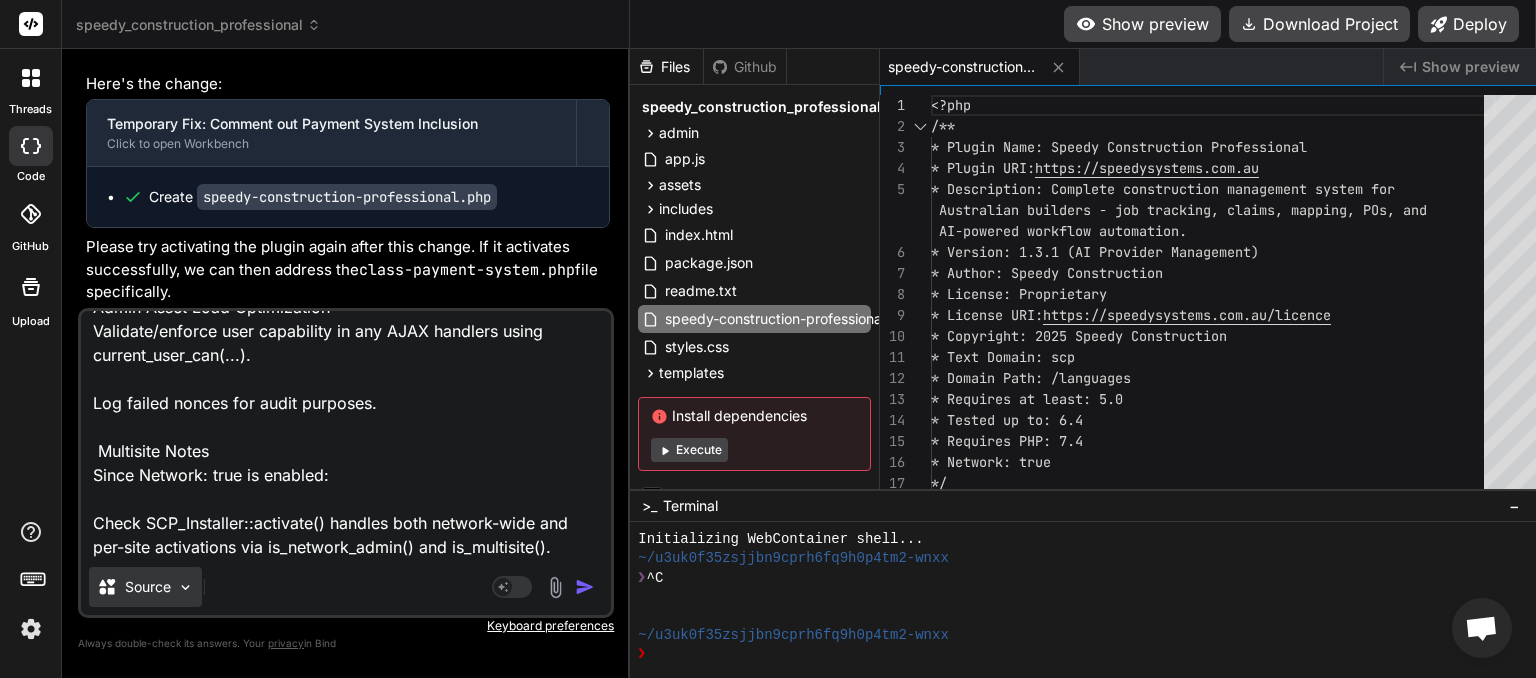 scroll, scrollTop: 220, scrollLeft: 0, axis: vertical 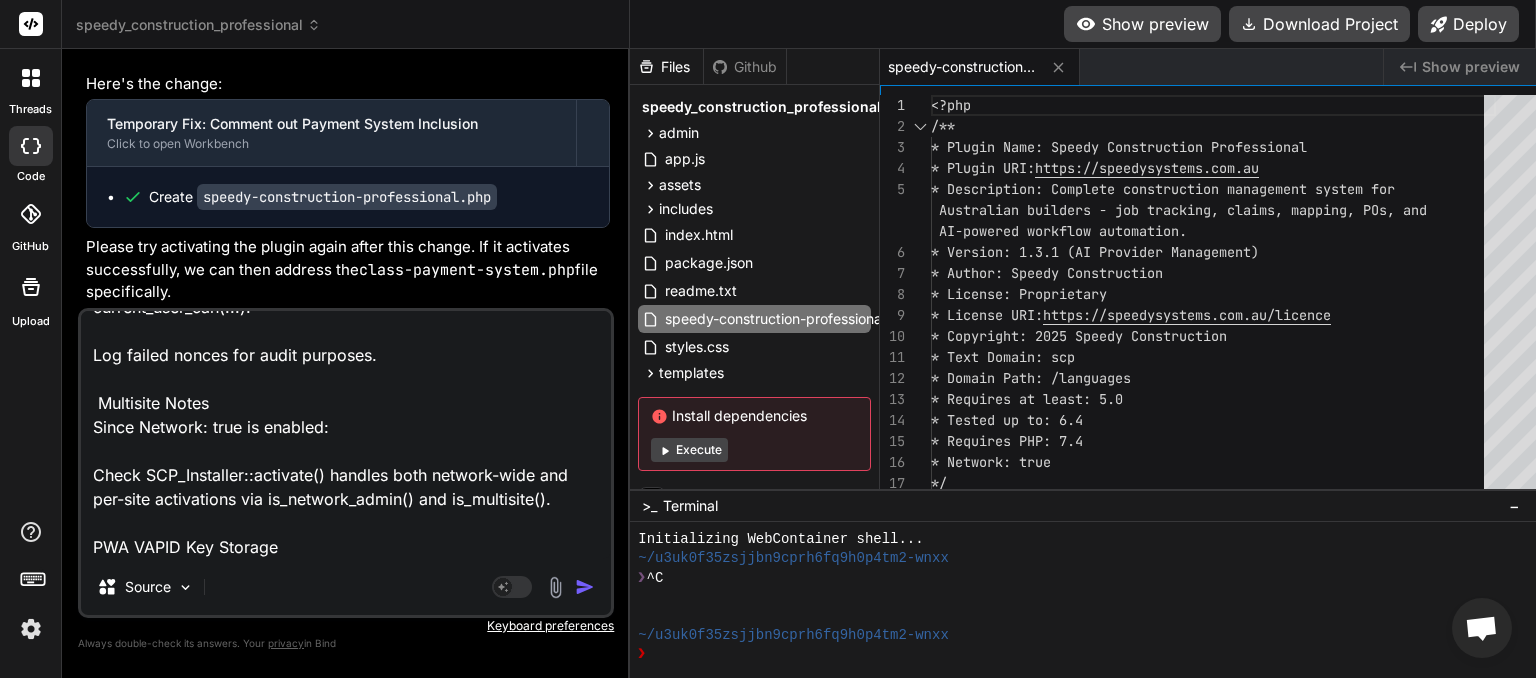 click on "Plugin could not be activated because it triggered a fatal error. nothing in debug.
Lets add
Error Handling for Missing Files
Avoid Fatal Errors for Temporarily Disabled Modules
Admin Asset Load Optimization
Validate/enforce user capability in any AJAX handlers using current_user_can(...).
Log failed nonces for audit purposes.
Multisite Notes
Since Network: true is enabled:
Check SCP_Installer::activate() handles both network-wide and per-site activations via is_network_admin() and is_multisite().
PWA VAPID Key Storage" at bounding box center (346, 435) 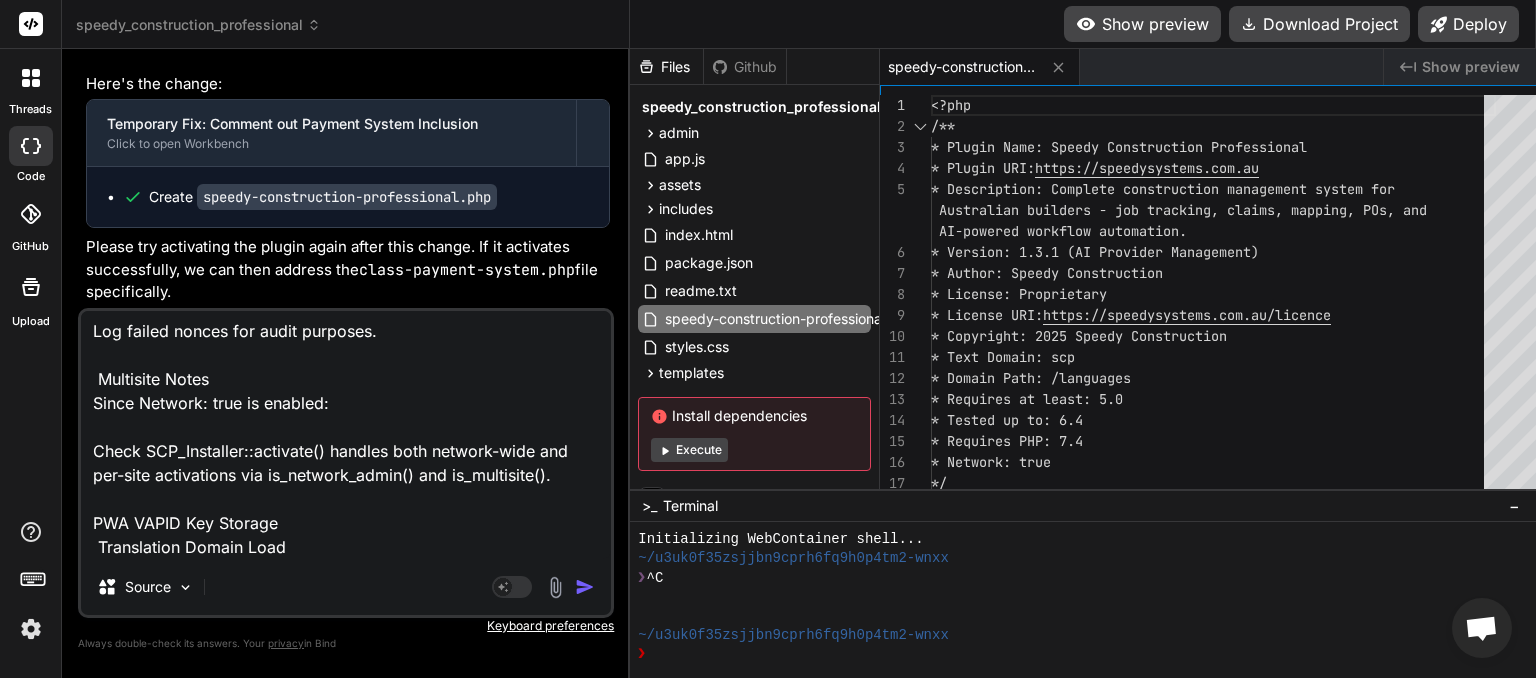 click at bounding box center [585, 587] 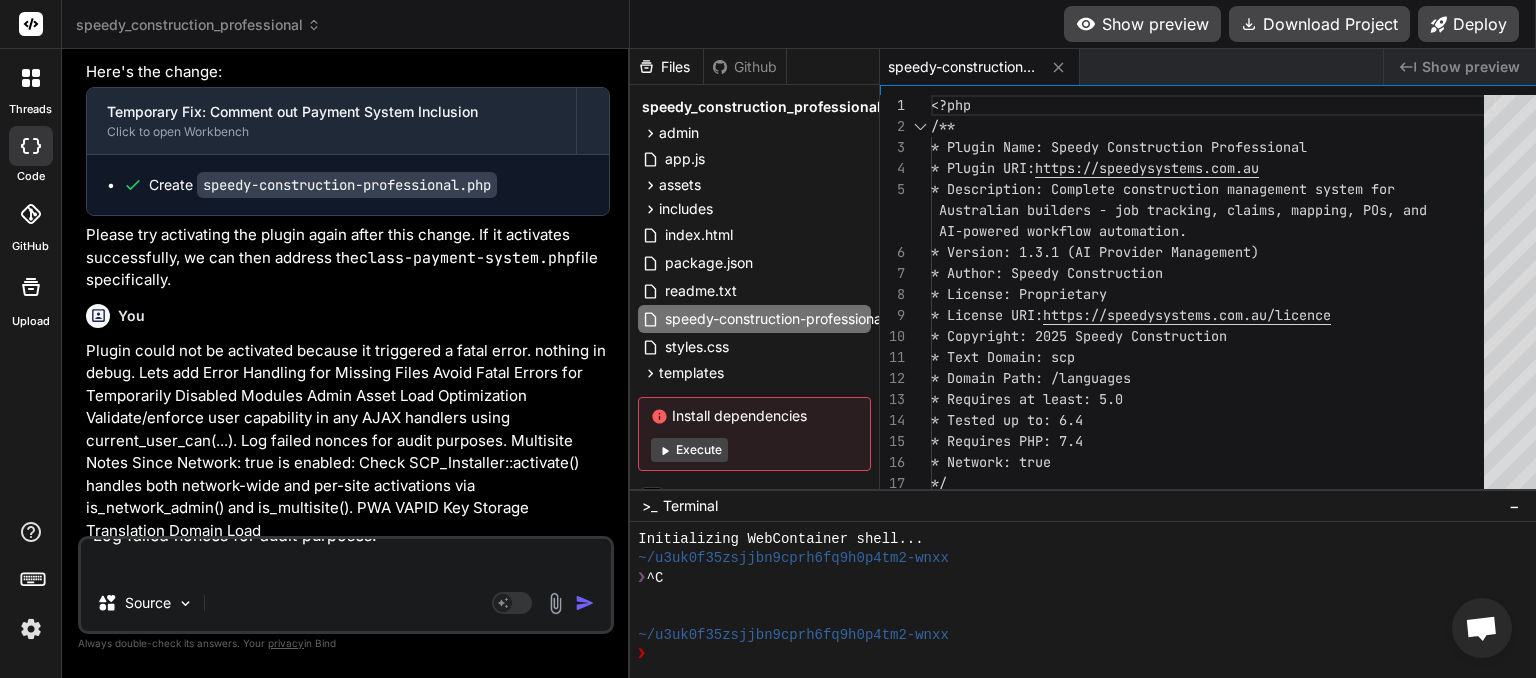 scroll, scrollTop: 0, scrollLeft: 0, axis: both 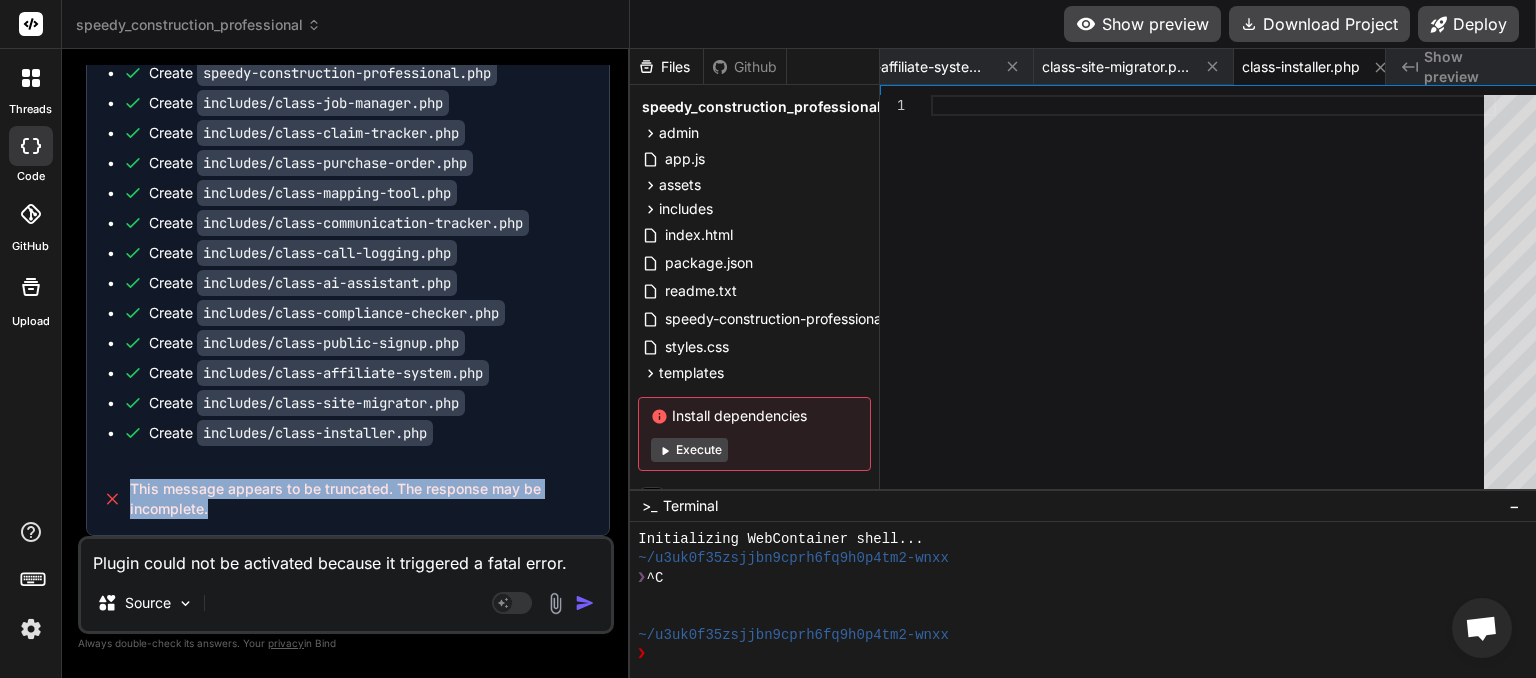drag, startPoint x: 130, startPoint y: 490, endPoint x: 212, endPoint y: 522, distance: 88.02273 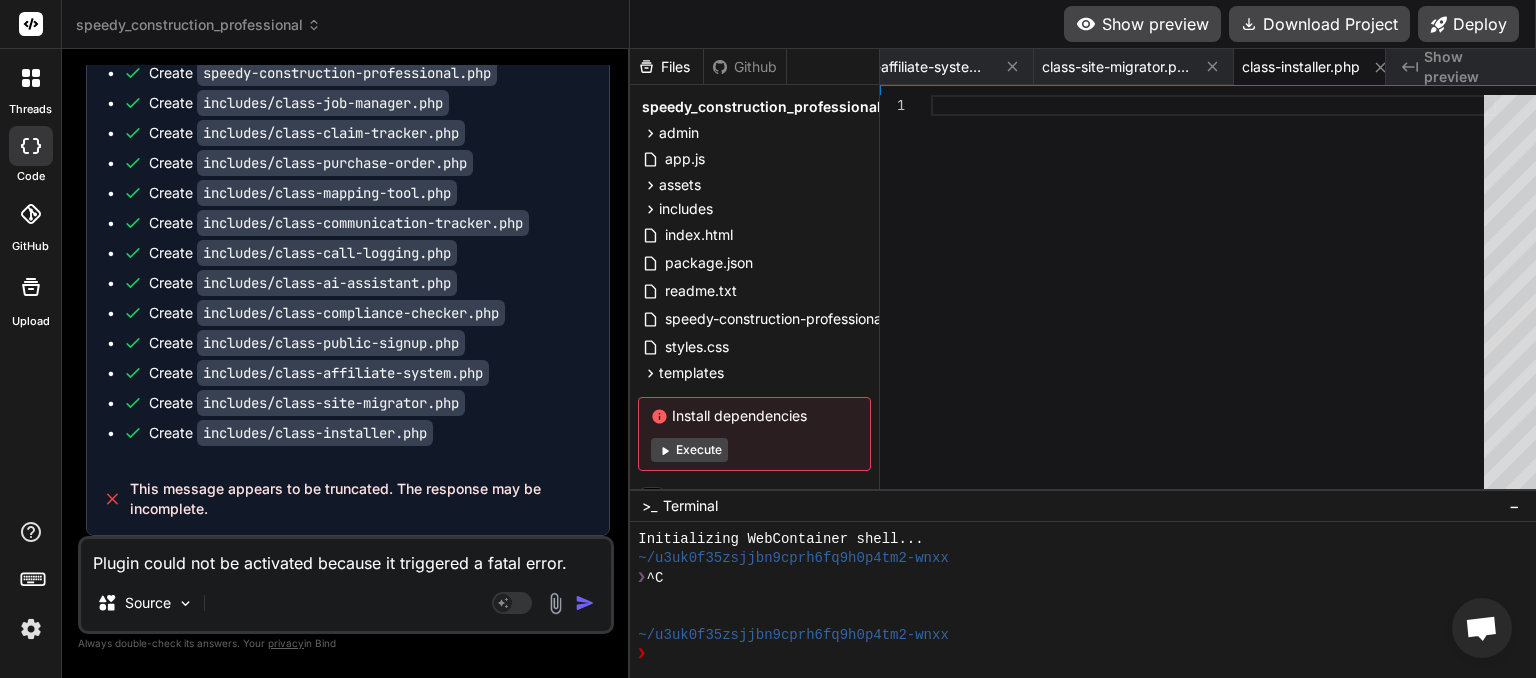 click on "Plugin could not be activated because it triggered a fatal error. nothing in debug.
Lets add
Error Handling for Missing Files
Avoid Fatal Errors for Temporarily Disabled Modules
Admin Asset Load Optimization
Validate/enforce user capability in any AJAX handlers using current_user_can(...).
Log failed nonces for audit purposes.
Multisite Notes
Since Network: true is enabled:
Check SCP_Installer::activate() handles both network-wide and per-site activations via is_network_admin() and is_multisite().
PWA VAPID Key Storage
Translation Domain Load" at bounding box center (346, 557) 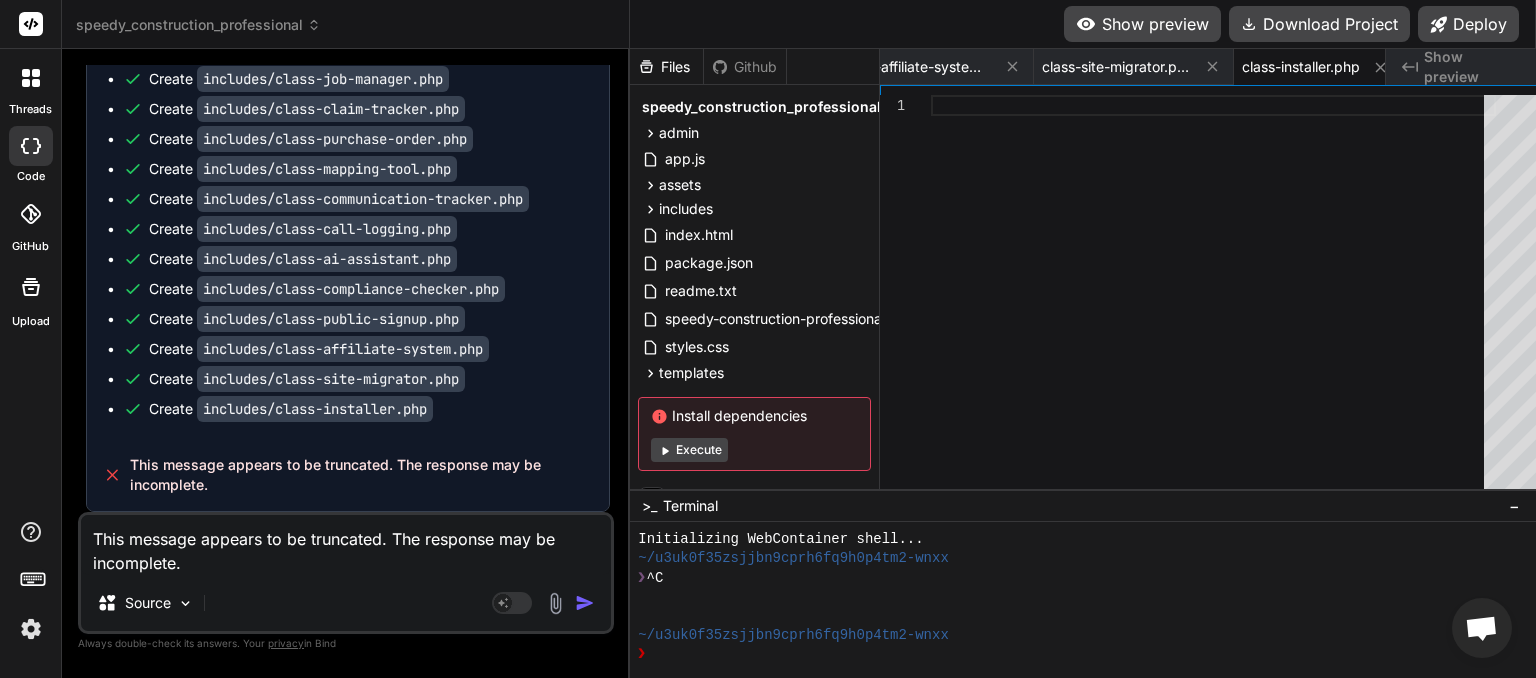 click at bounding box center [585, 603] 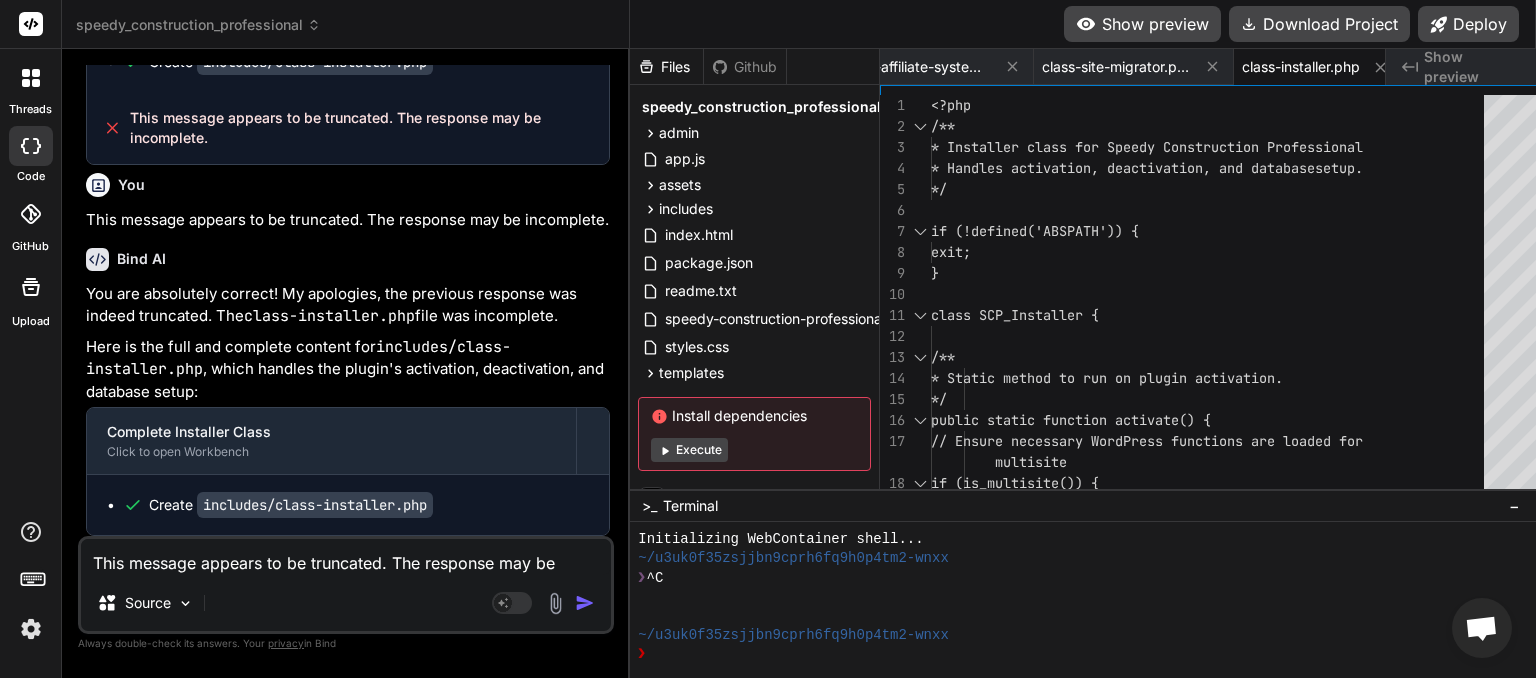 scroll, scrollTop: 7155, scrollLeft: 0, axis: vertical 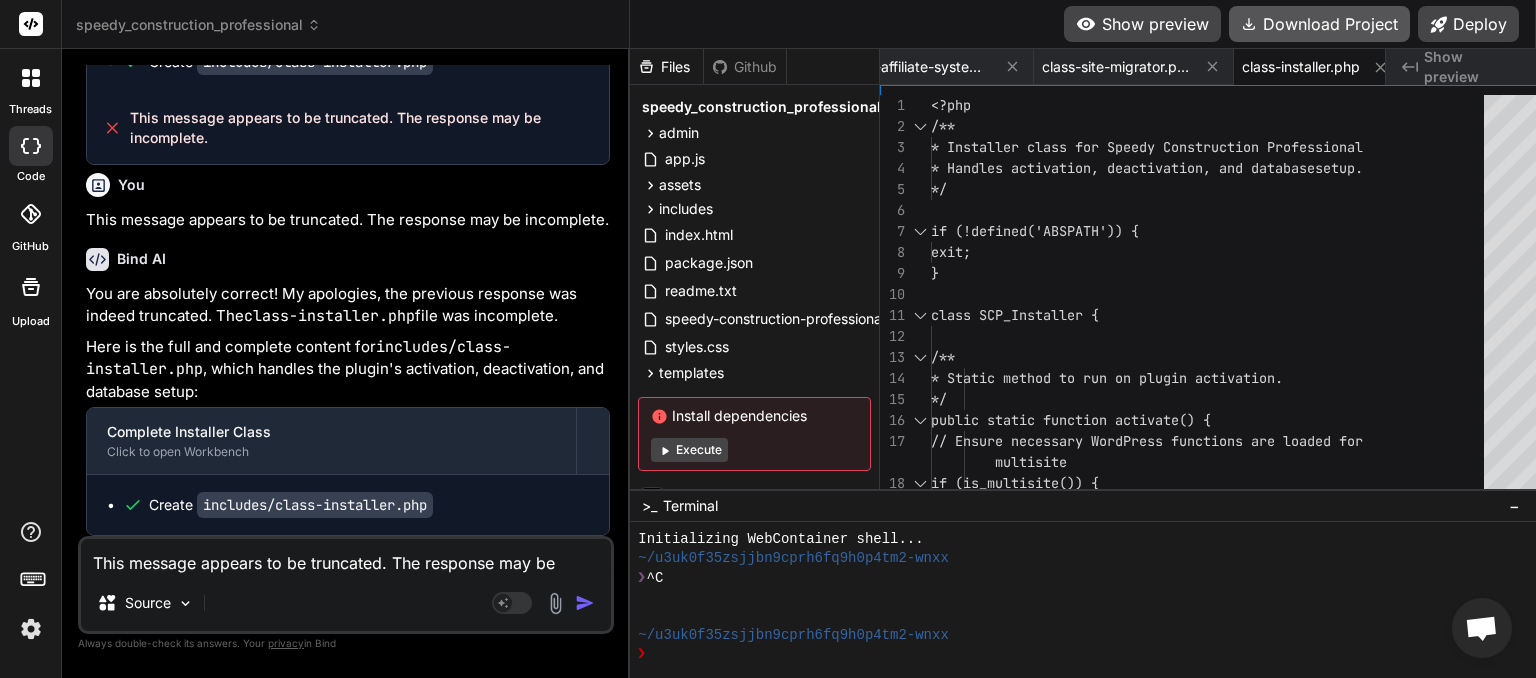 click on "Download Project" at bounding box center [1319, 24] 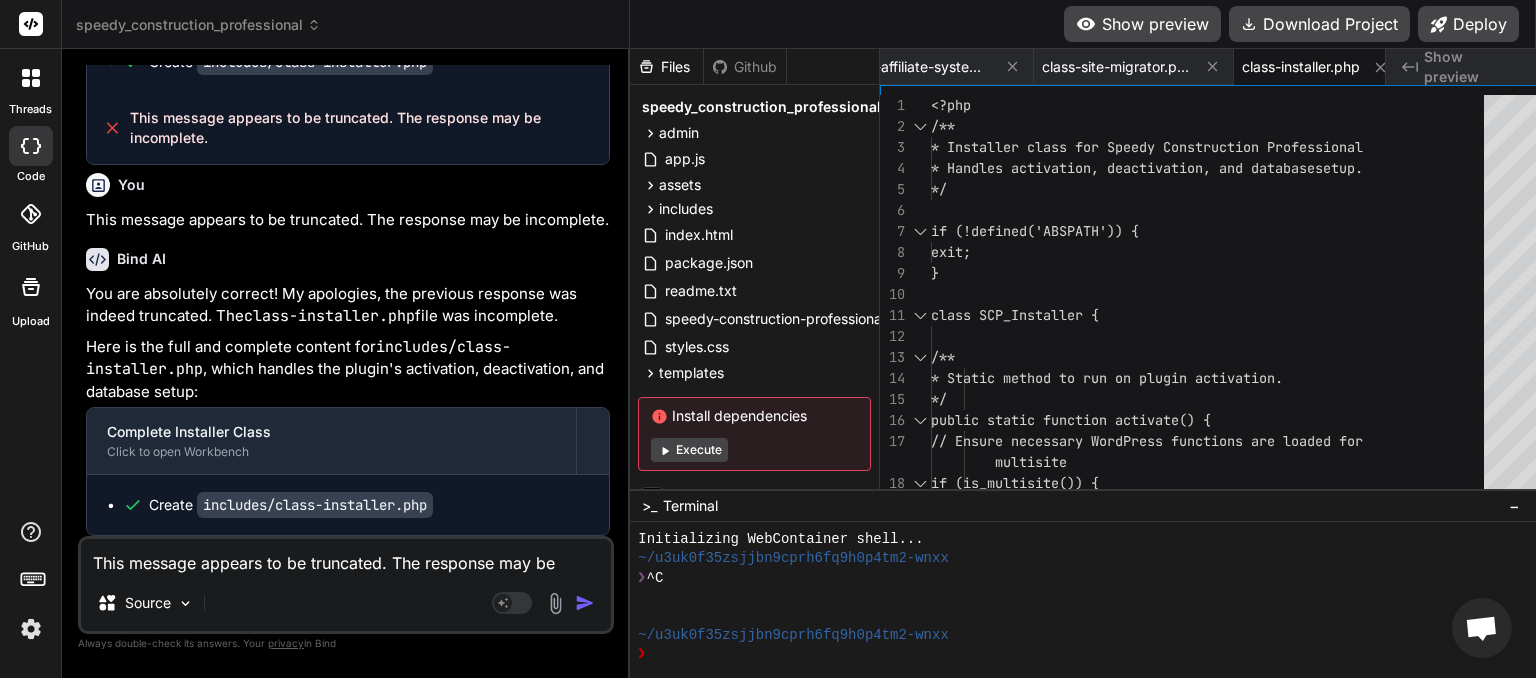 paste on "[04-Aug-2025 00:50:32 UTC] PHP Parse error:  syntax error, unexpected token "exit" in /home/myinspector/public_html/wp-content/plugins/speedy_construction_professional-1/includes/class-compliance-checker.php on line 6" 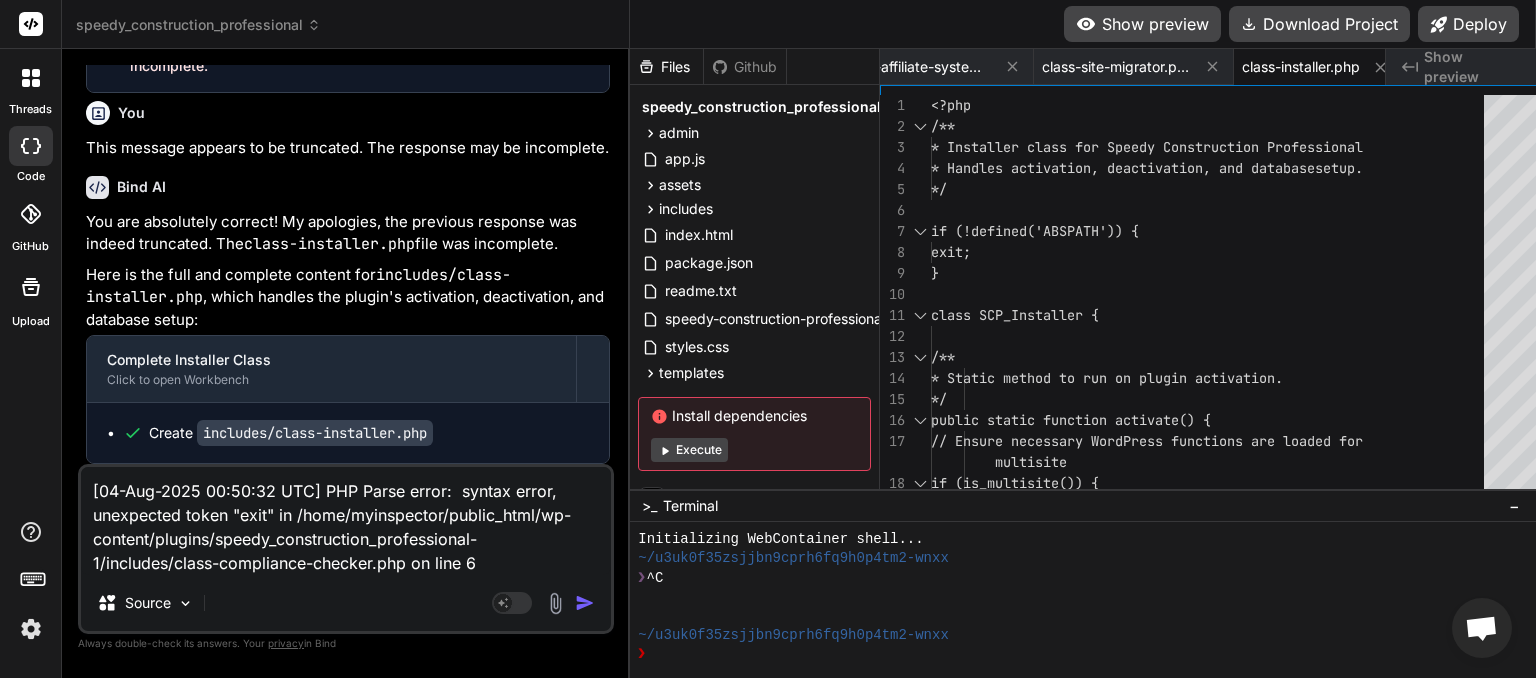 click at bounding box center (585, 603) 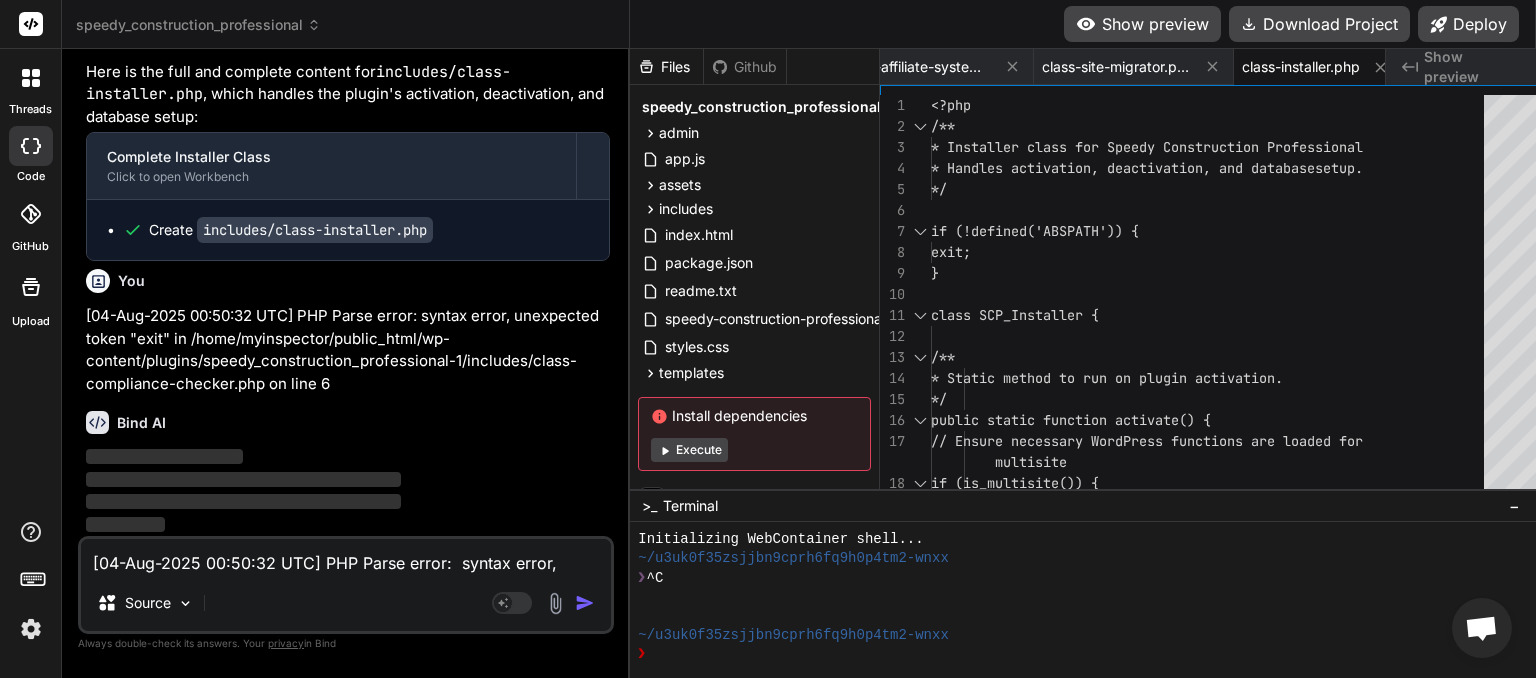 scroll, scrollTop: 7409, scrollLeft: 0, axis: vertical 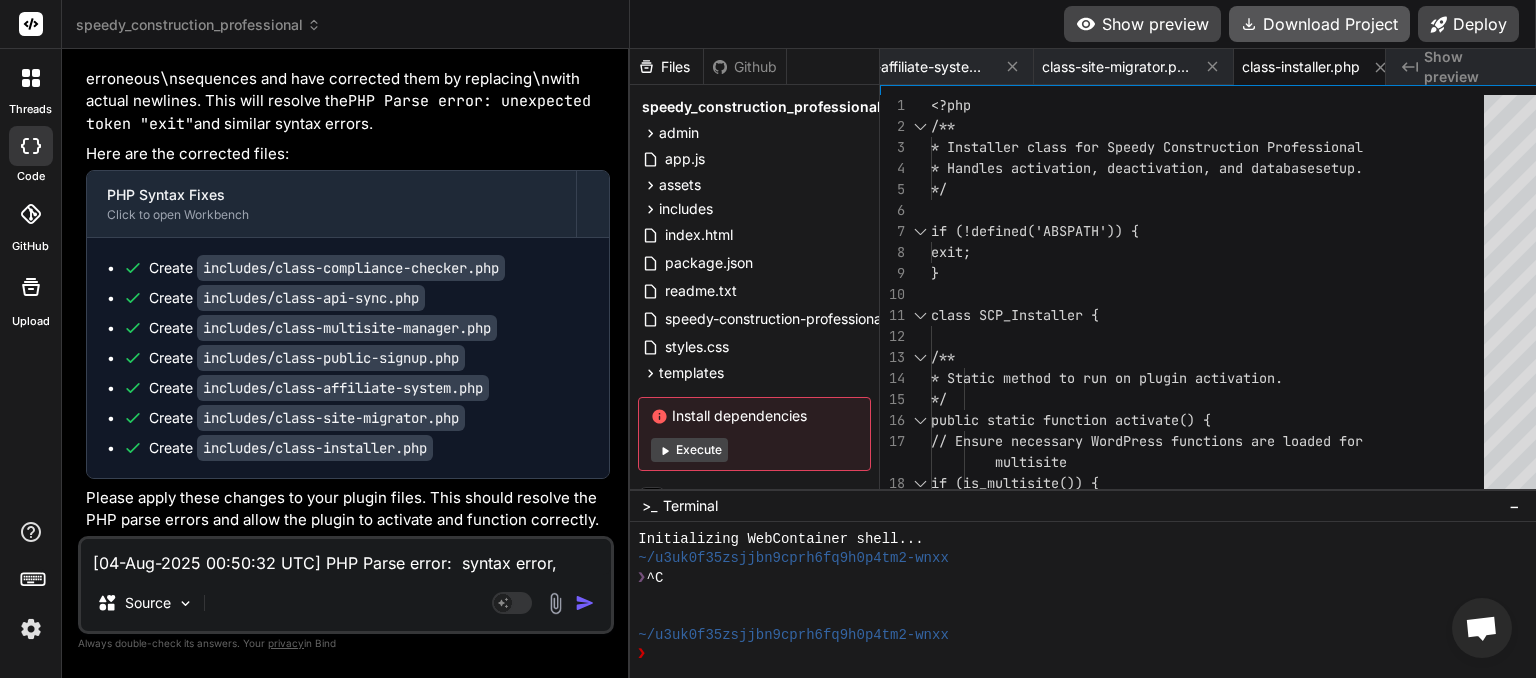 click on "Download Project" at bounding box center (1319, 24) 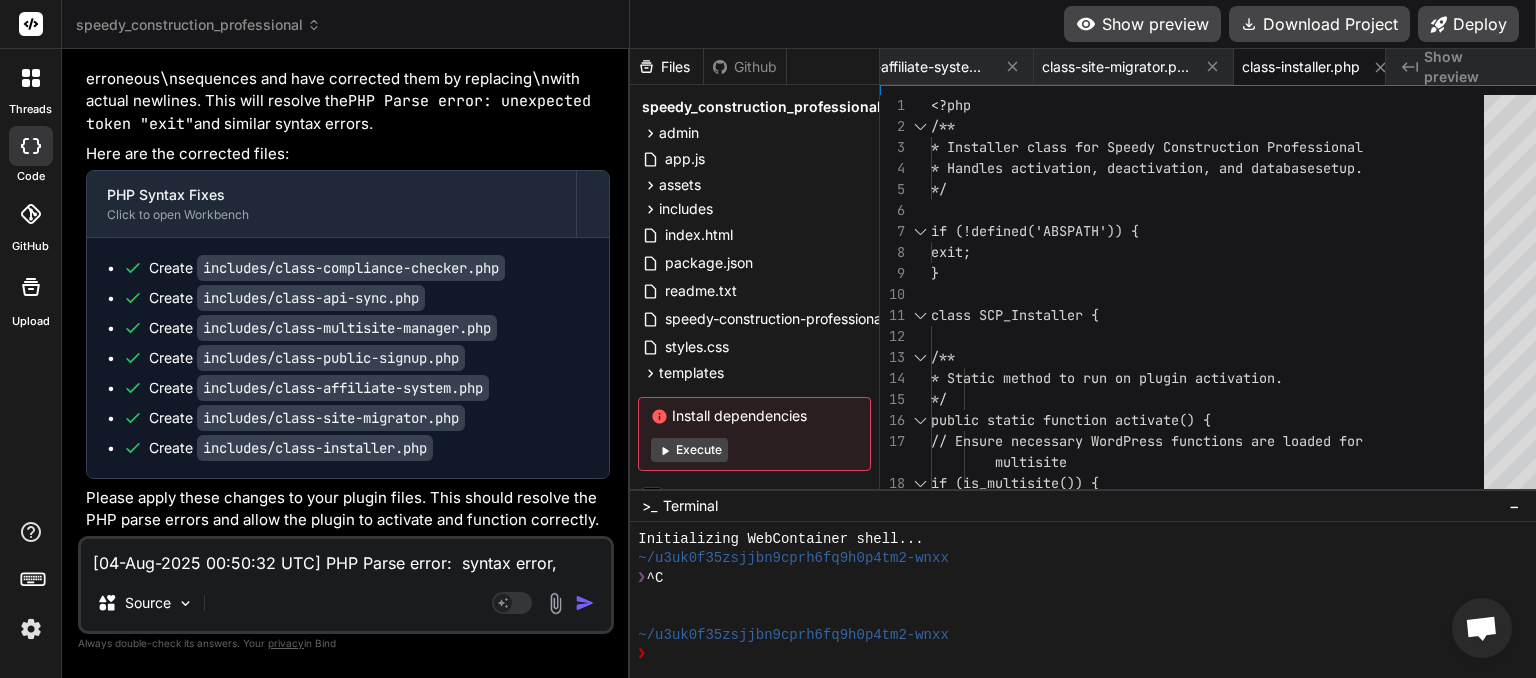 scroll, scrollTop: 0, scrollLeft: 2036, axis: horizontal 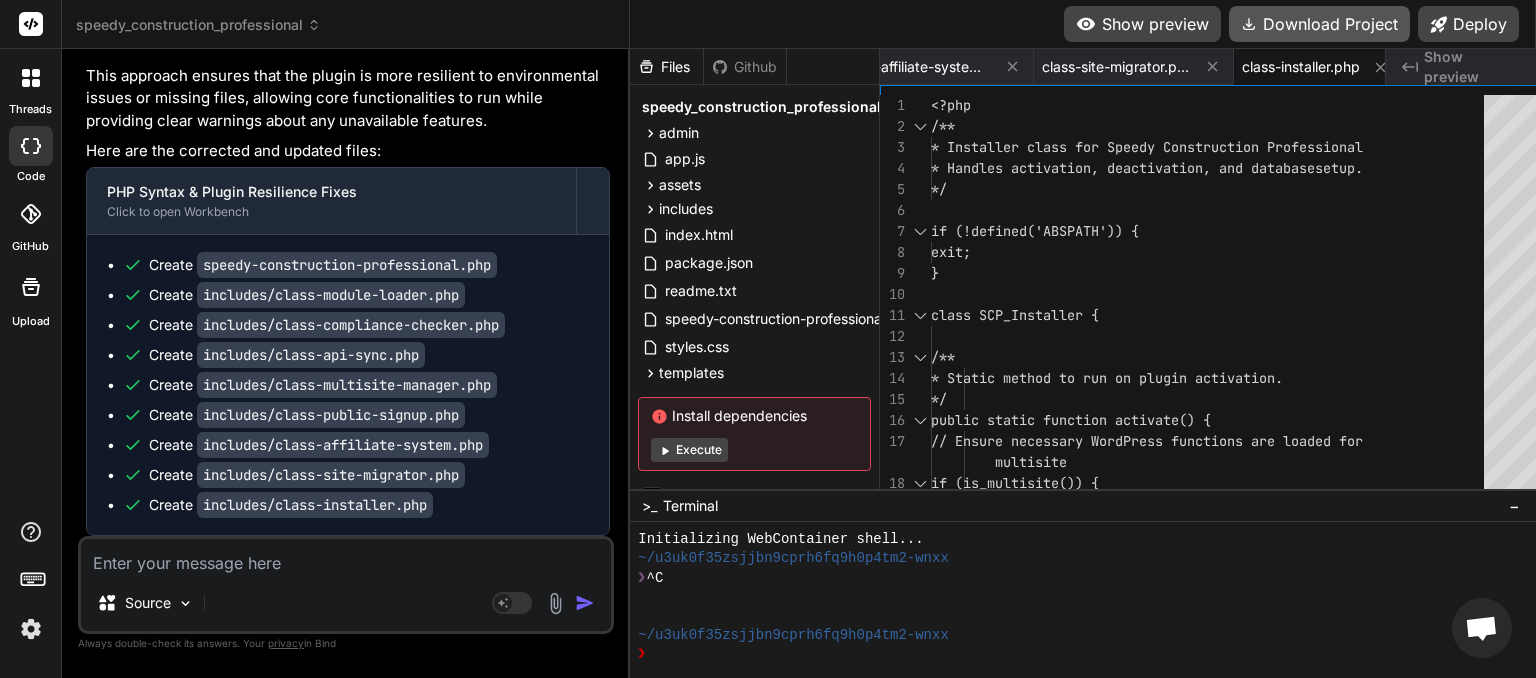 click on "Download Project" at bounding box center (1319, 24) 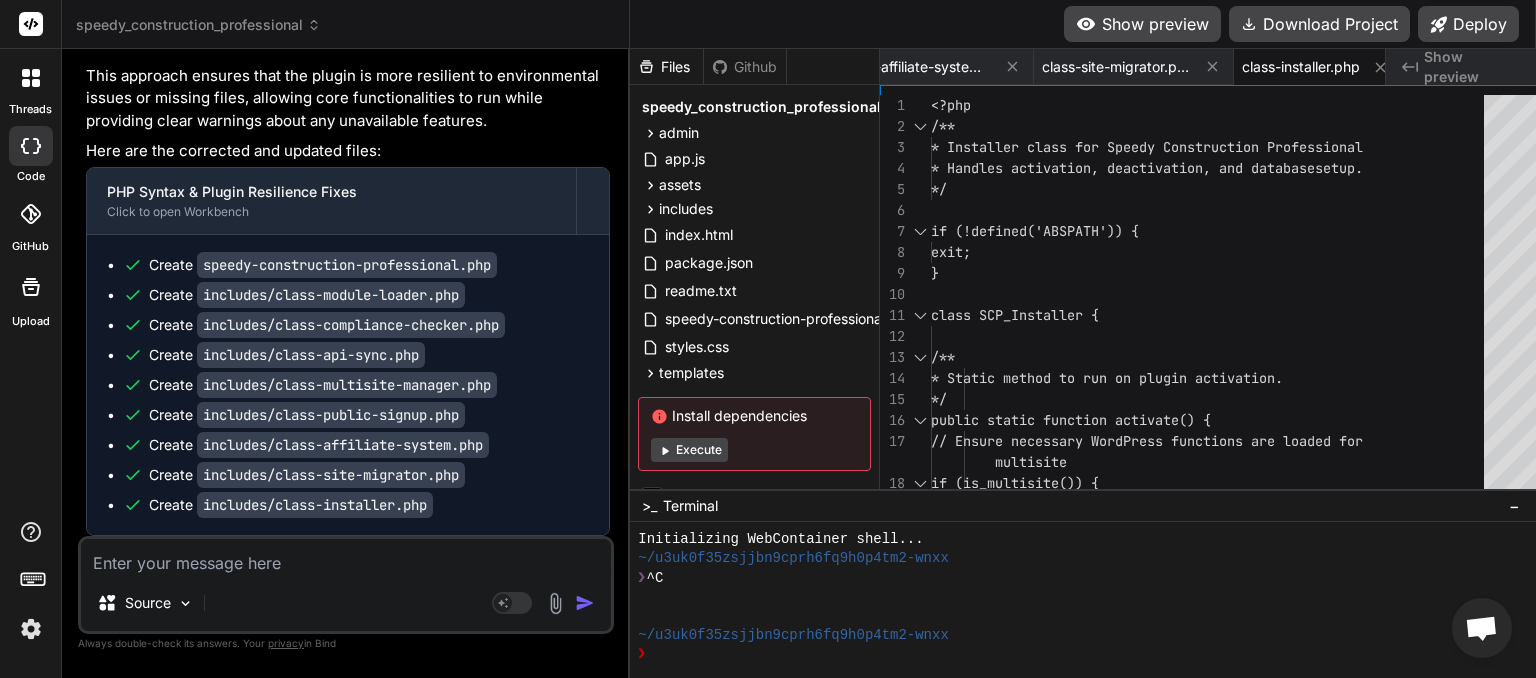 scroll, scrollTop: 0, scrollLeft: 2036, axis: horizontal 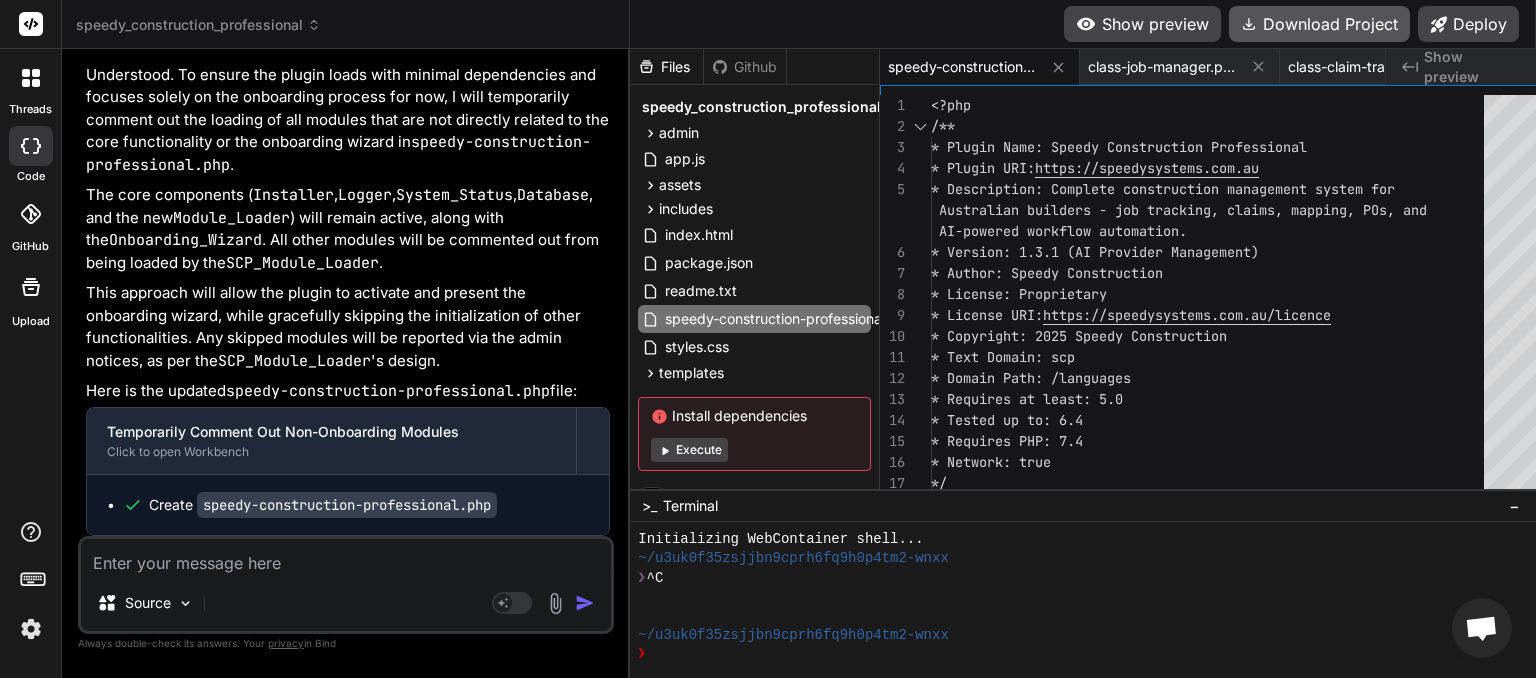 click on "Download Project" at bounding box center [1319, 24] 